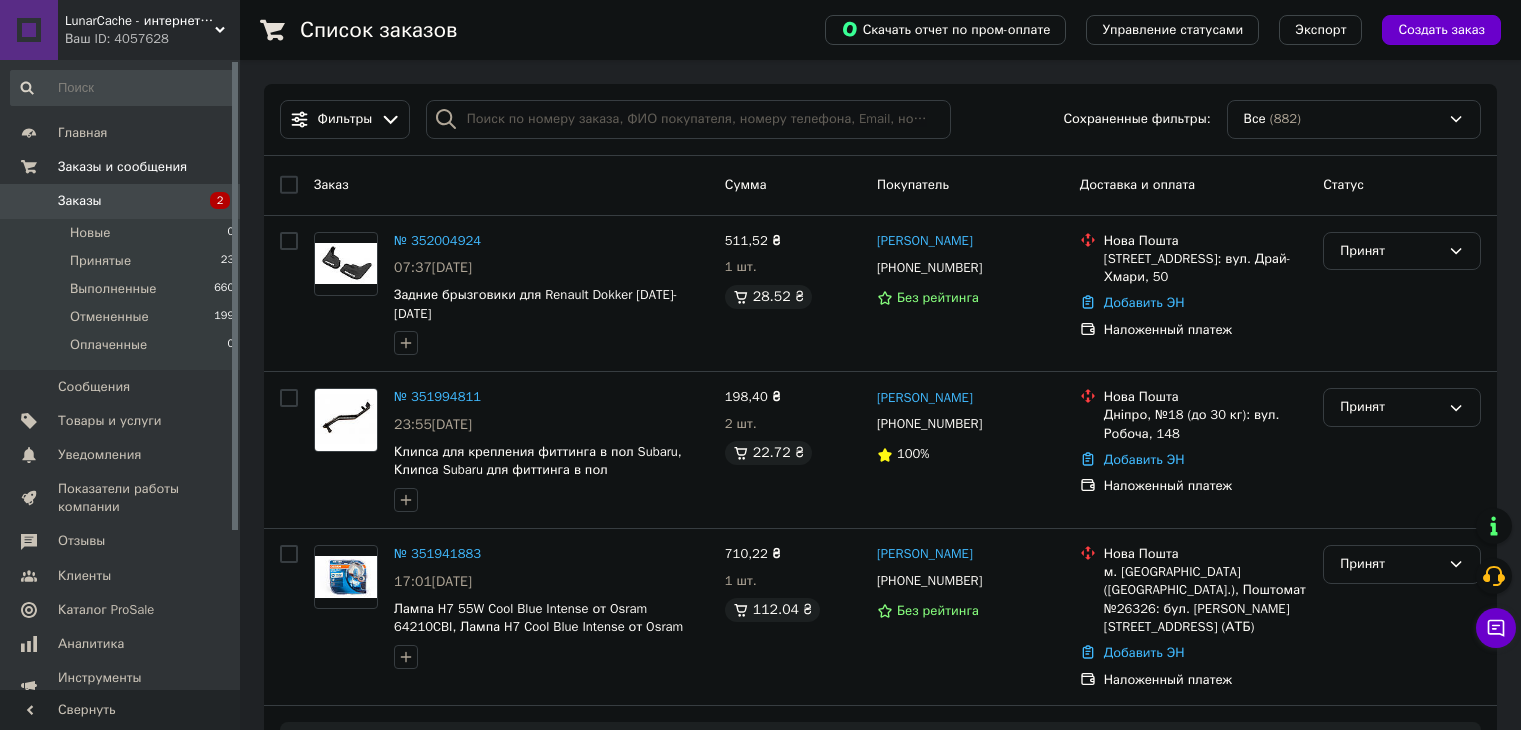 click on "2" at bounding box center [212, 201] 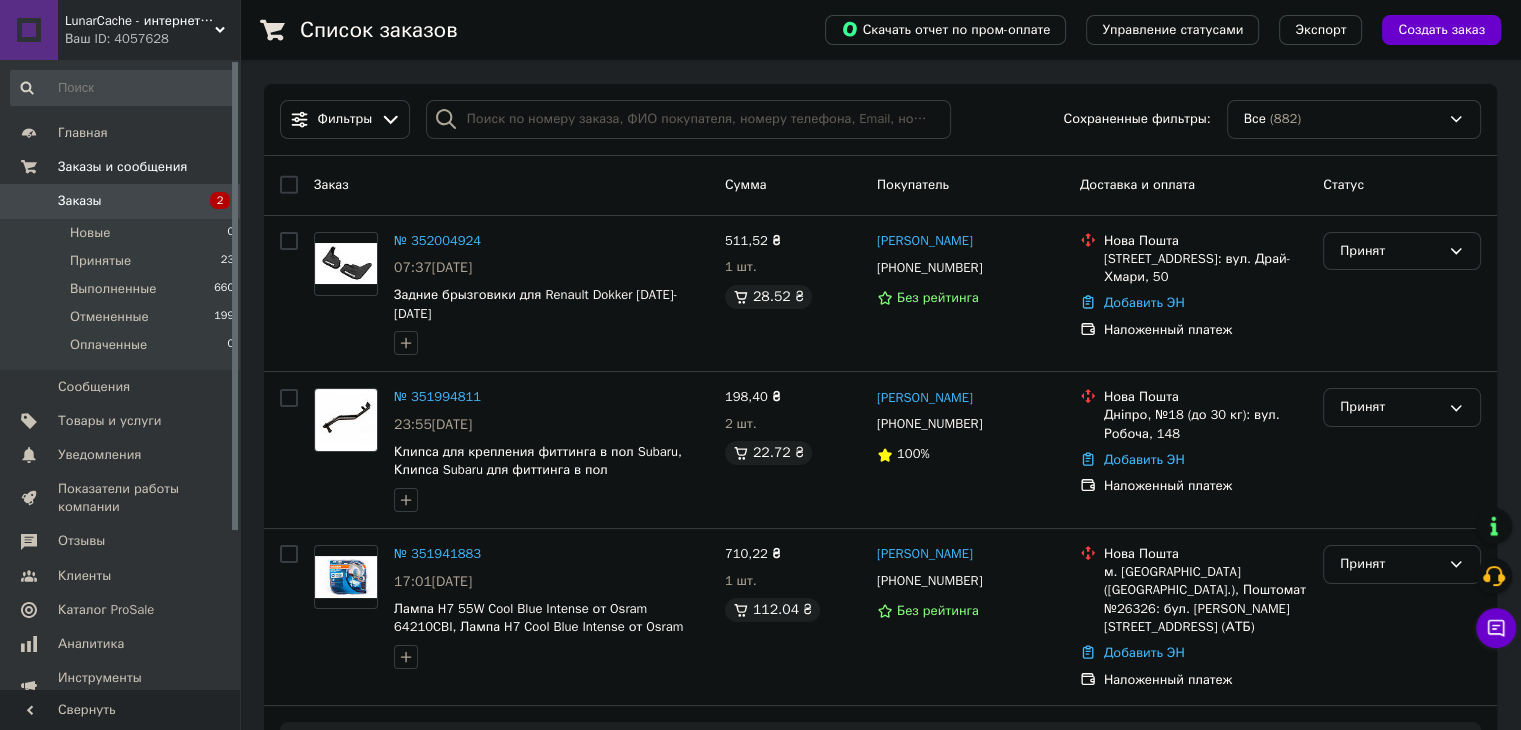 click on "2" at bounding box center [212, 201] 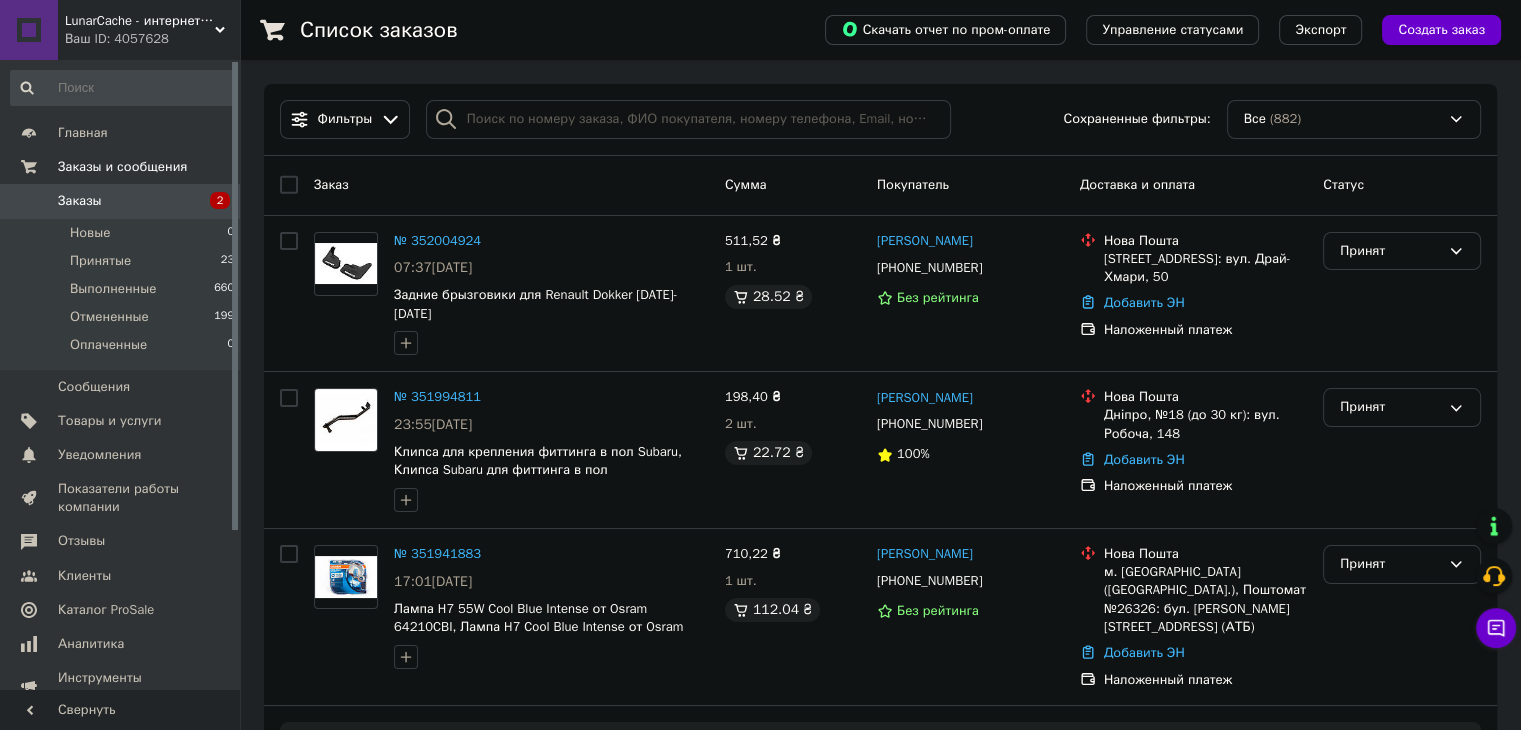 click on "Заказы" at bounding box center [121, 201] 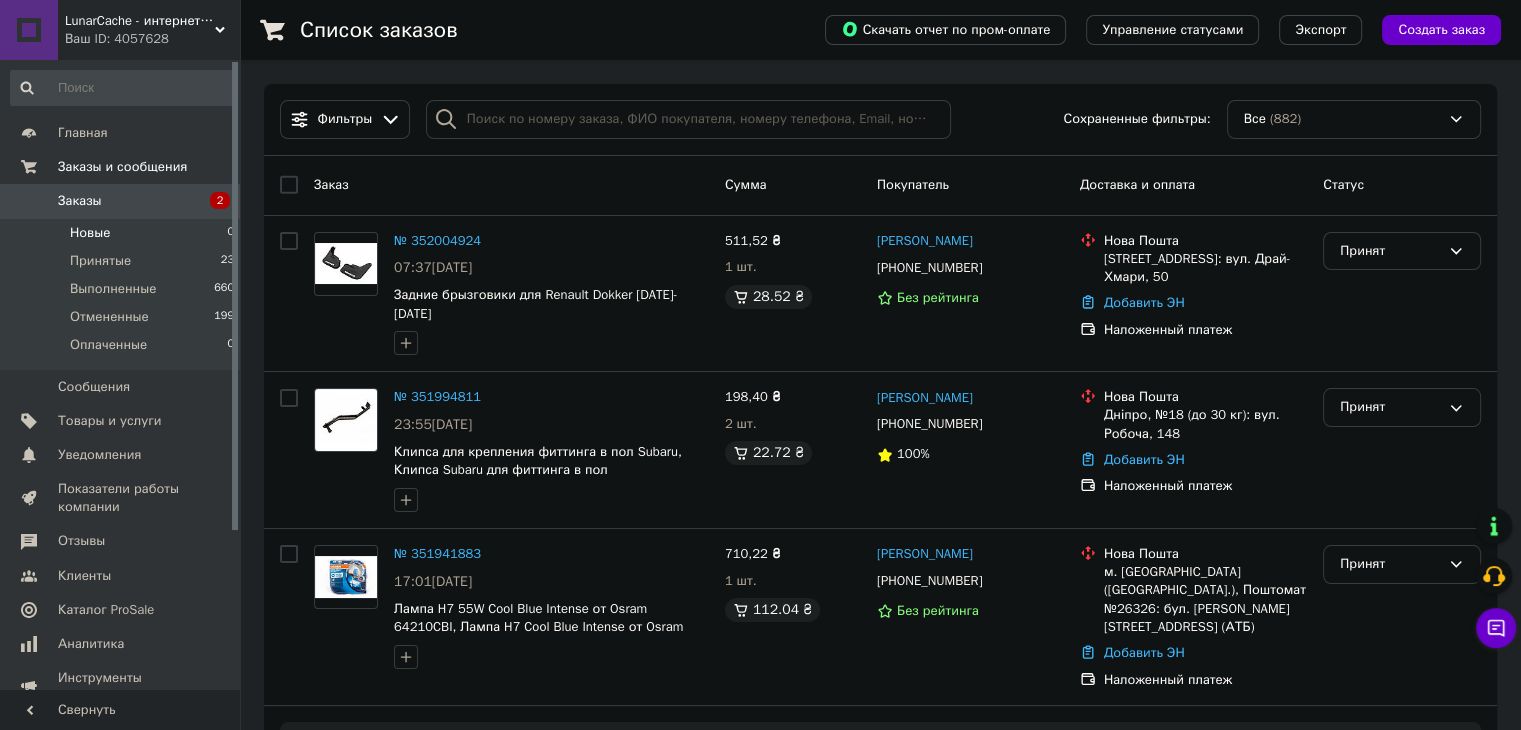 click on "Новые 0" at bounding box center (123, 233) 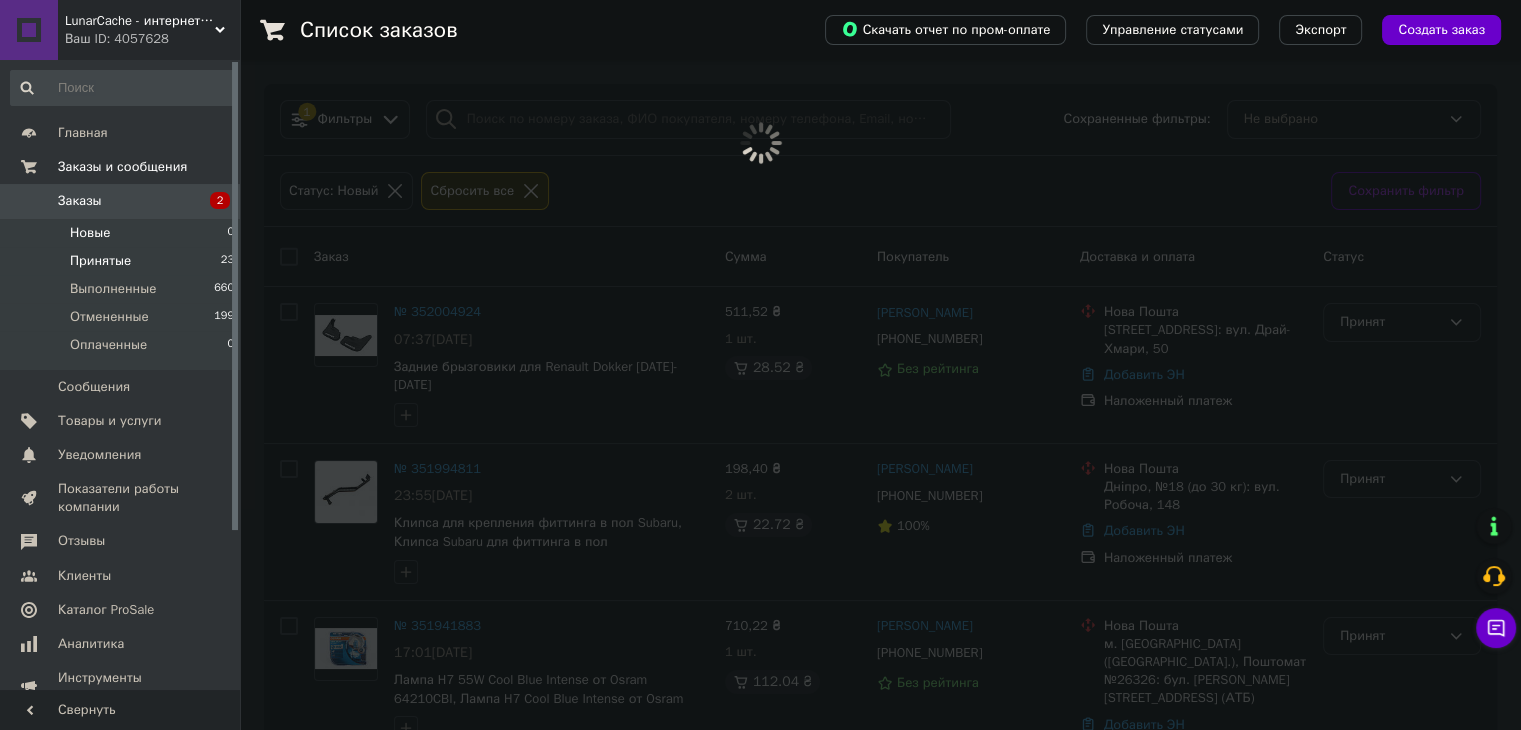 click on "Принятые 23" at bounding box center (123, 261) 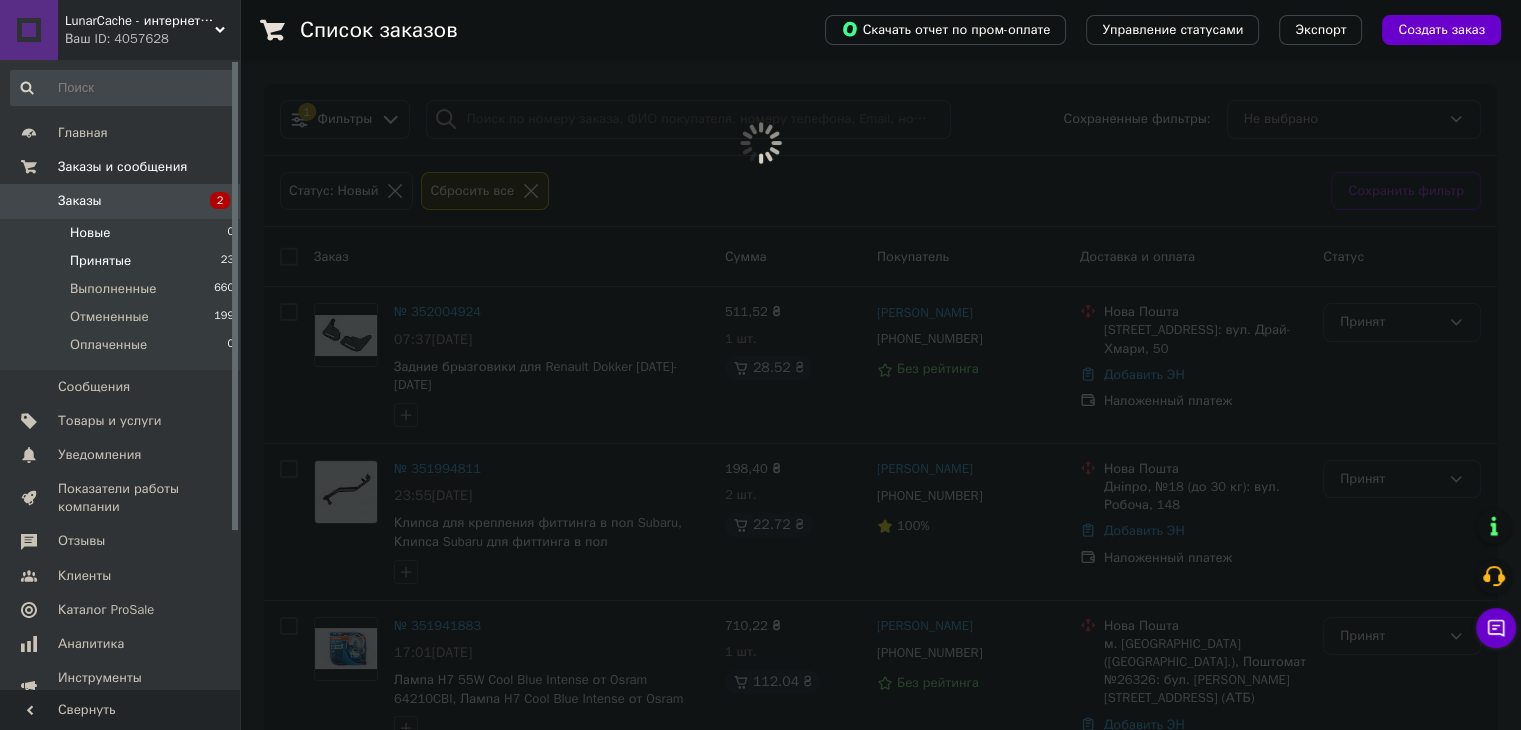 click on "Принятые 23" at bounding box center (123, 261) 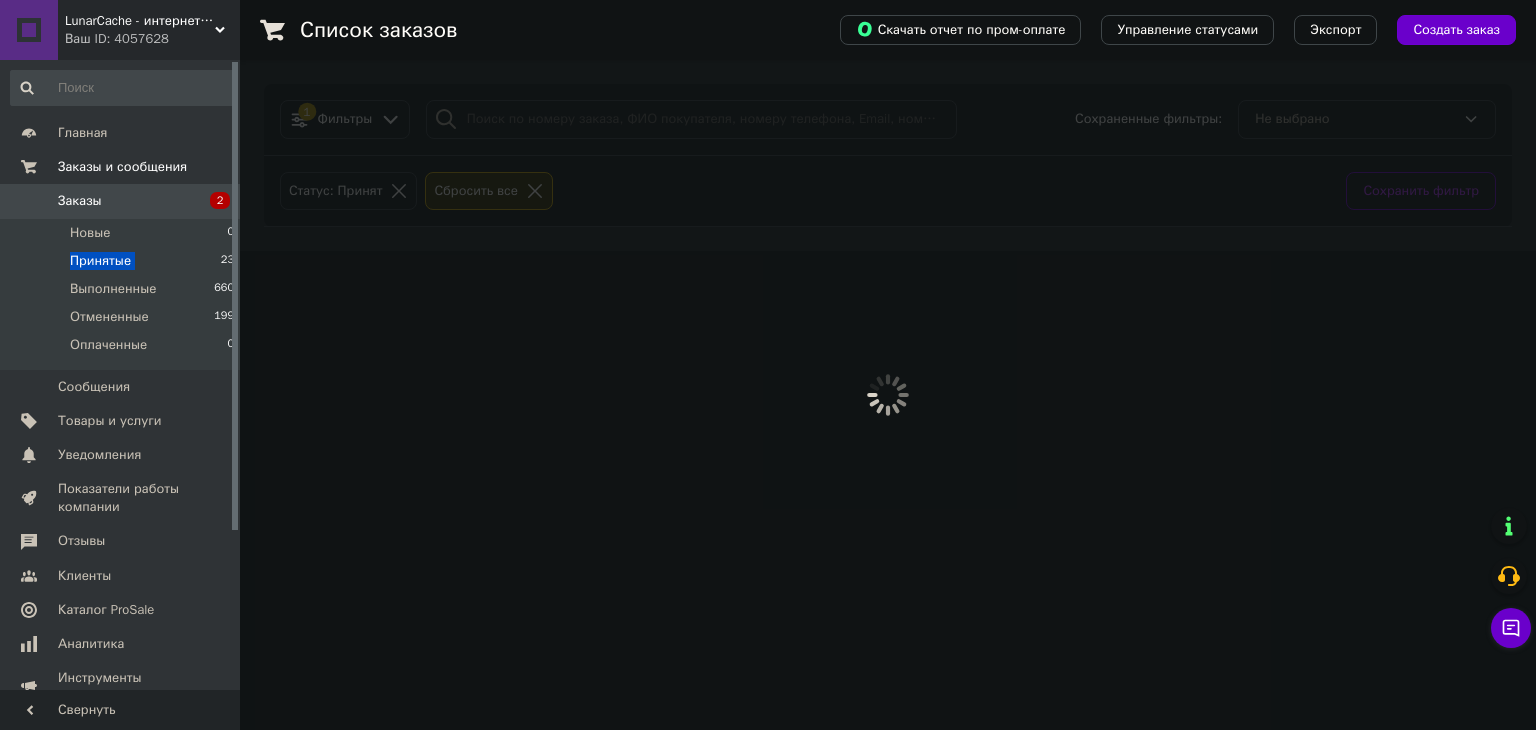 click on "Принятые 23" at bounding box center [123, 261] 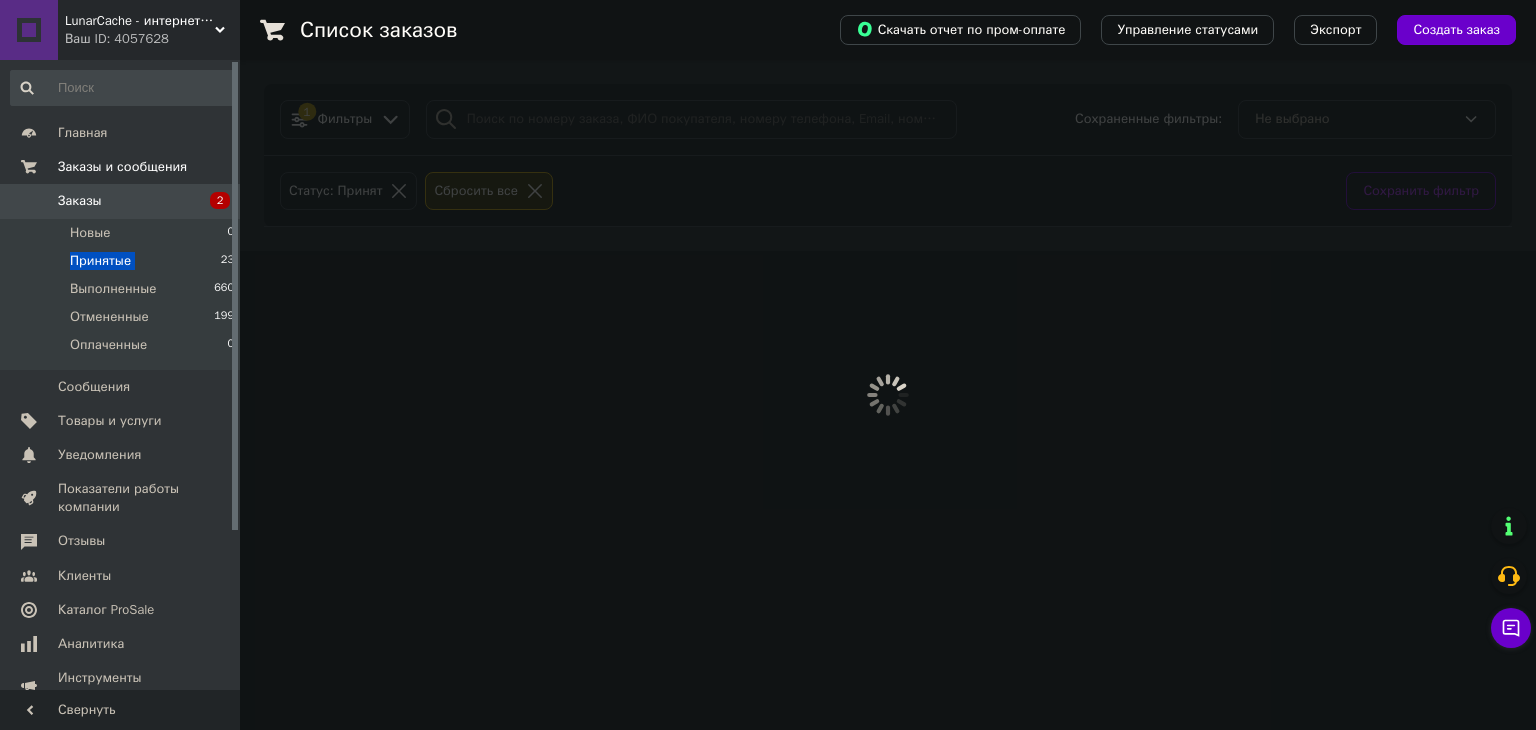 click on "Принятые 23" at bounding box center [123, 261] 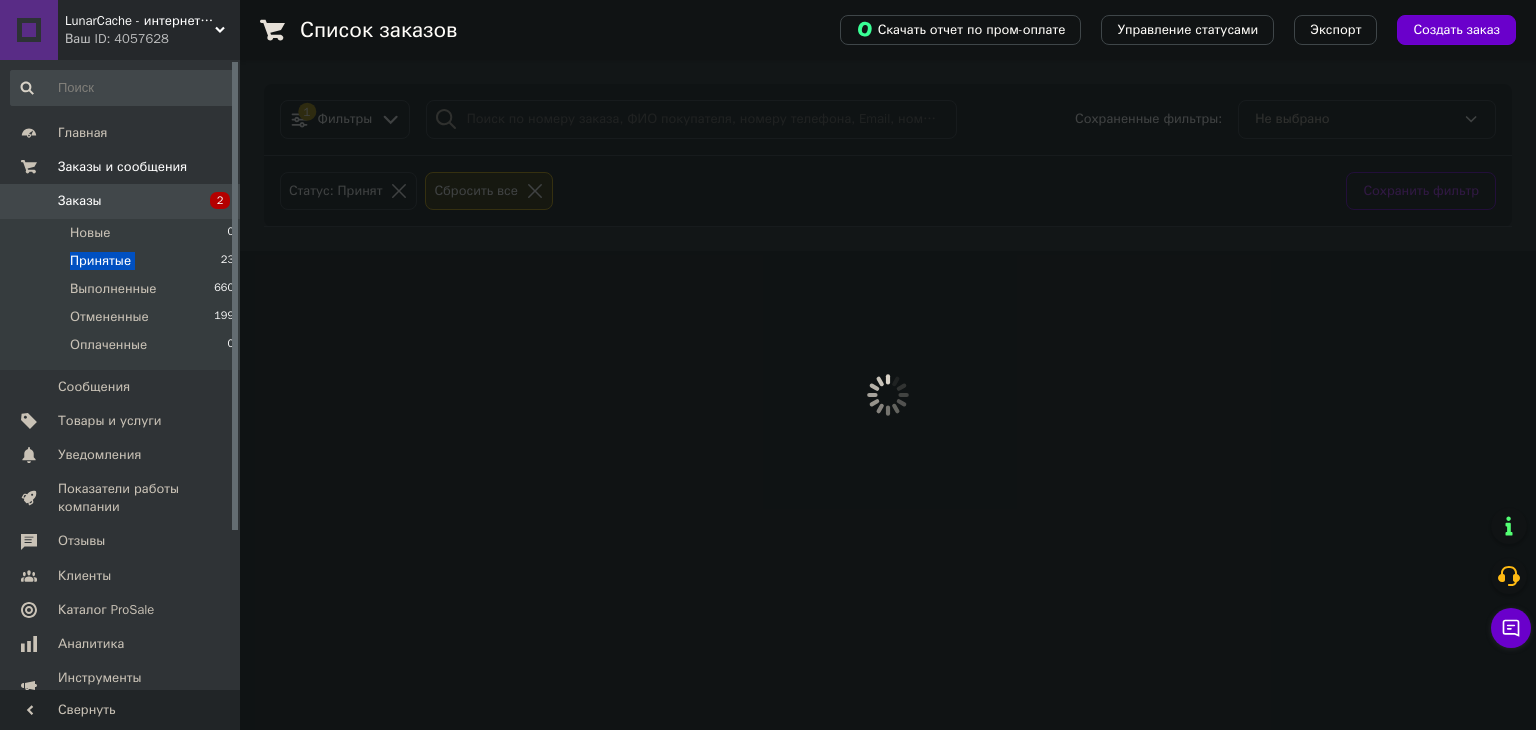 click on "Принятые 23" at bounding box center (123, 261) 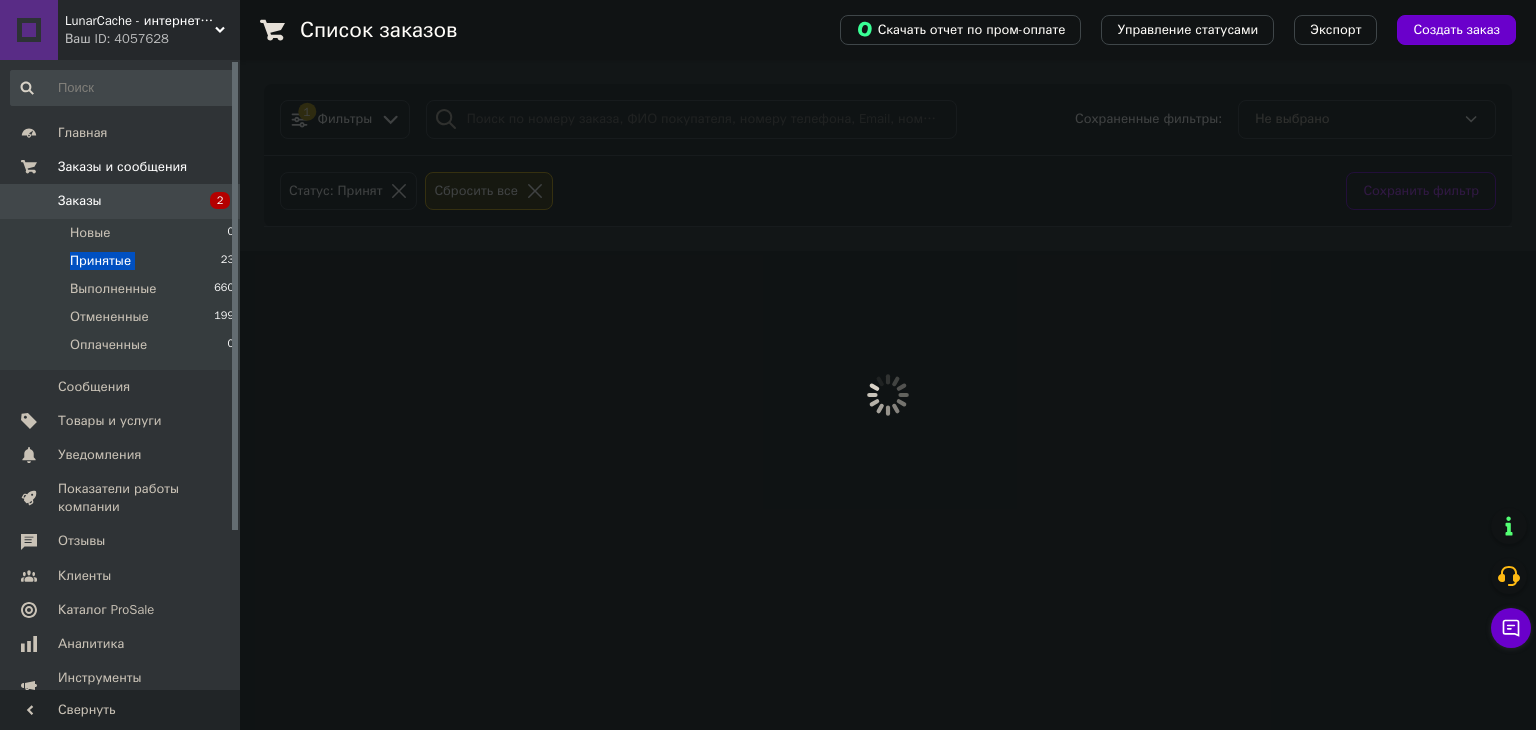 click on "Принятые 23" at bounding box center [123, 261] 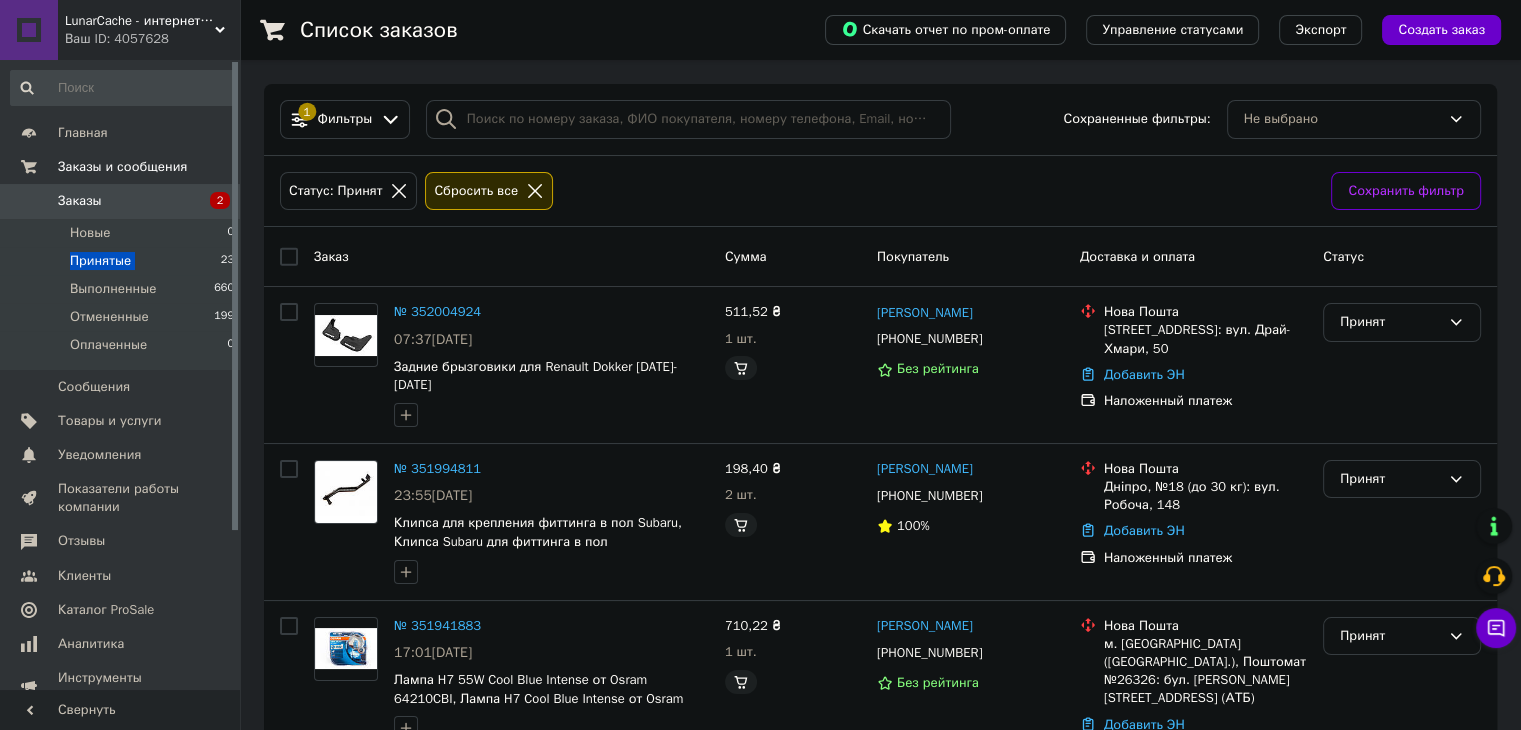 scroll, scrollTop: 3459, scrollLeft: 0, axis: vertical 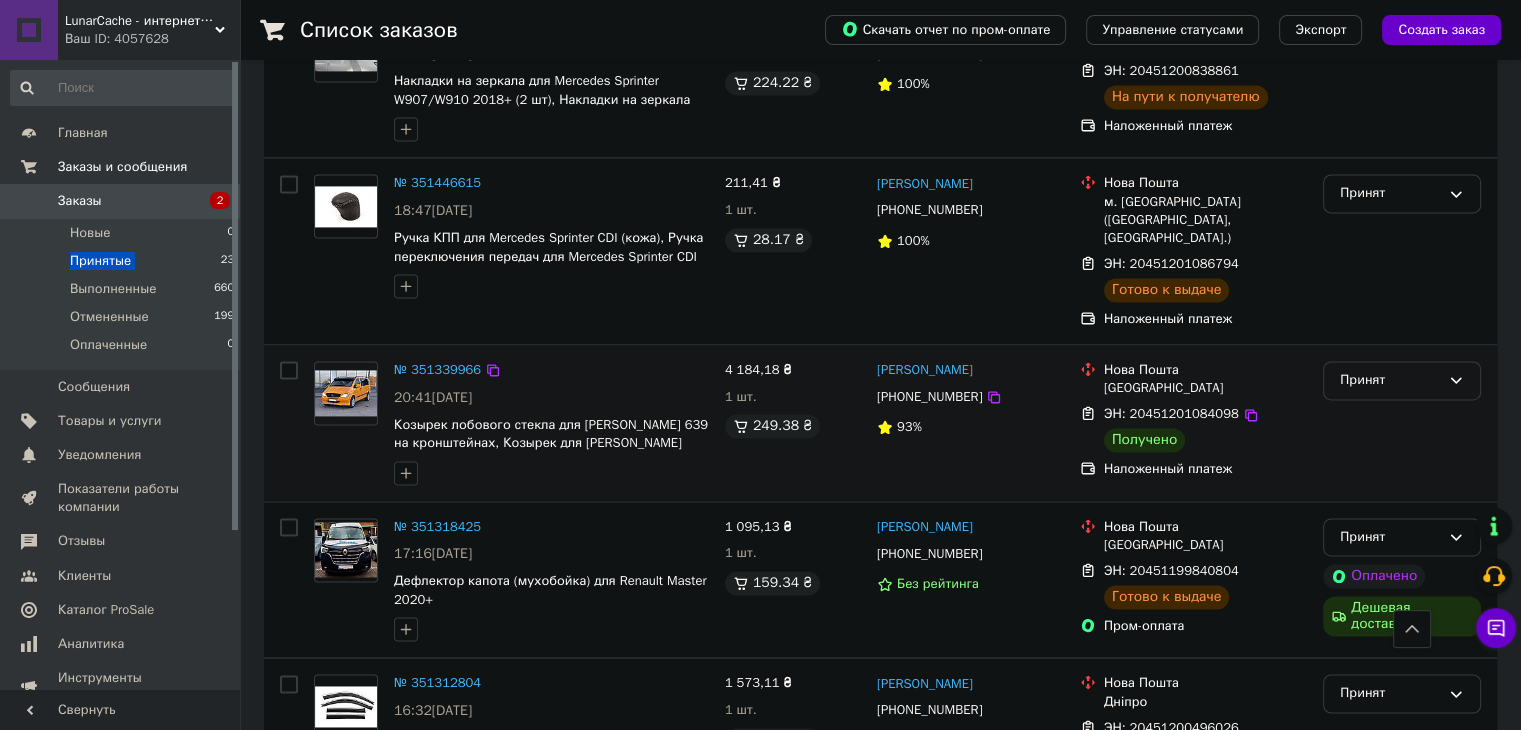 click on "Принят" at bounding box center (1390, 380) 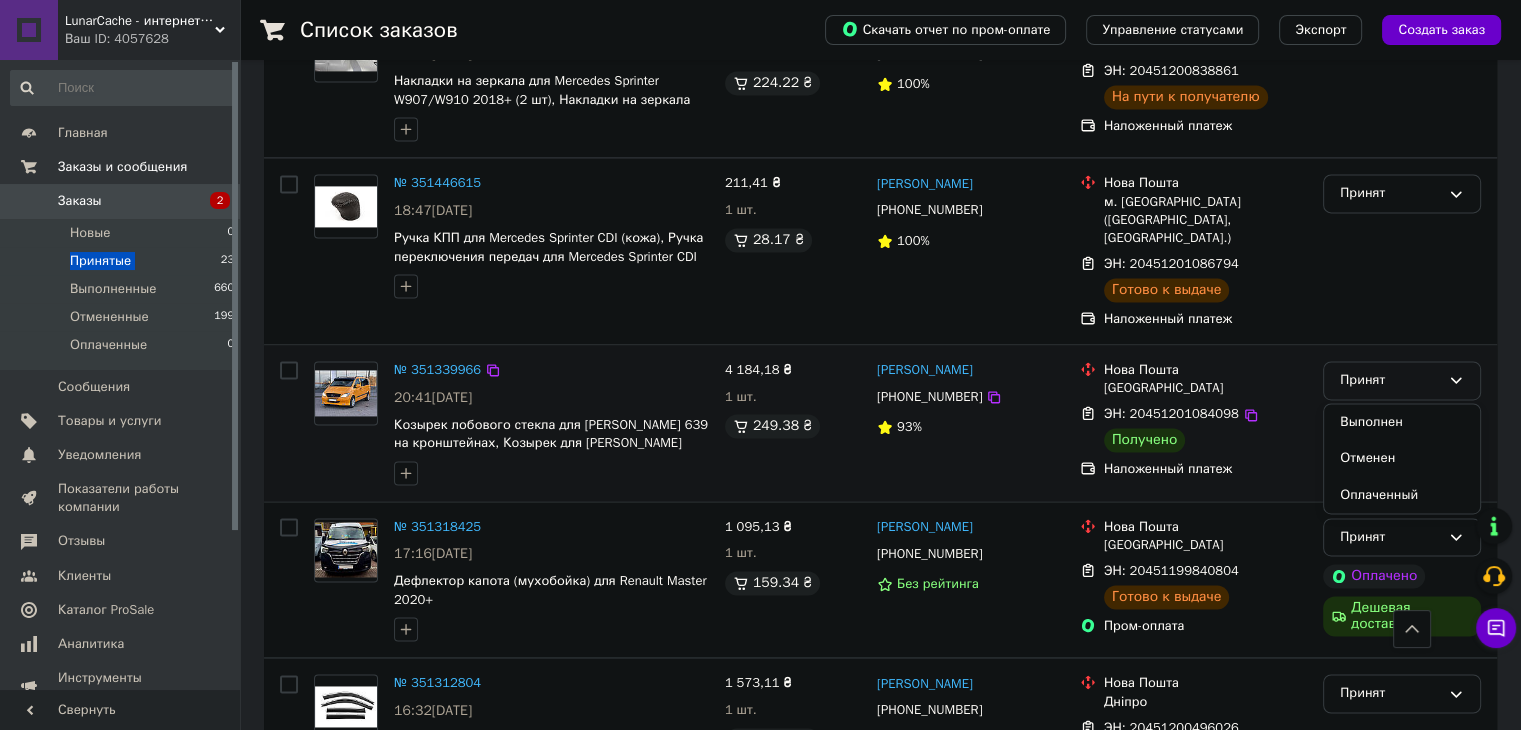click on "Выполнен Отменен Оплаченный" at bounding box center (1402, 459) 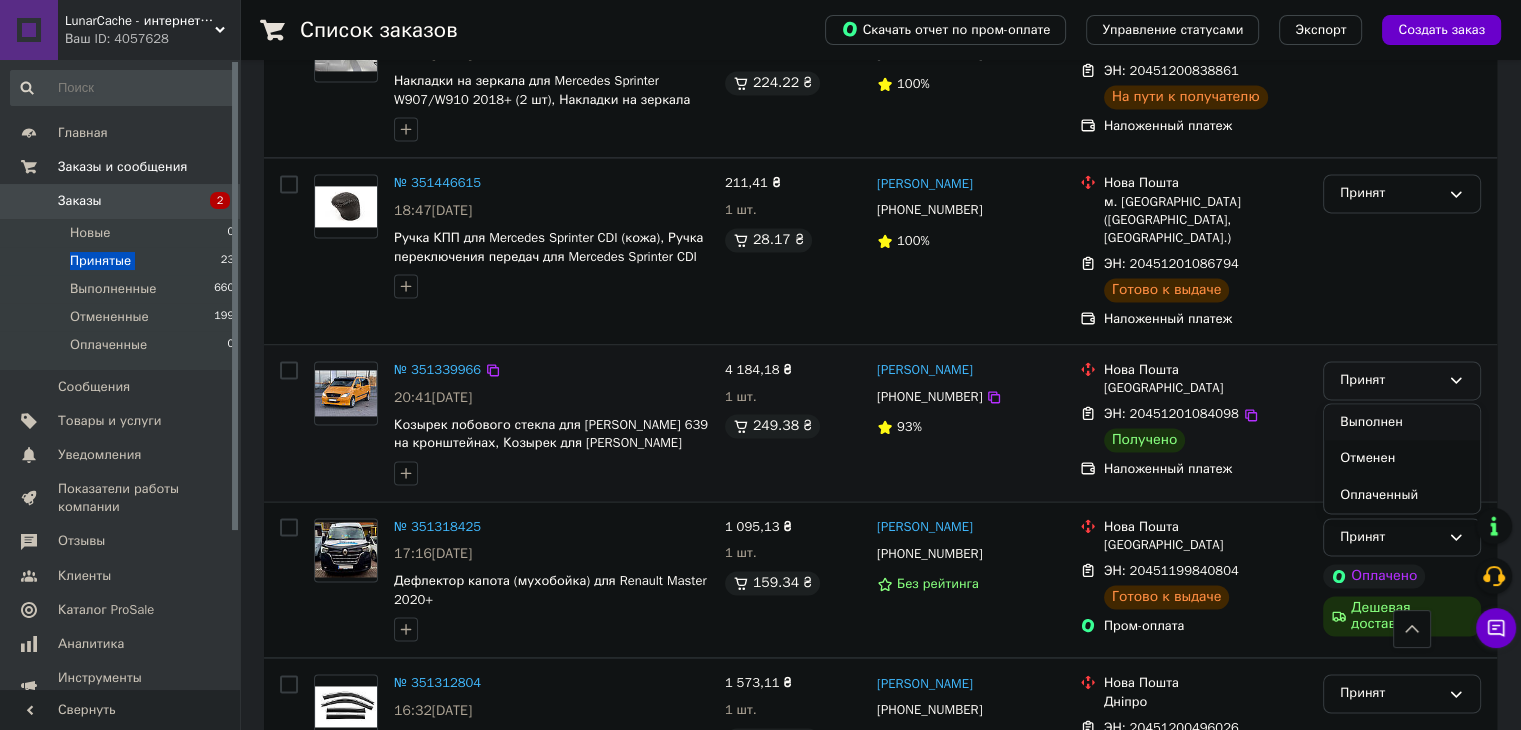 click on "Выполнен" at bounding box center (1402, 422) 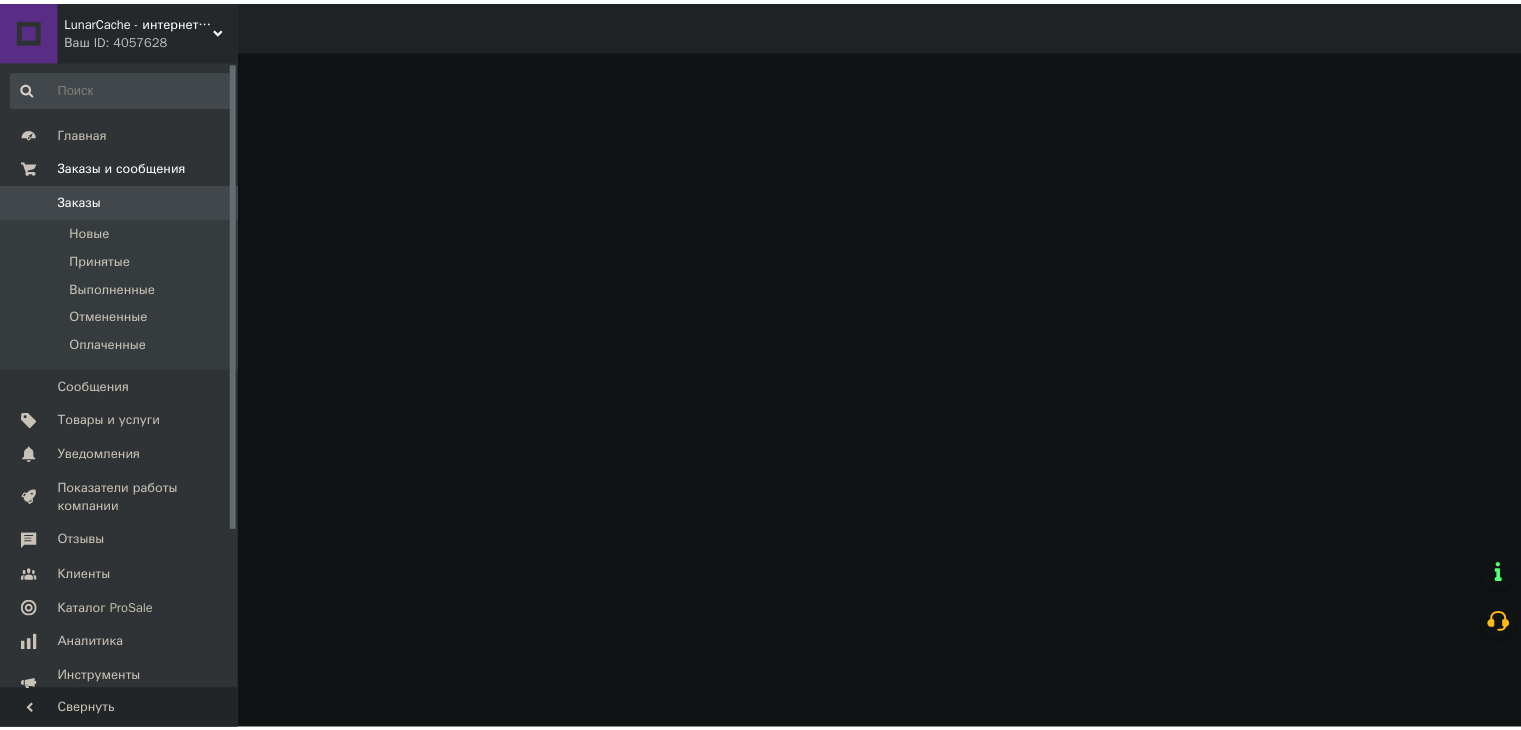 scroll, scrollTop: 0, scrollLeft: 0, axis: both 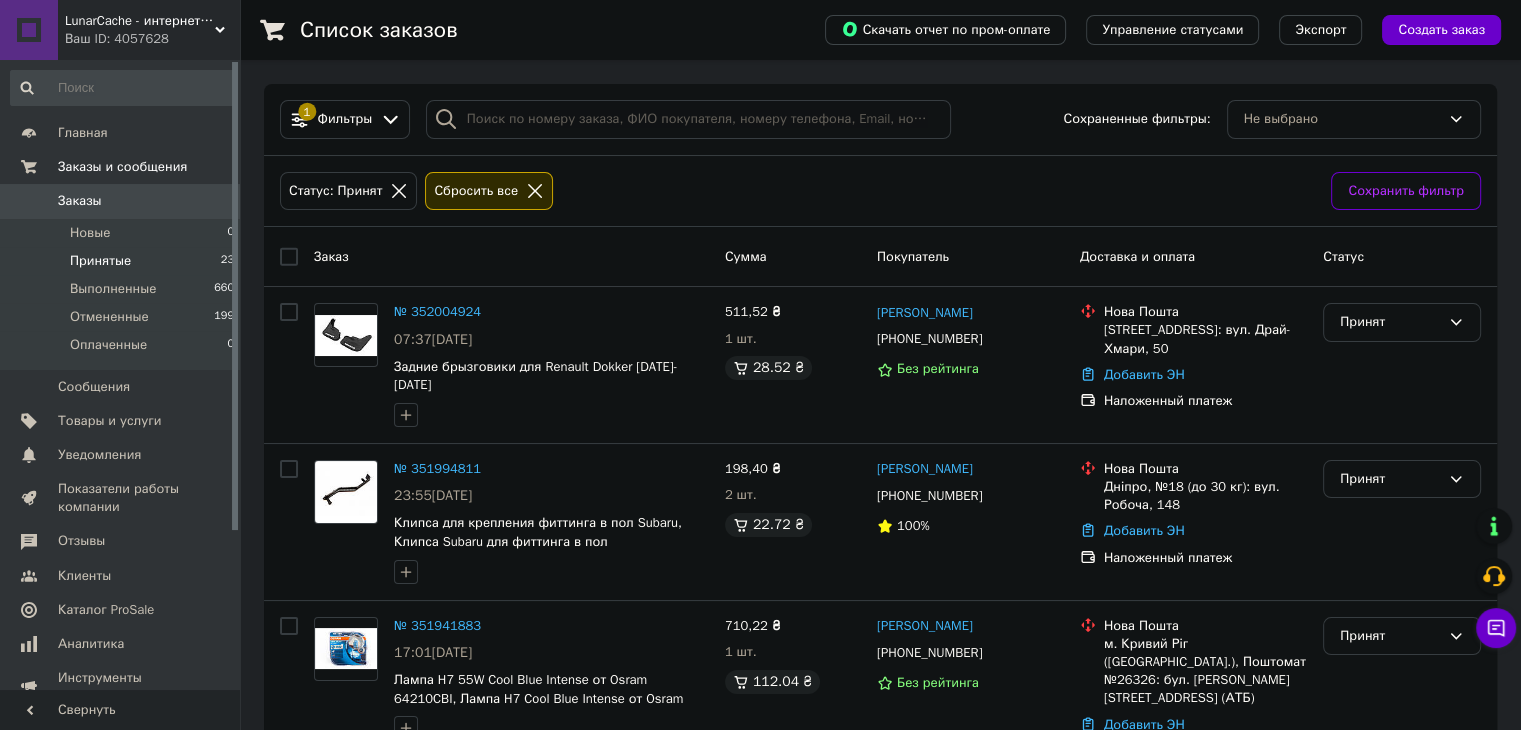 click on "Заказы" at bounding box center [121, 201] 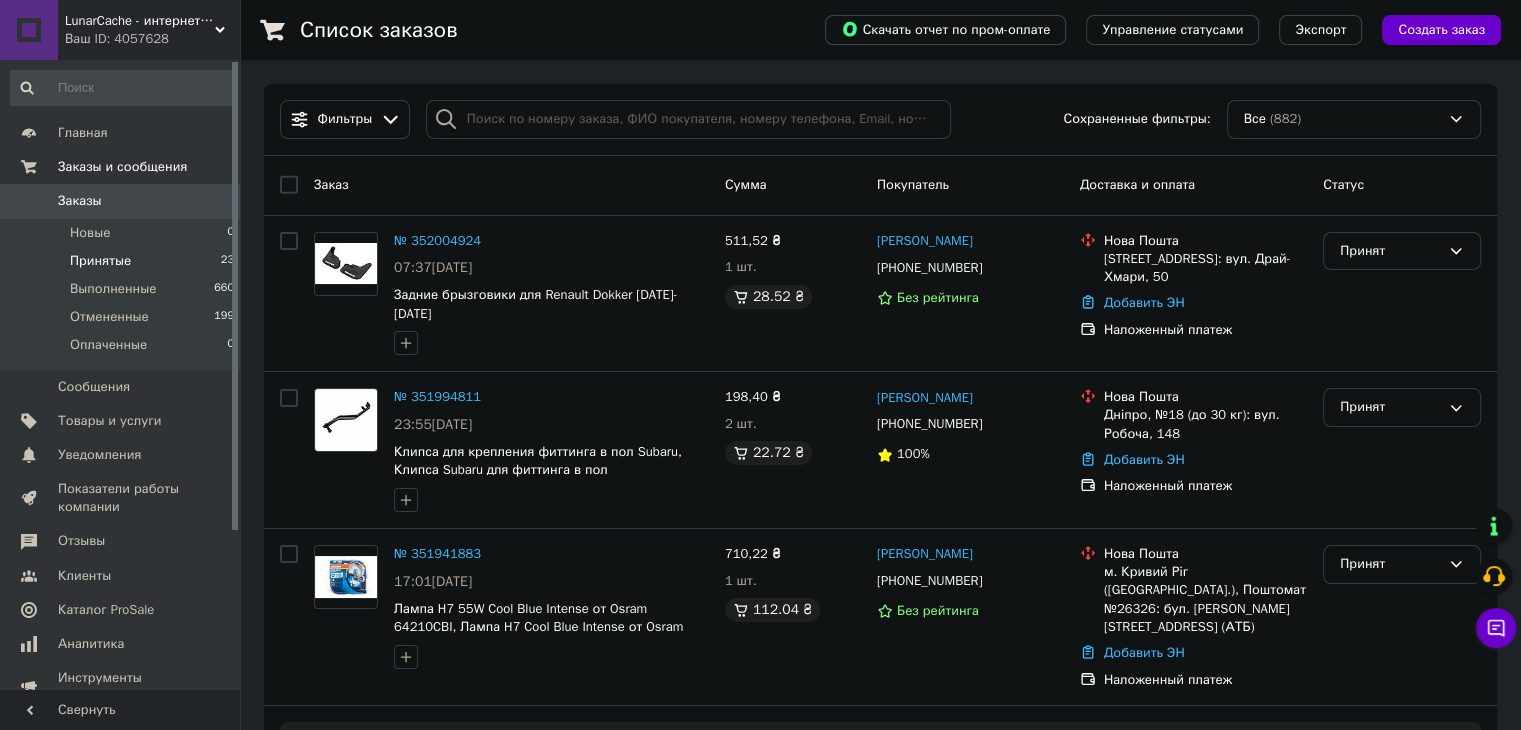 click on "Принятые 23" at bounding box center [123, 261] 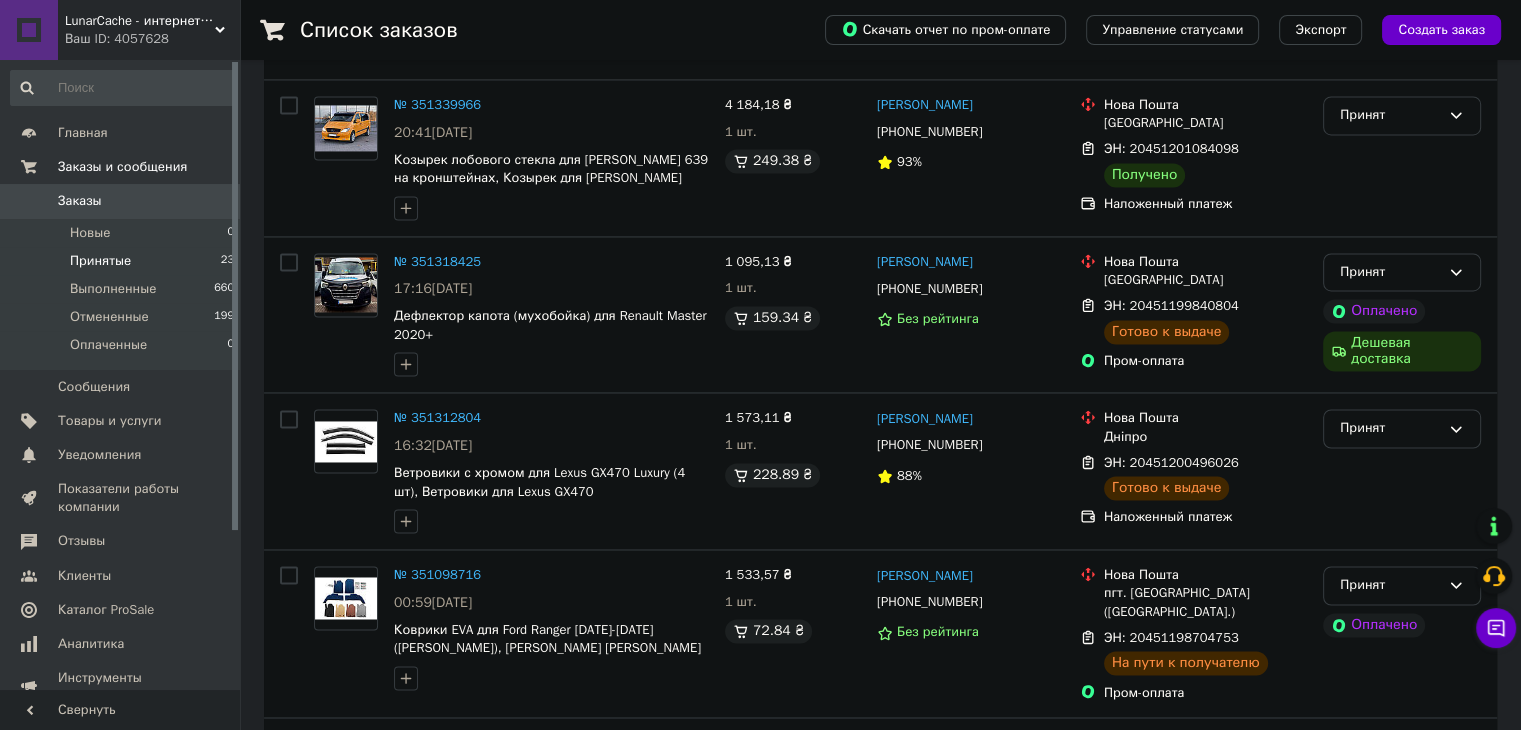 scroll, scrollTop: 3459, scrollLeft: 0, axis: vertical 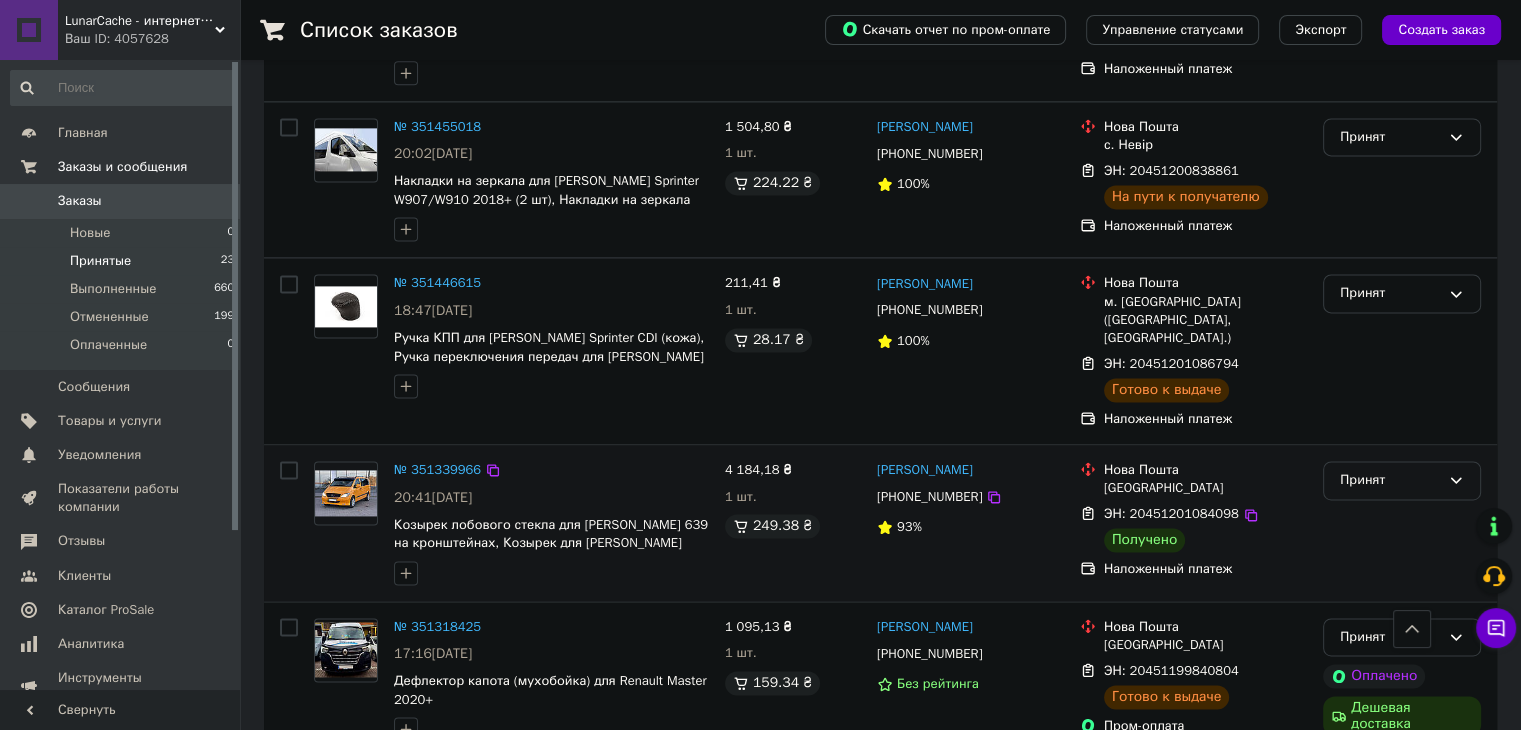 click on "Принят" at bounding box center [1402, 523] 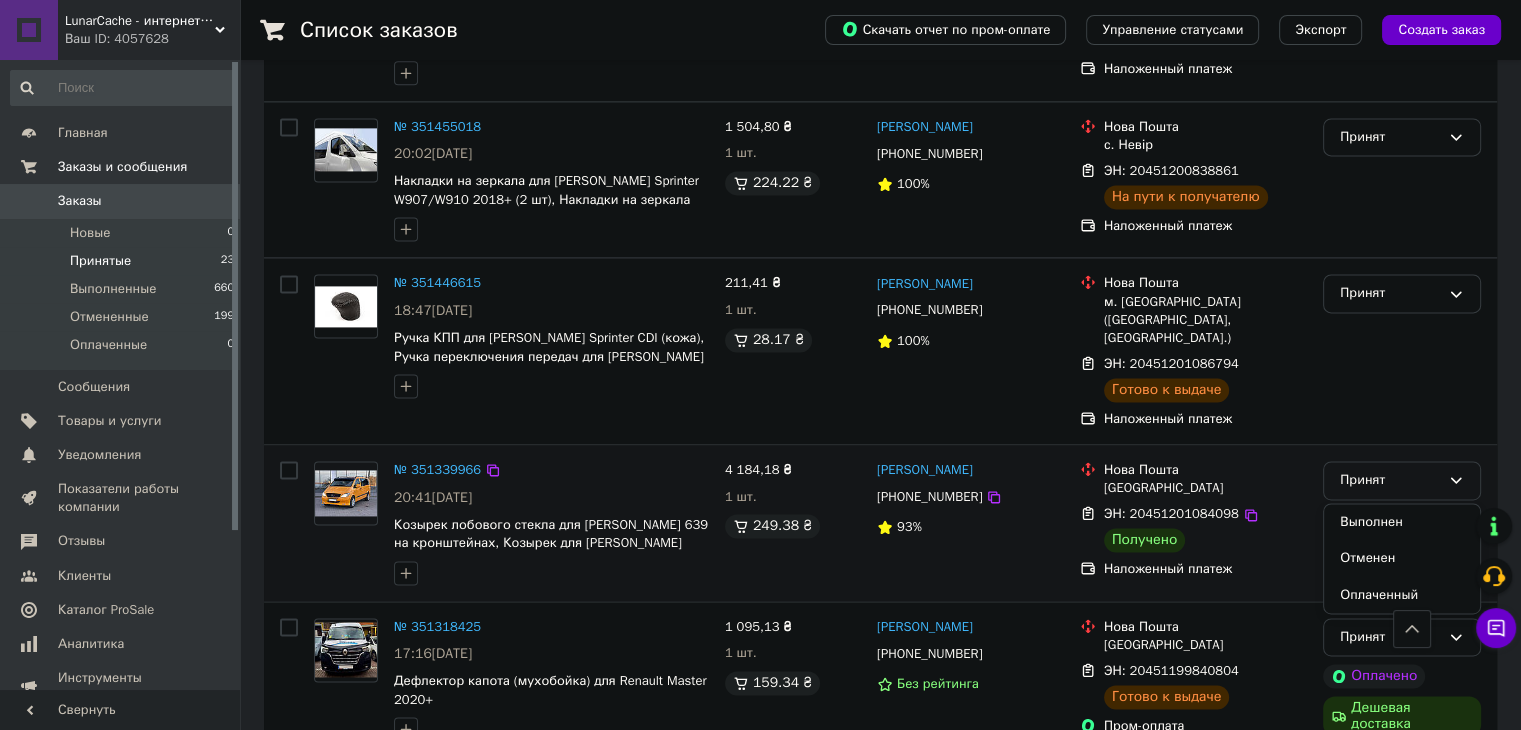 click on "Выполнен" at bounding box center [1402, 522] 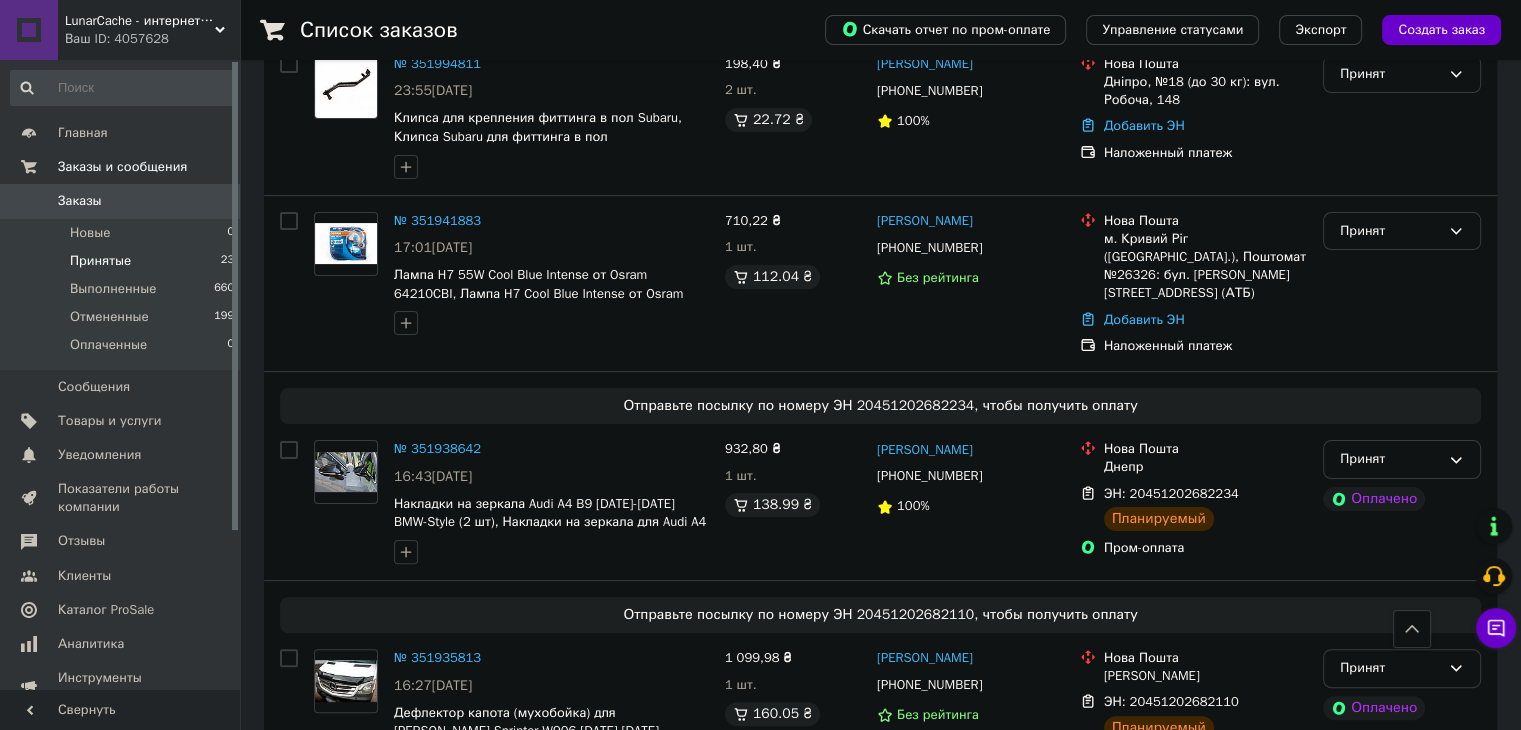 scroll, scrollTop: 259, scrollLeft: 0, axis: vertical 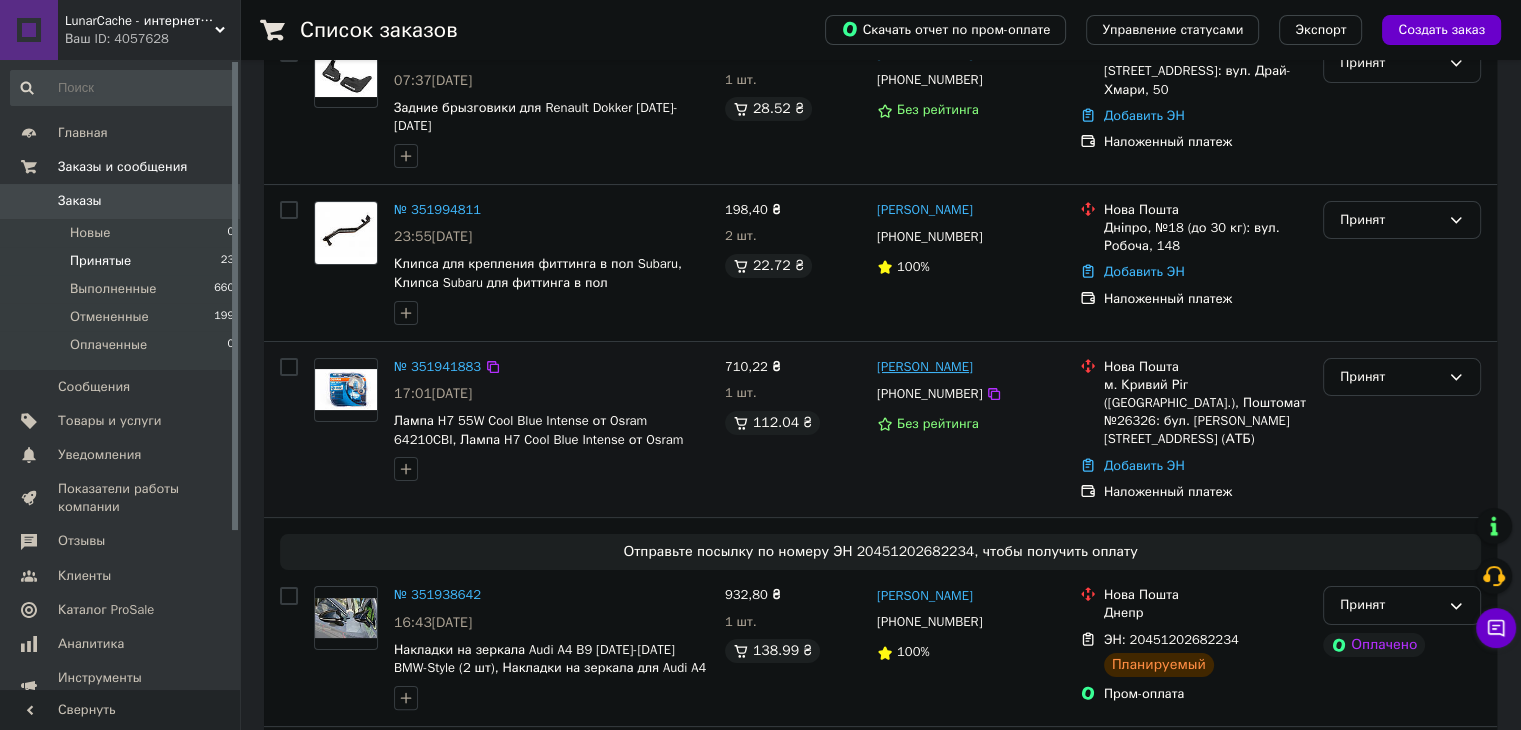 click on "[PERSON_NAME]" at bounding box center (970, 367) 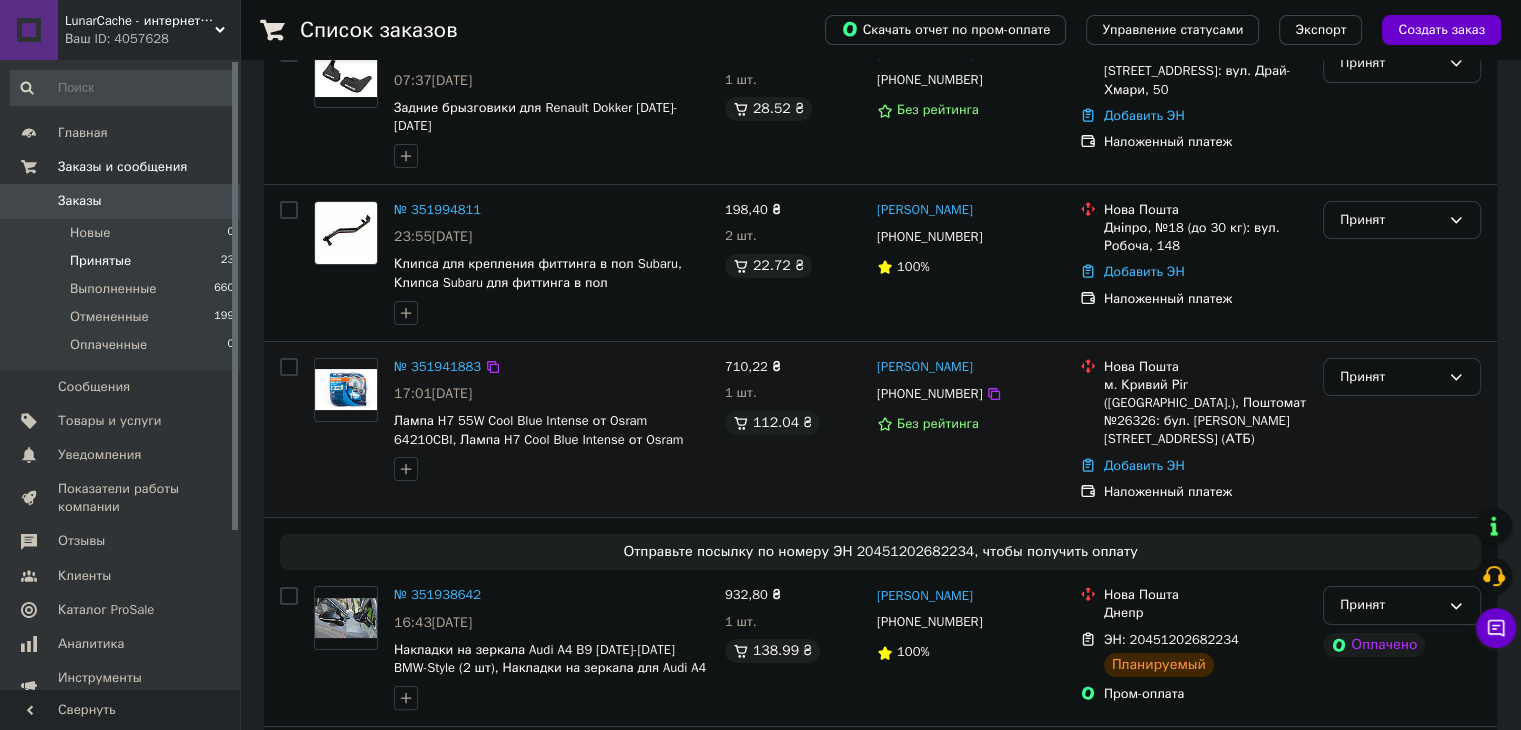 copy on "Мосолов" 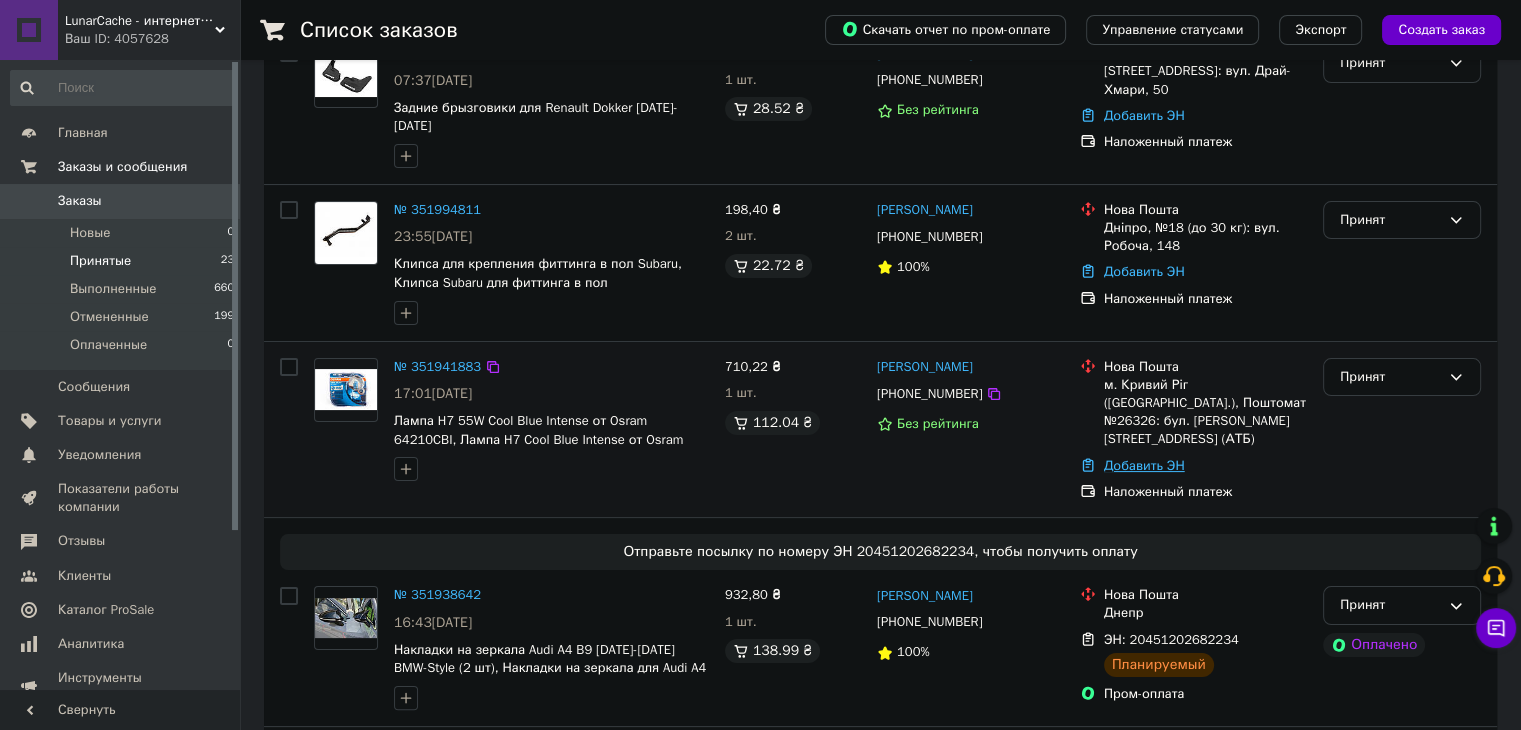 click on "Добавить ЭН" at bounding box center [1144, 465] 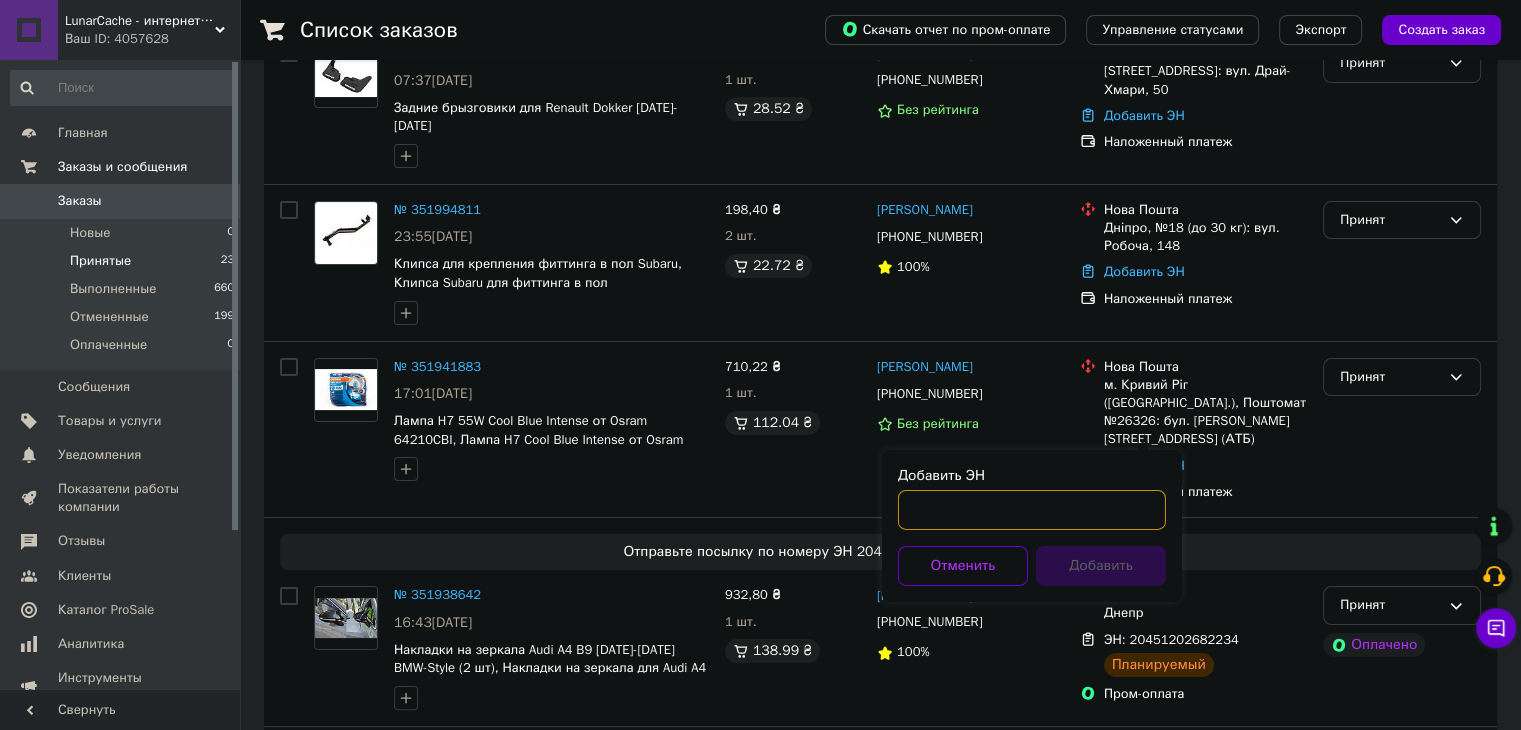 click on "Добавить ЭН" at bounding box center (1032, 510) 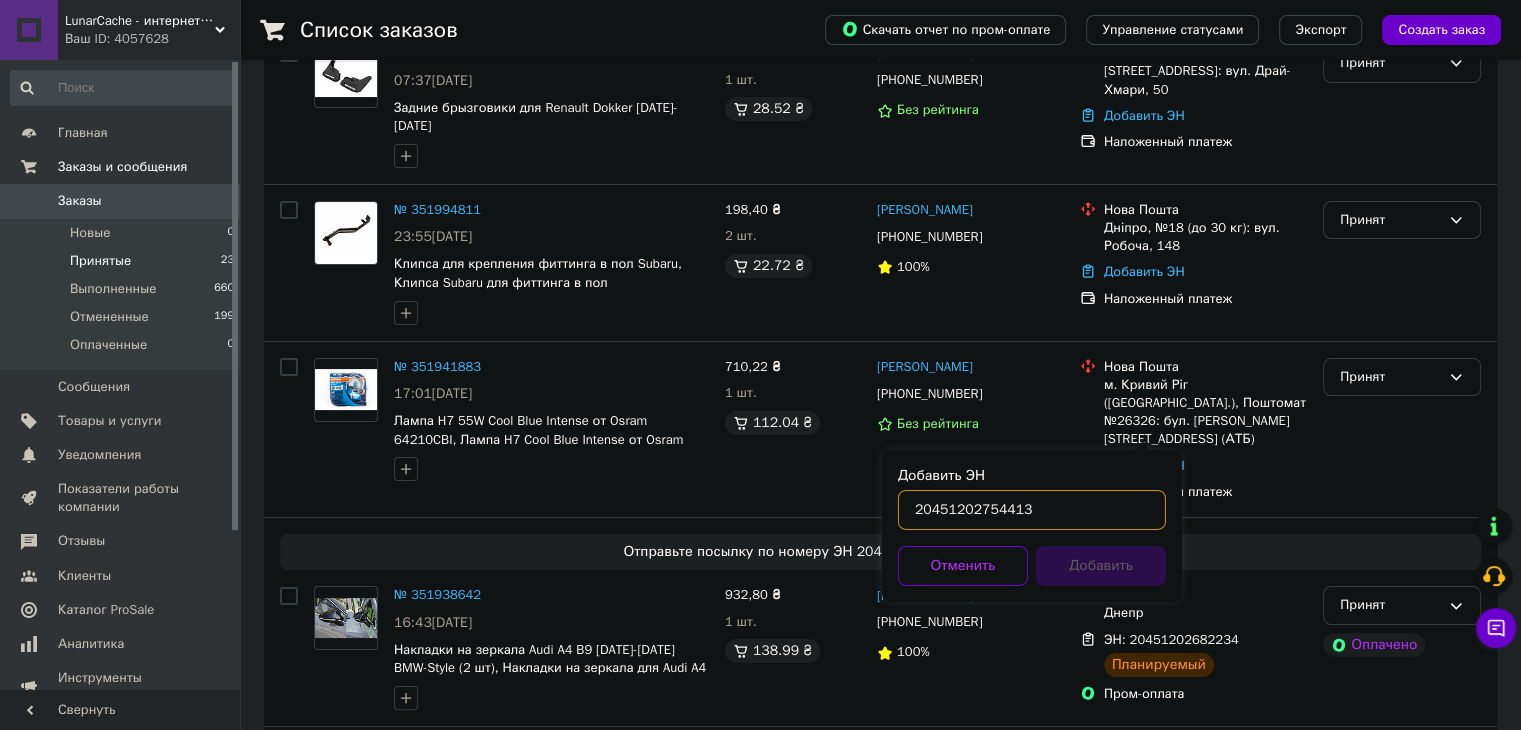 type on "20451202754413" 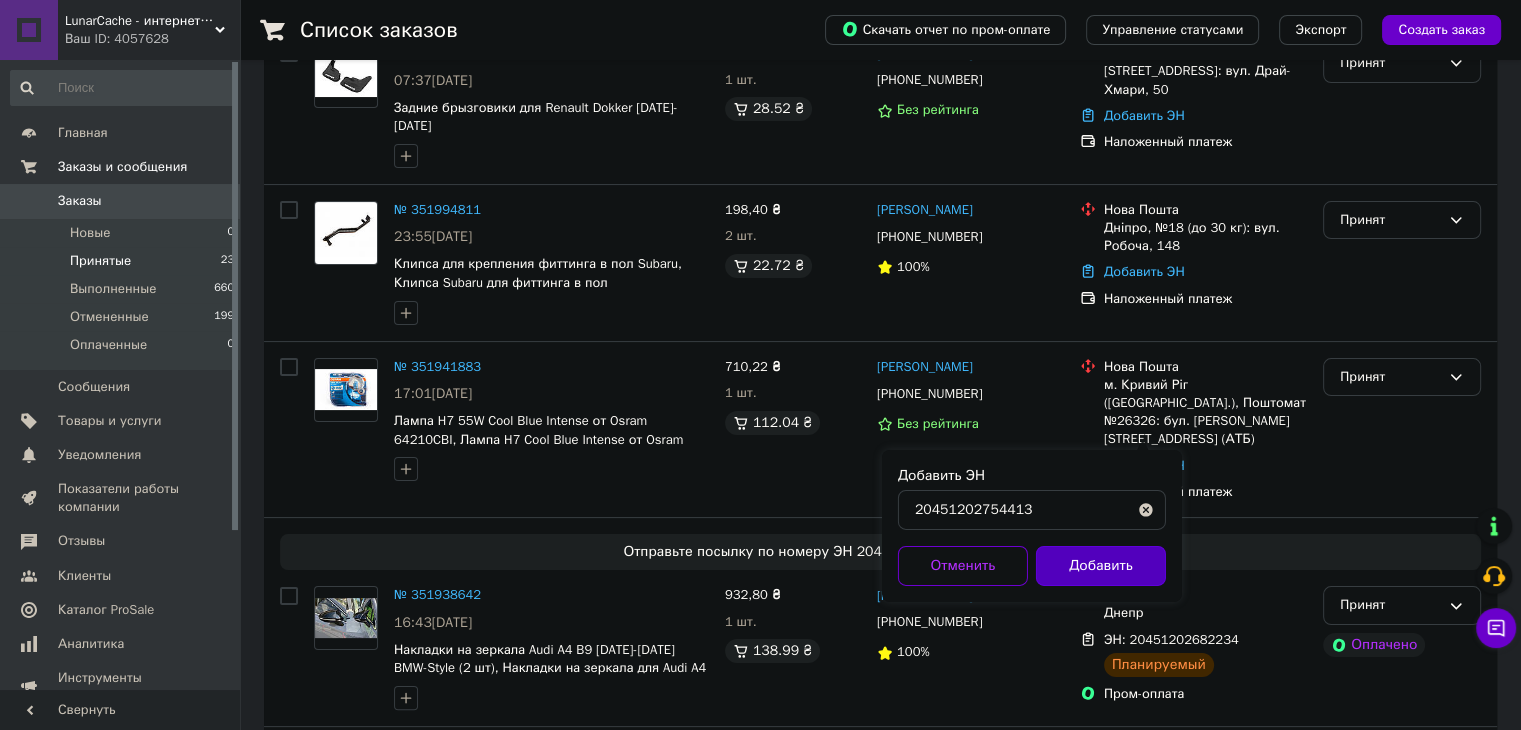 click on "Добавить" at bounding box center (1101, 566) 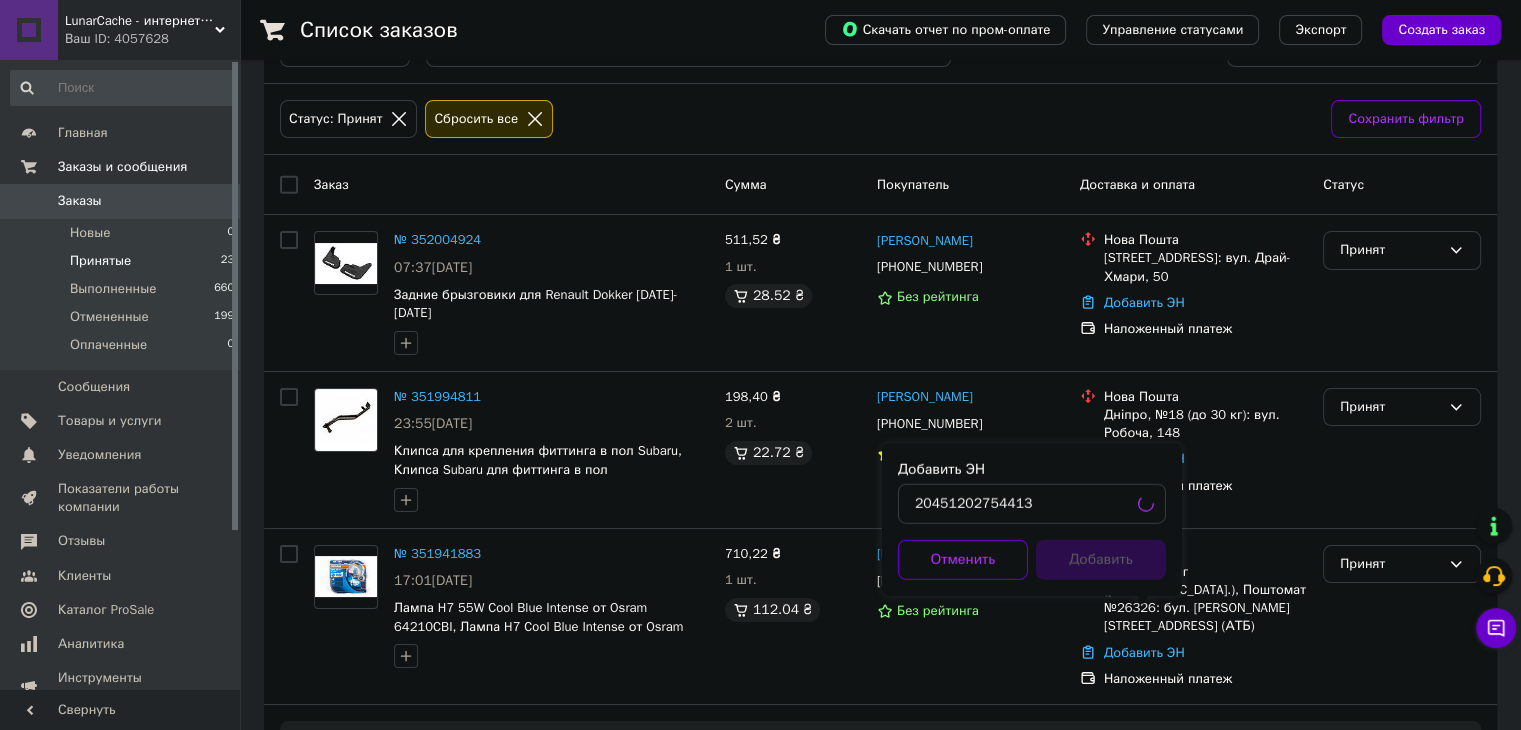 scroll, scrollTop: 59, scrollLeft: 0, axis: vertical 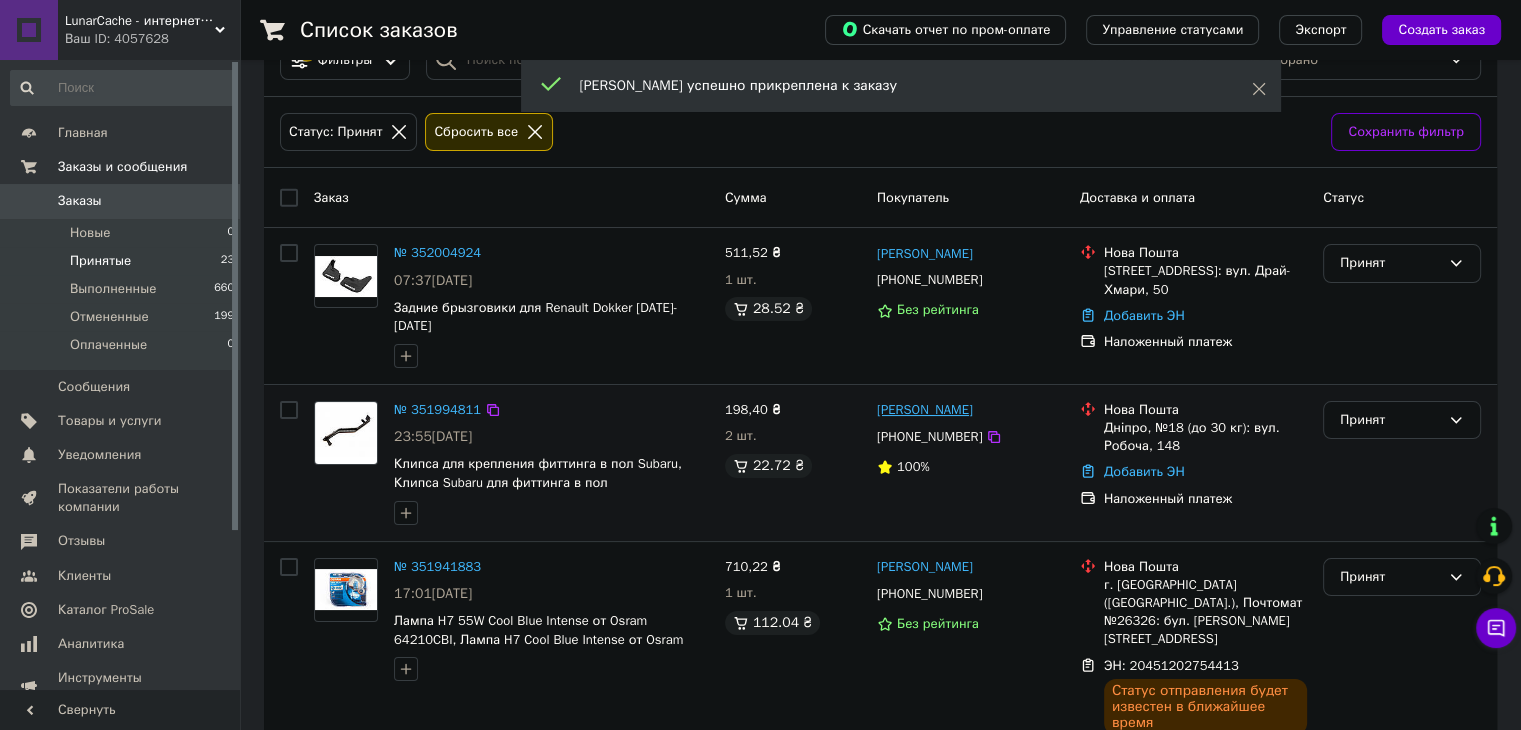 drag, startPoint x: 1000, startPoint y: 401, endPoint x: 922, endPoint y: 390, distance: 78.77182 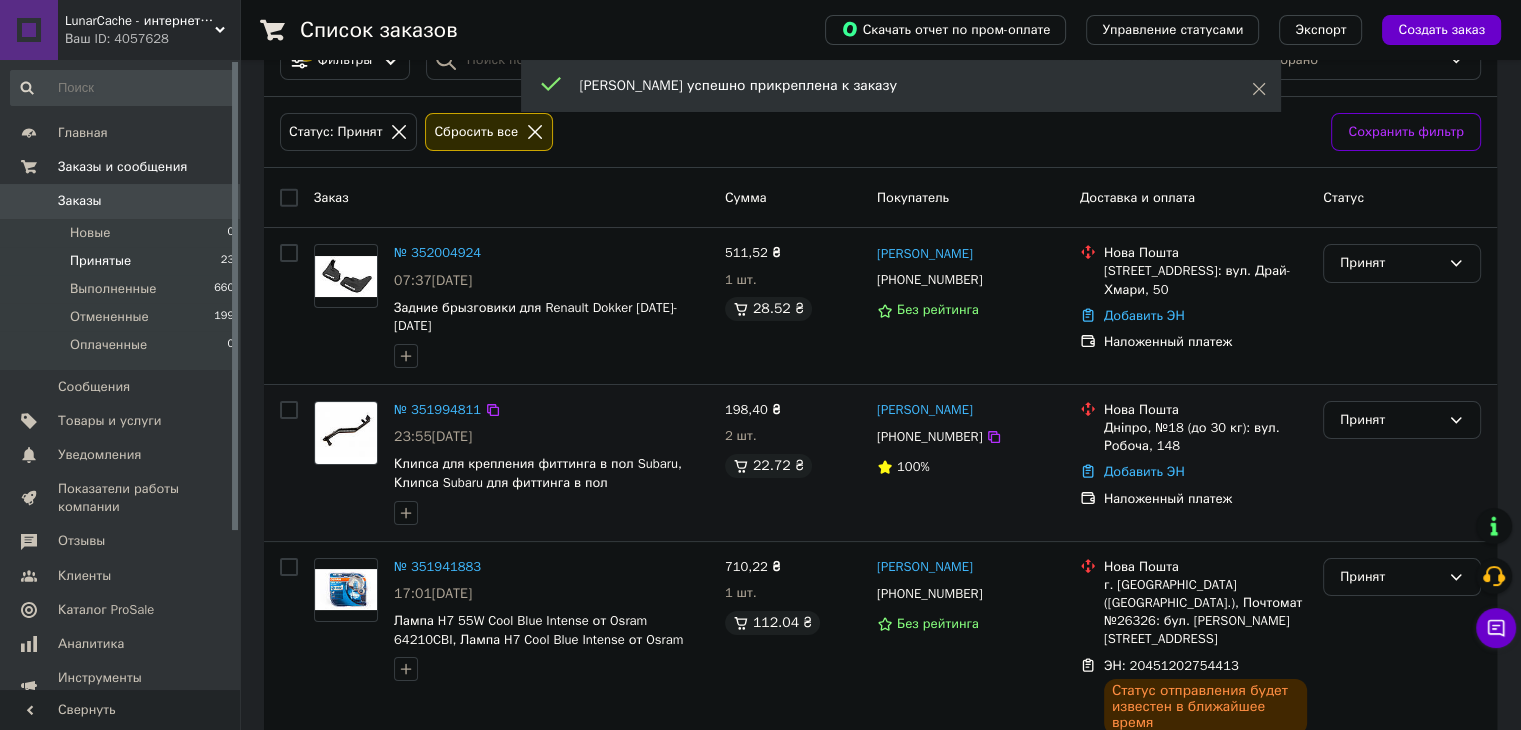 copy on "Райский" 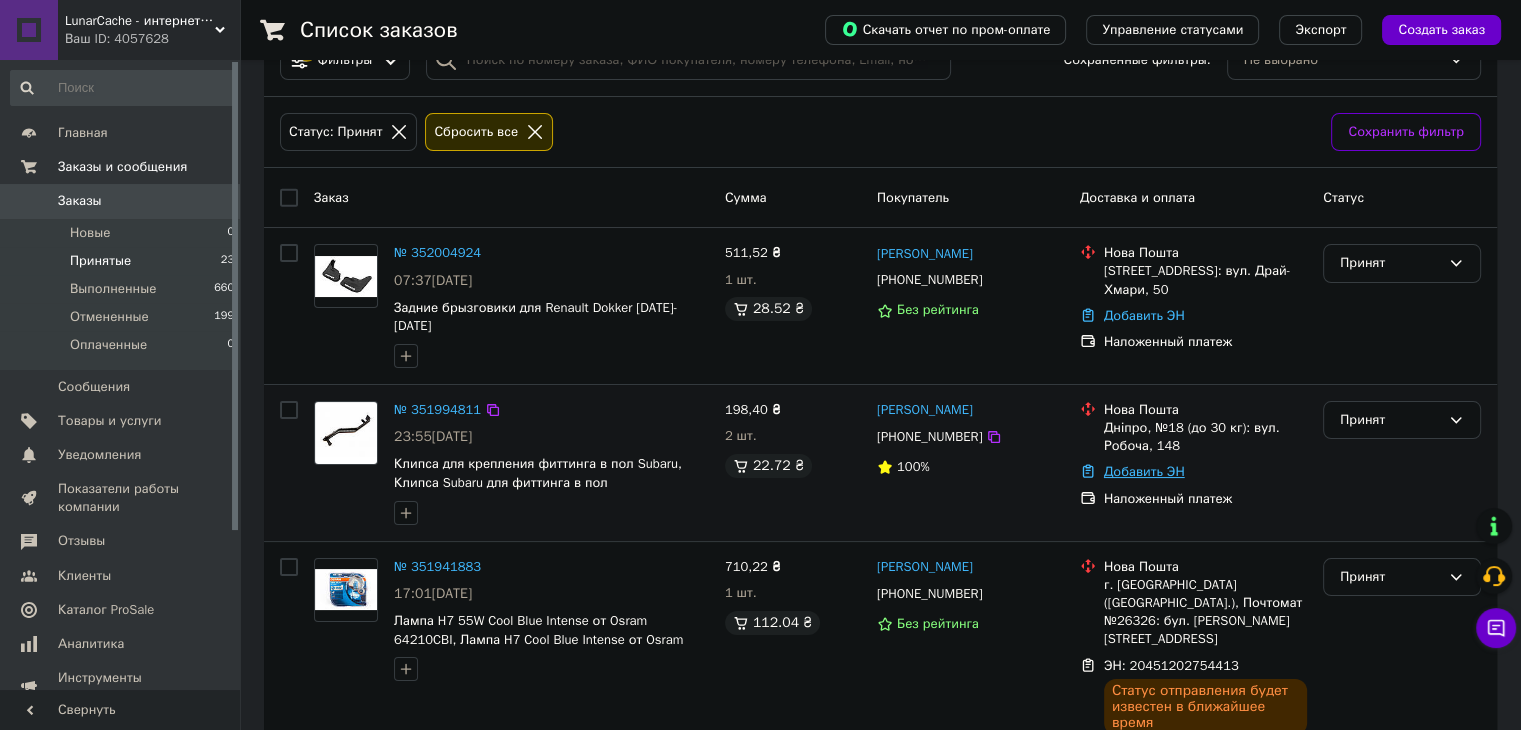 click on "Добавить ЭН" at bounding box center (1144, 471) 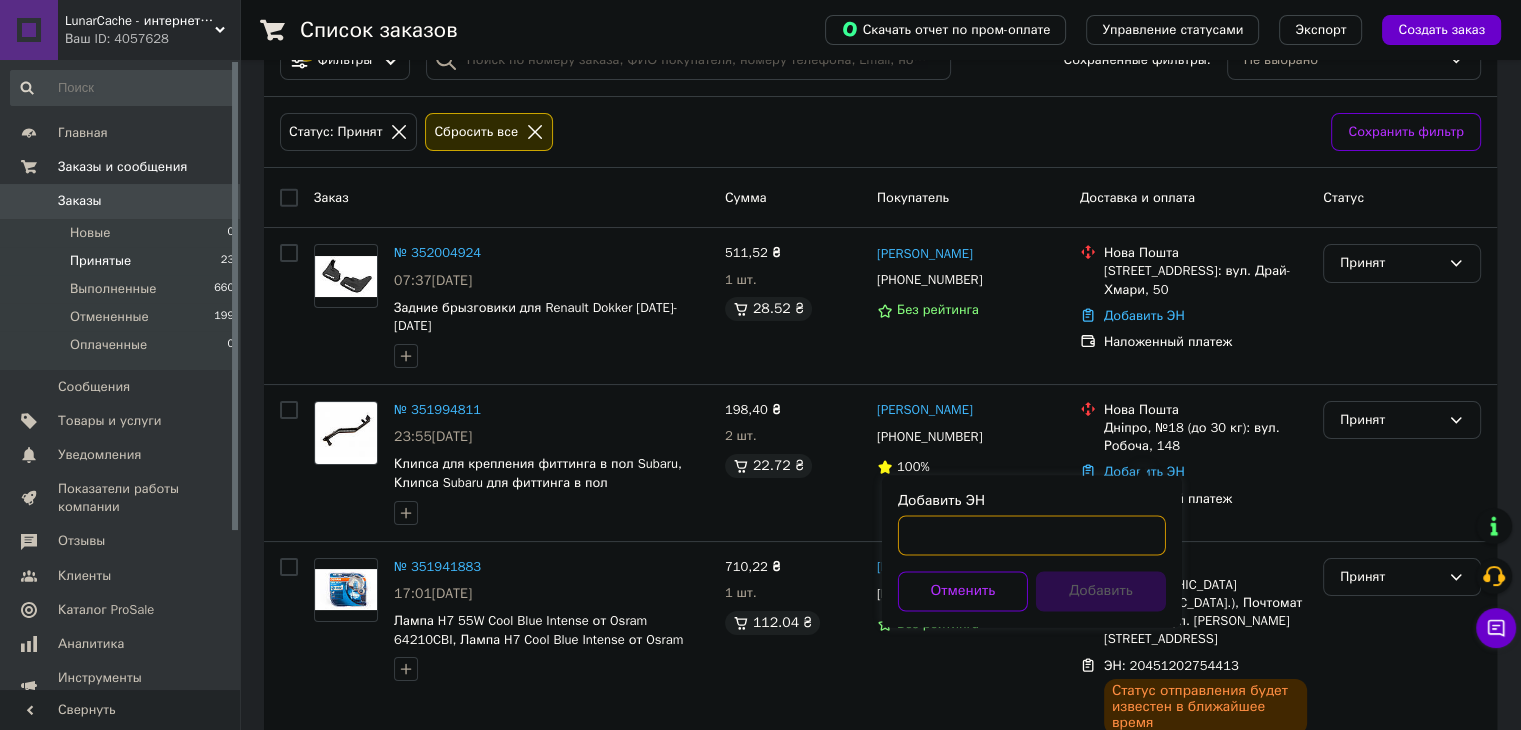 click on "Добавить ЭН" at bounding box center [1032, 535] 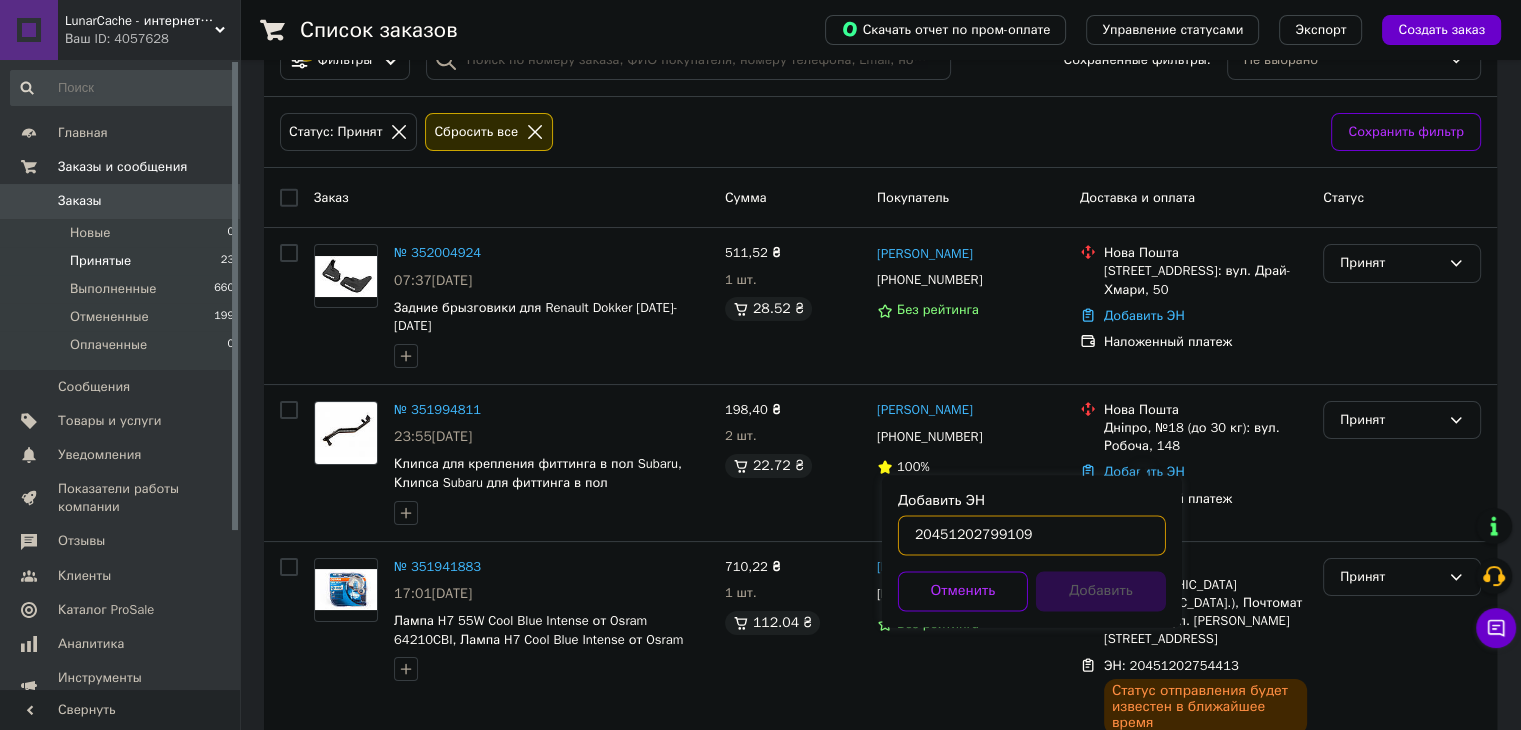 type on "20451202799109" 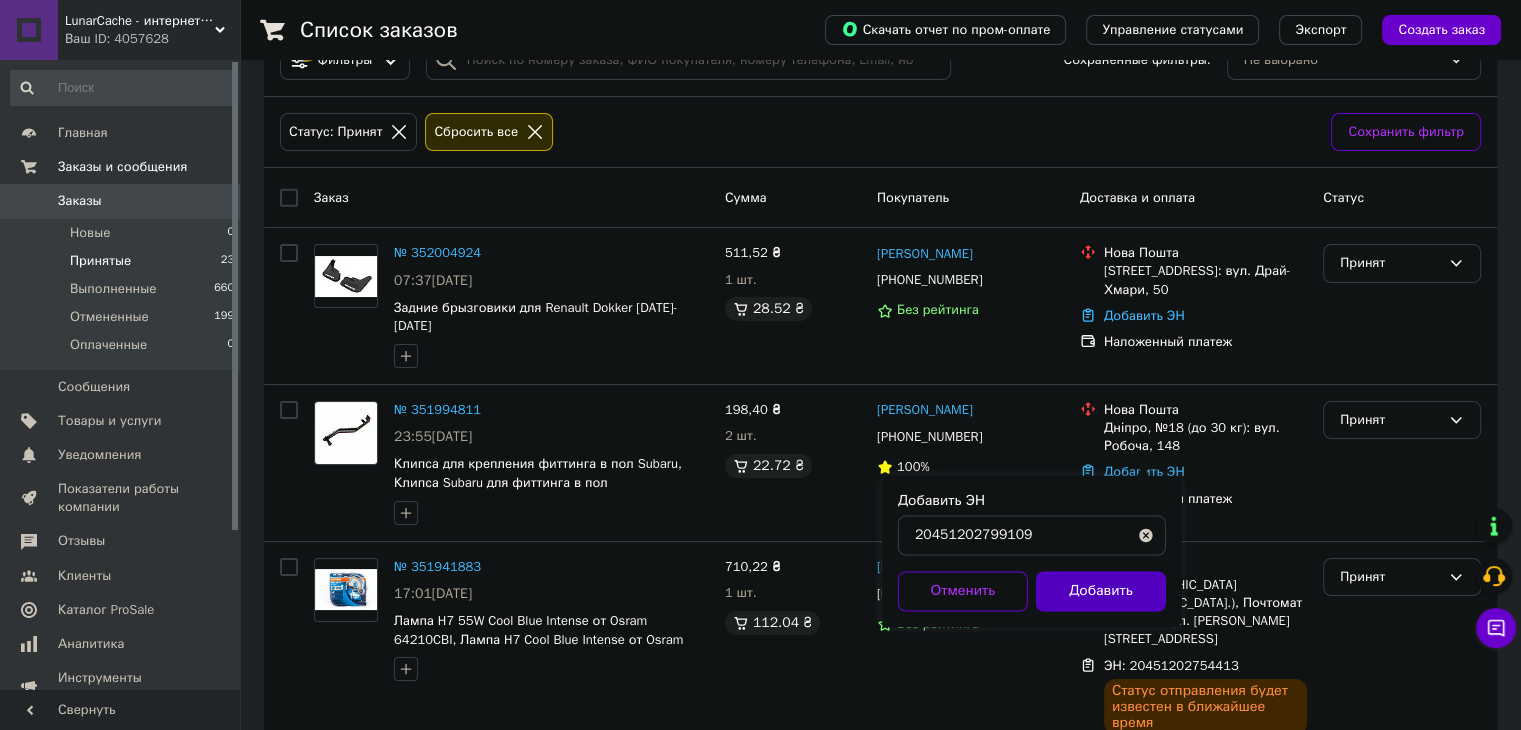 click on "Добавить" at bounding box center [1101, 591] 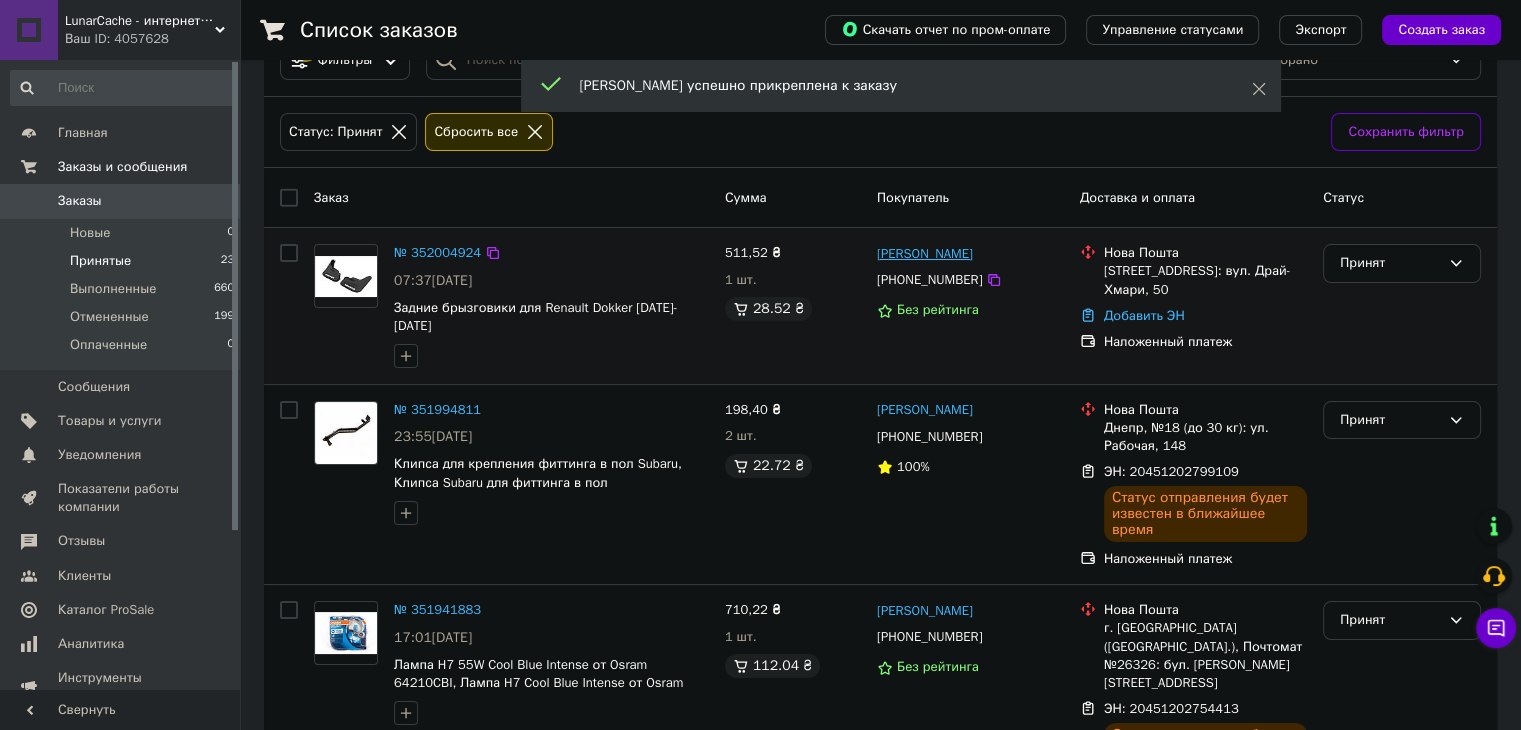drag, startPoint x: 1000, startPoint y: 252, endPoint x: 947, endPoint y: 251, distance: 53.009434 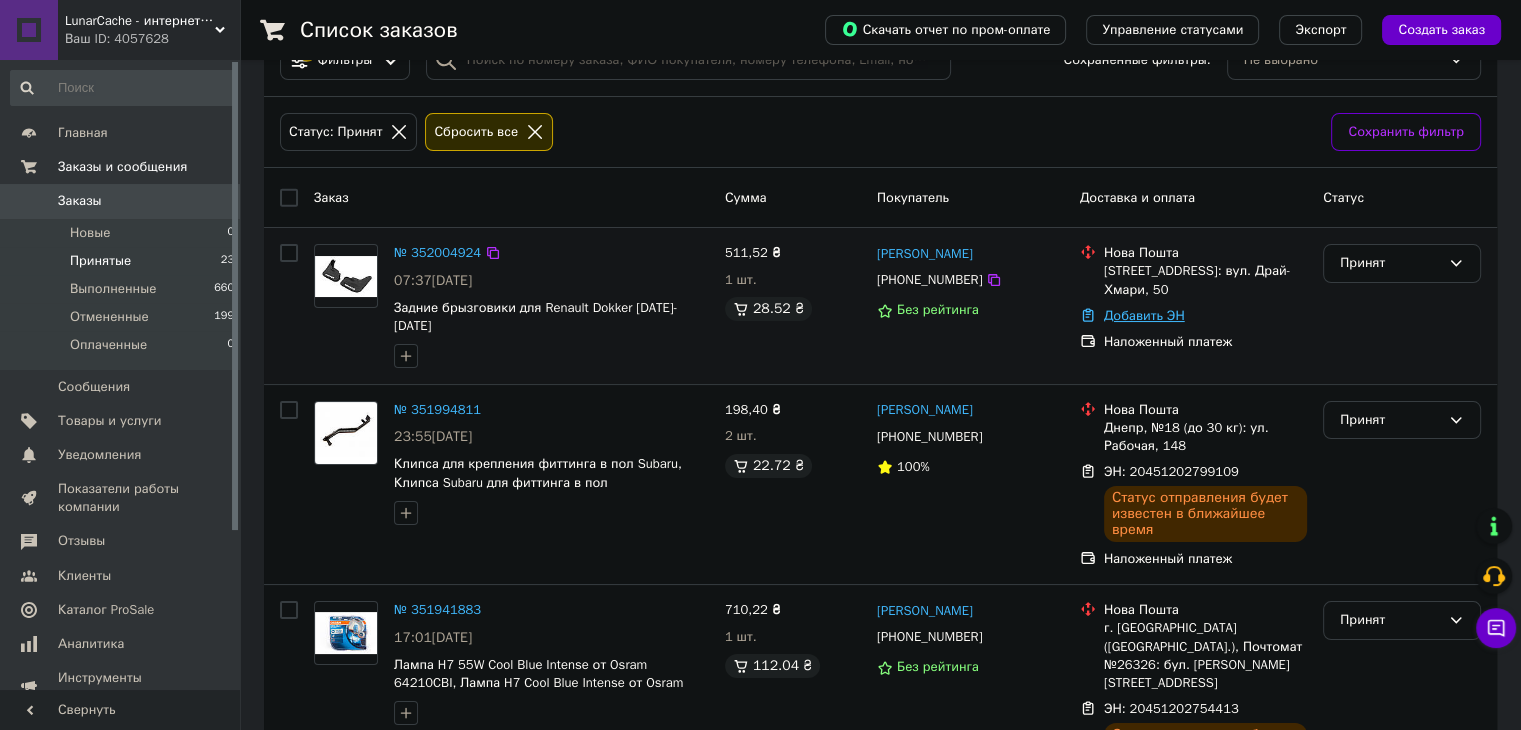 click on "Добавить ЭН" at bounding box center [1144, 315] 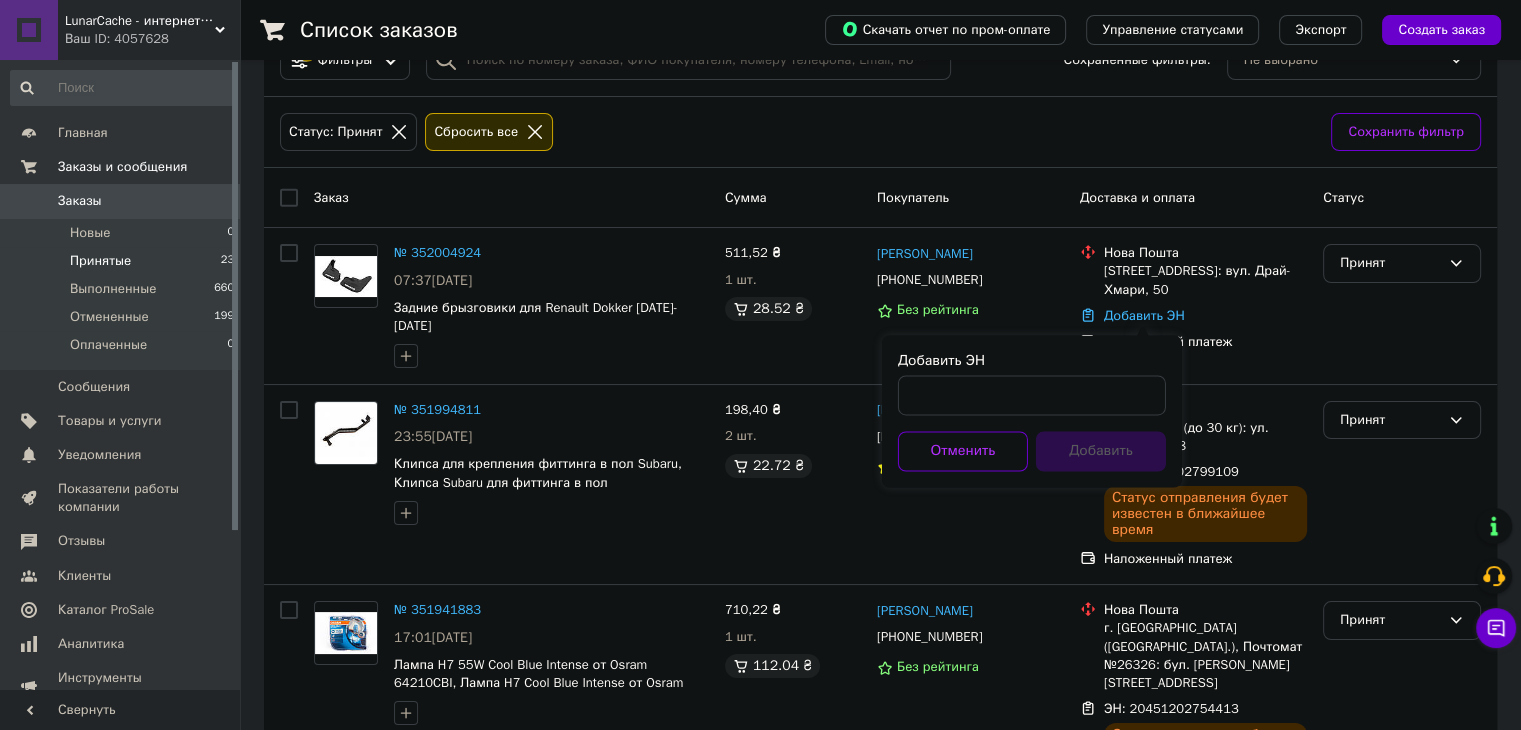 click on "Добавить ЭН Отменить Добавить" at bounding box center (1032, 411) 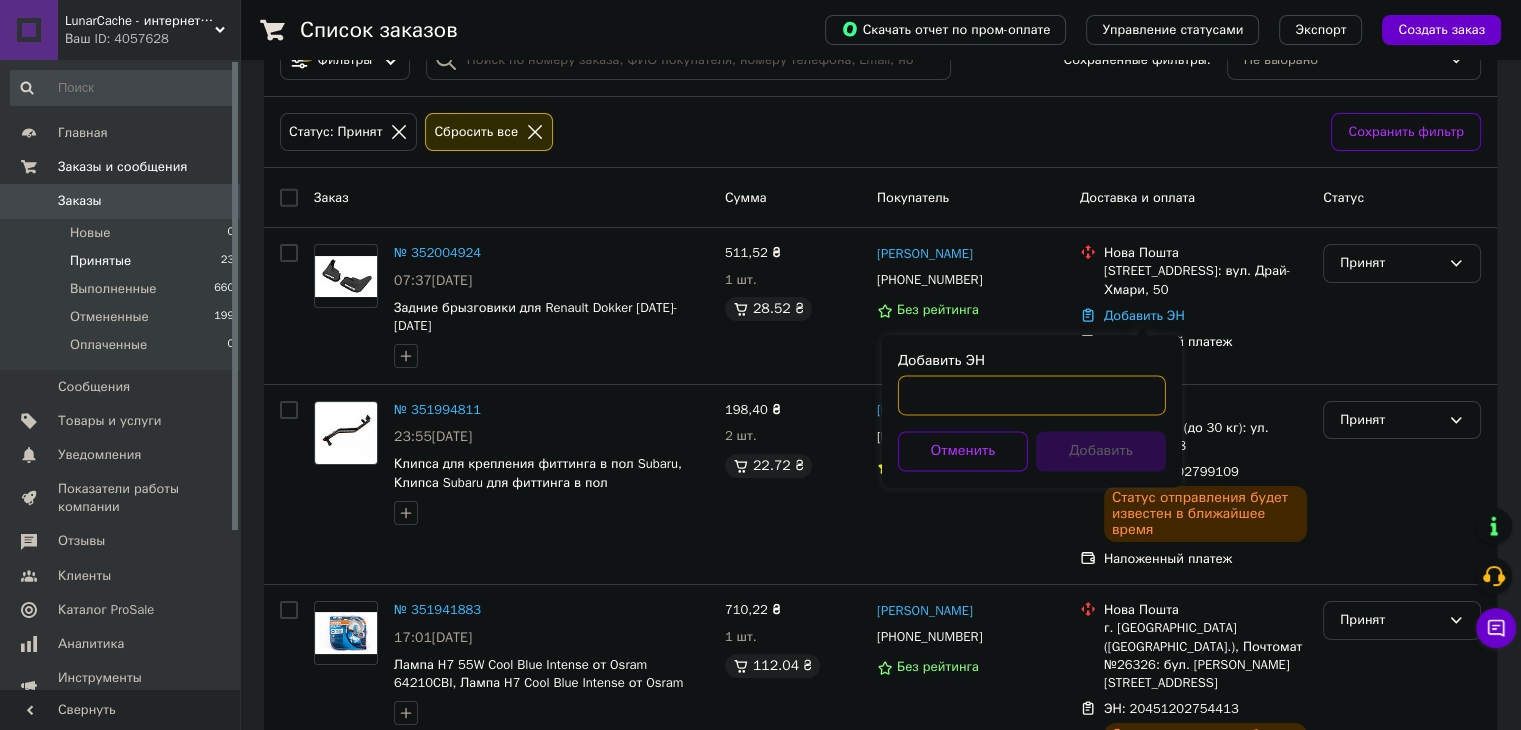 click on "Добавить ЭН" at bounding box center [1032, 395] 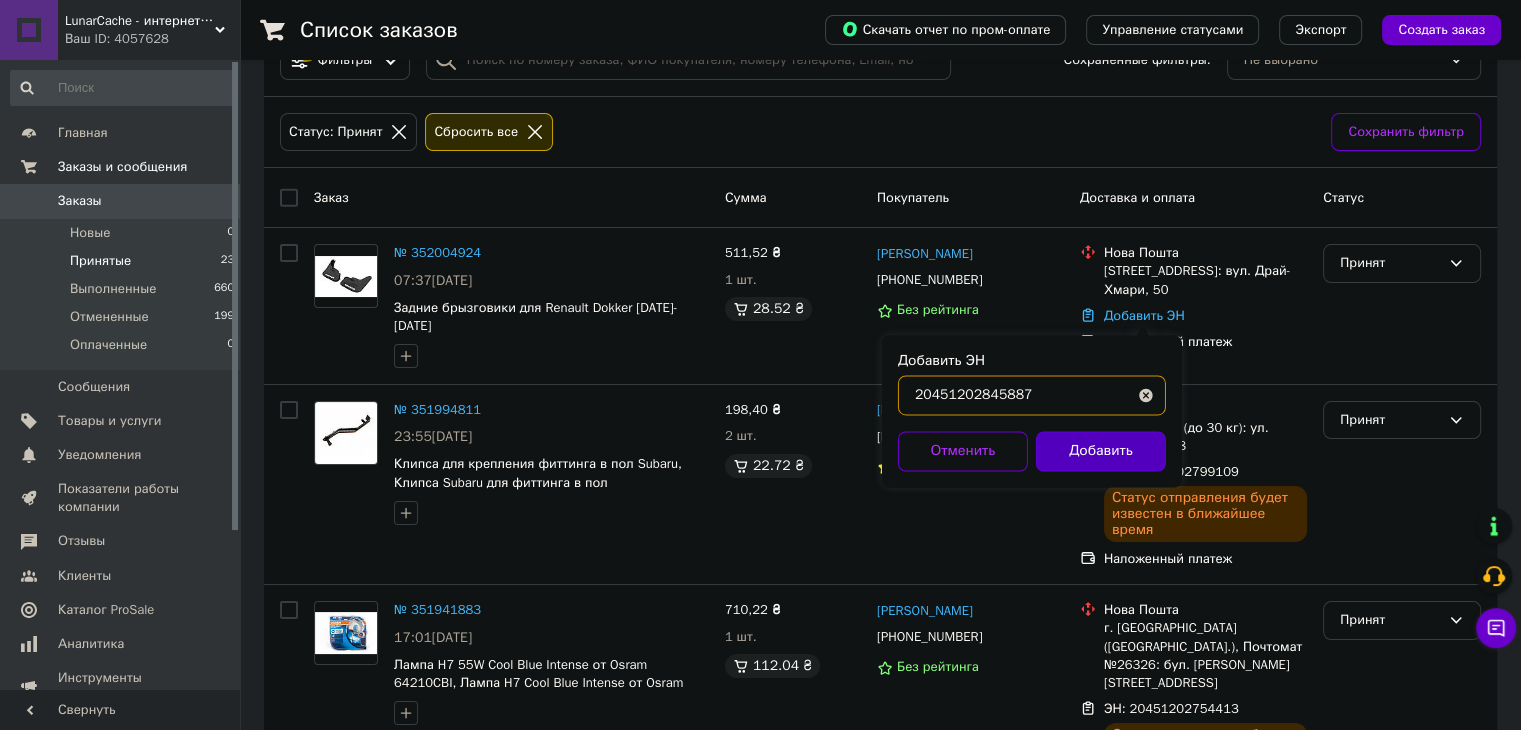 type on "20451202845887" 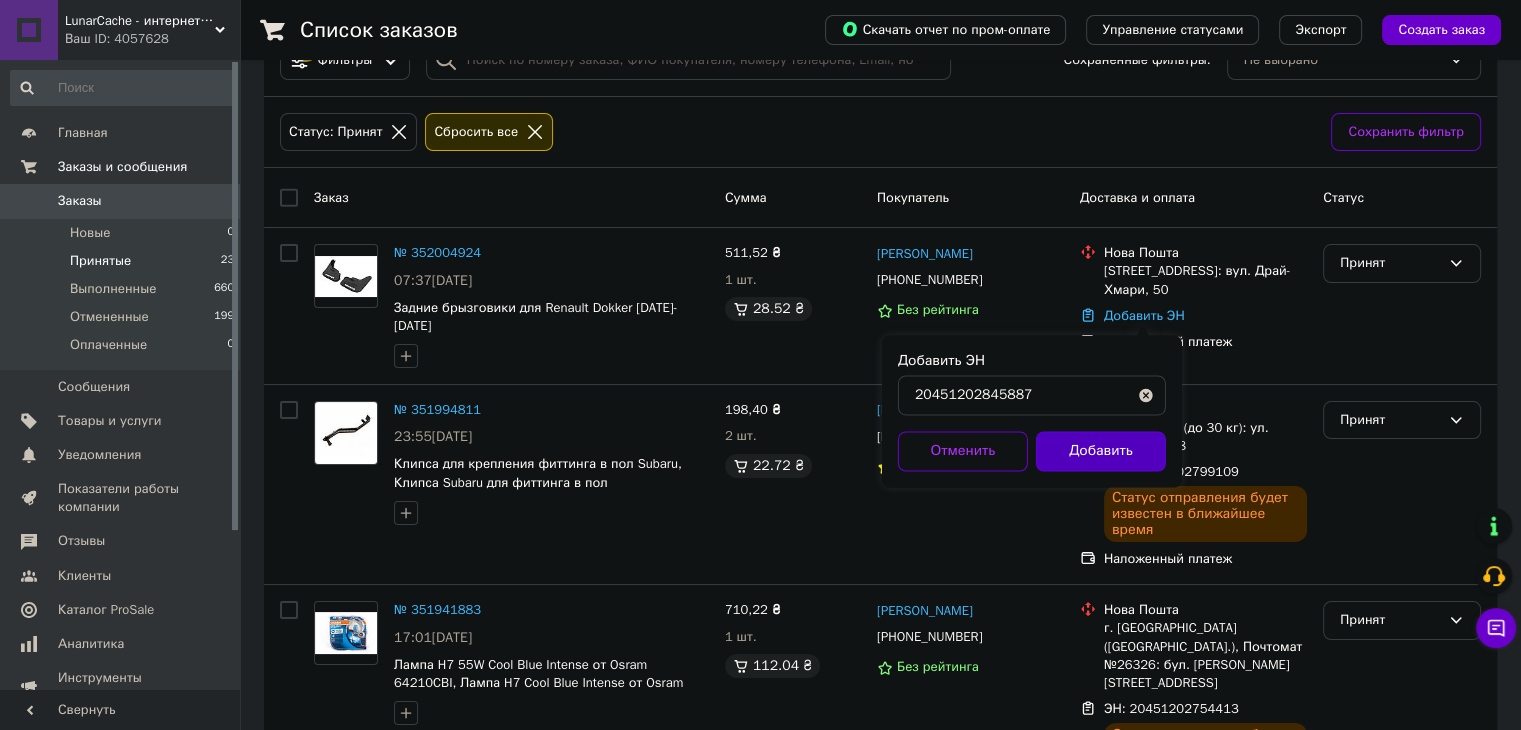 click on "Добавить" at bounding box center [1101, 451] 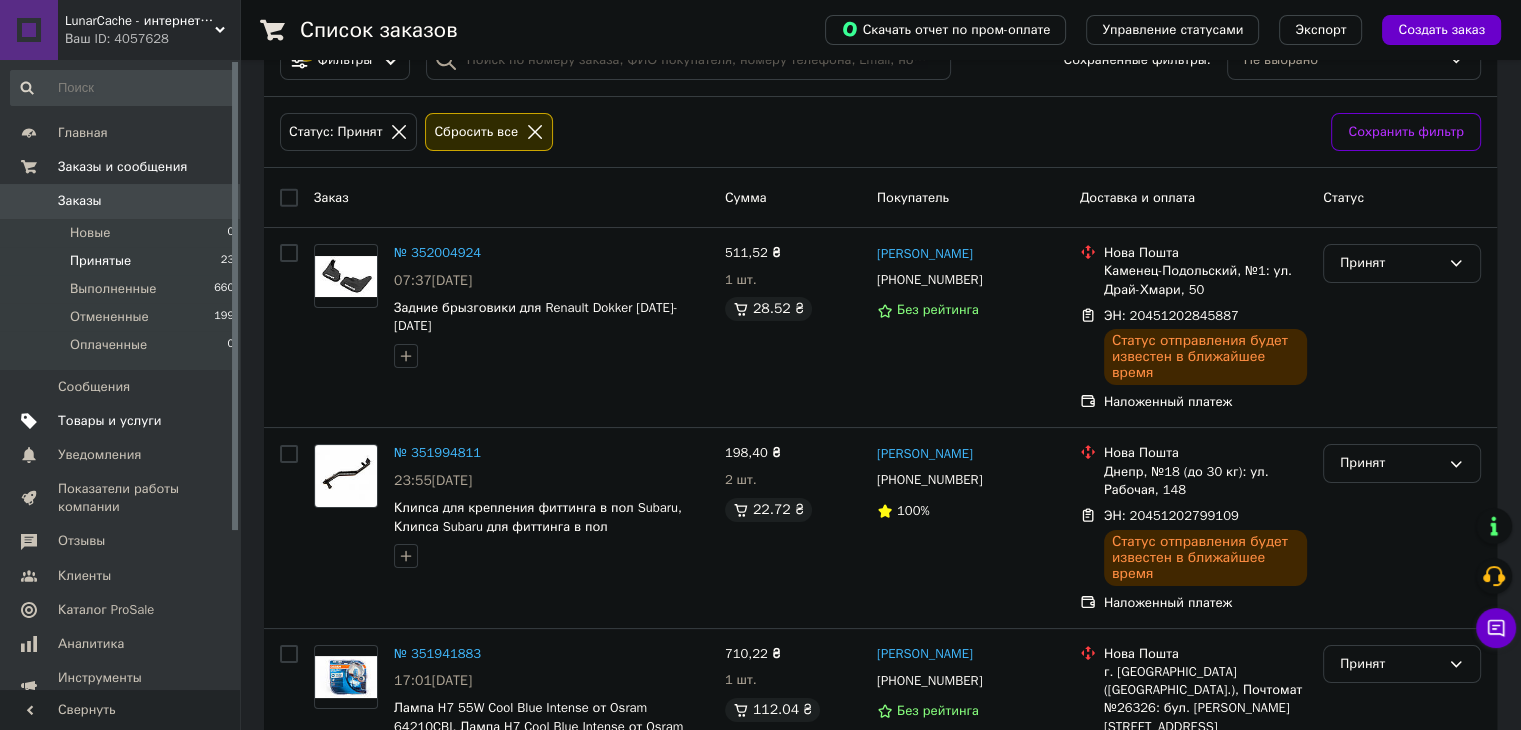 click on "Товары и услуги" at bounding box center [121, 421] 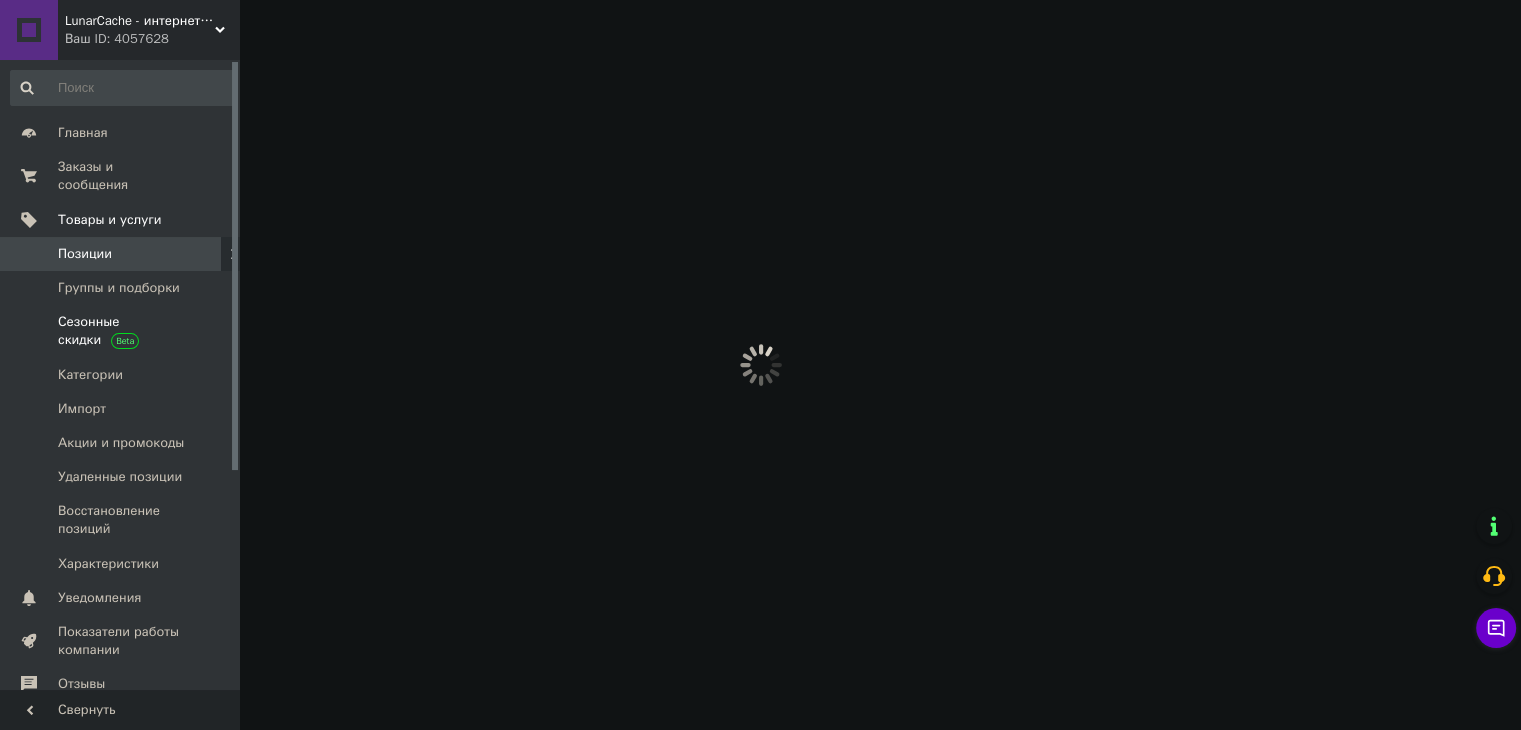 scroll, scrollTop: 0, scrollLeft: 0, axis: both 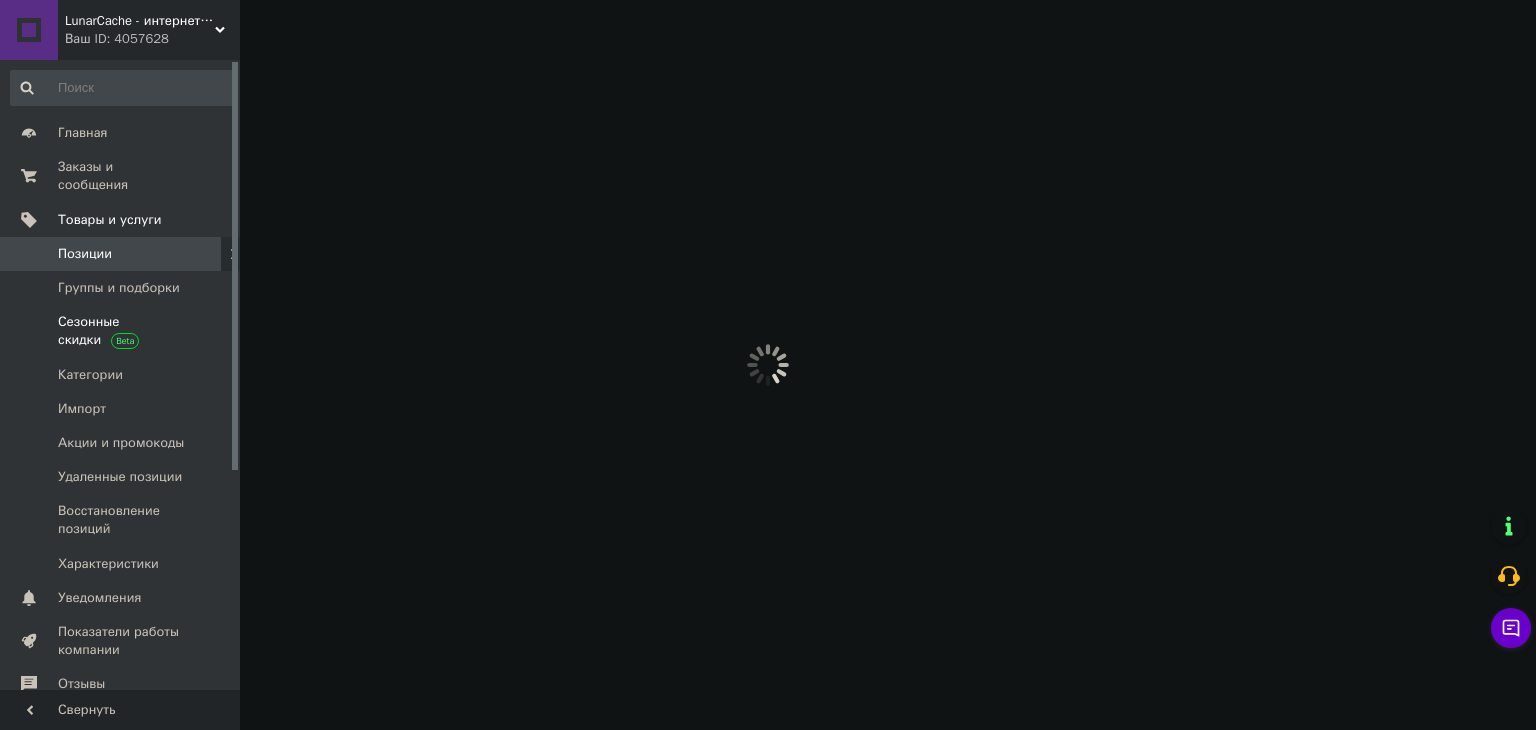 click on "Сезонные скидки" at bounding box center (121, 331) 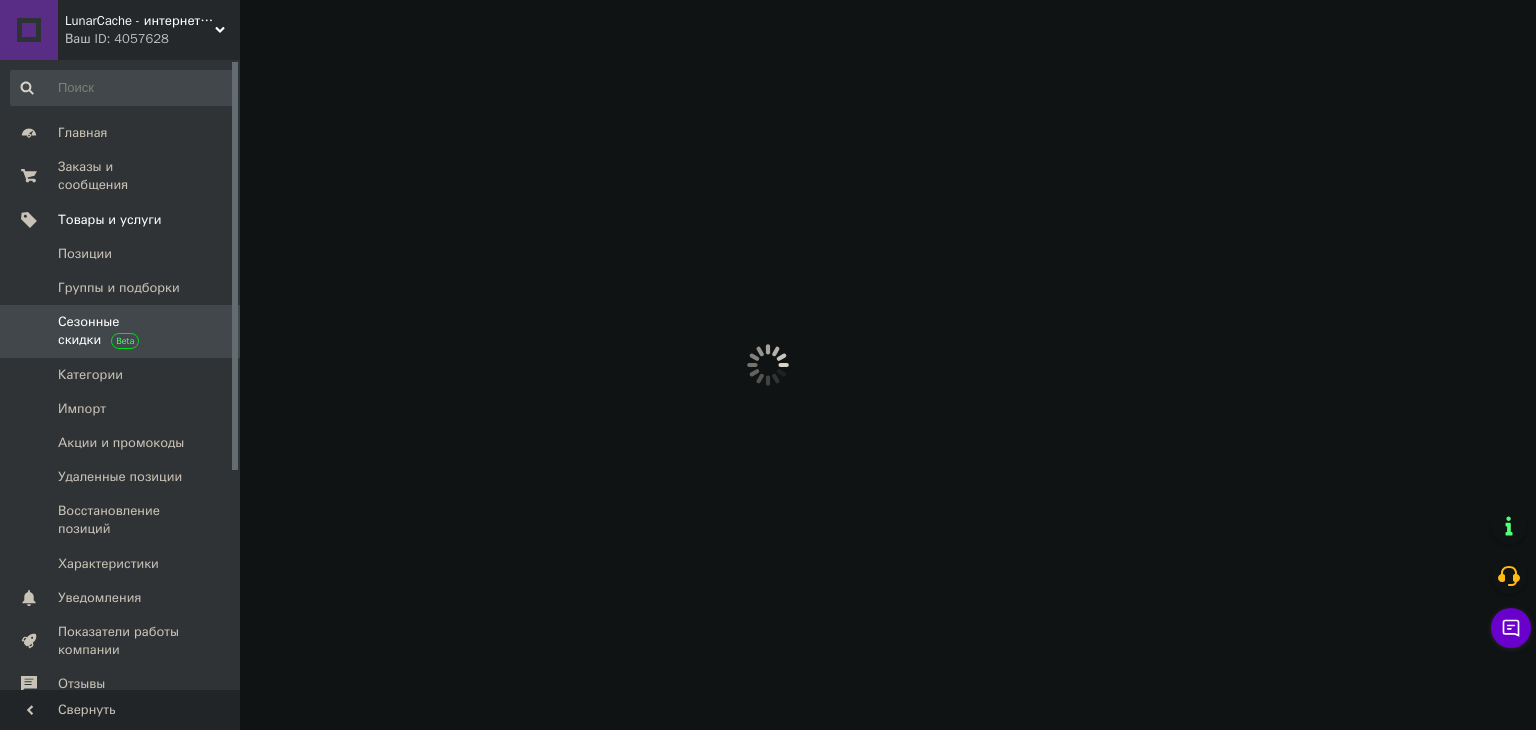 drag, startPoint x: 156, startPoint y: 269, endPoint x: 236, endPoint y: 272, distance: 80.05623 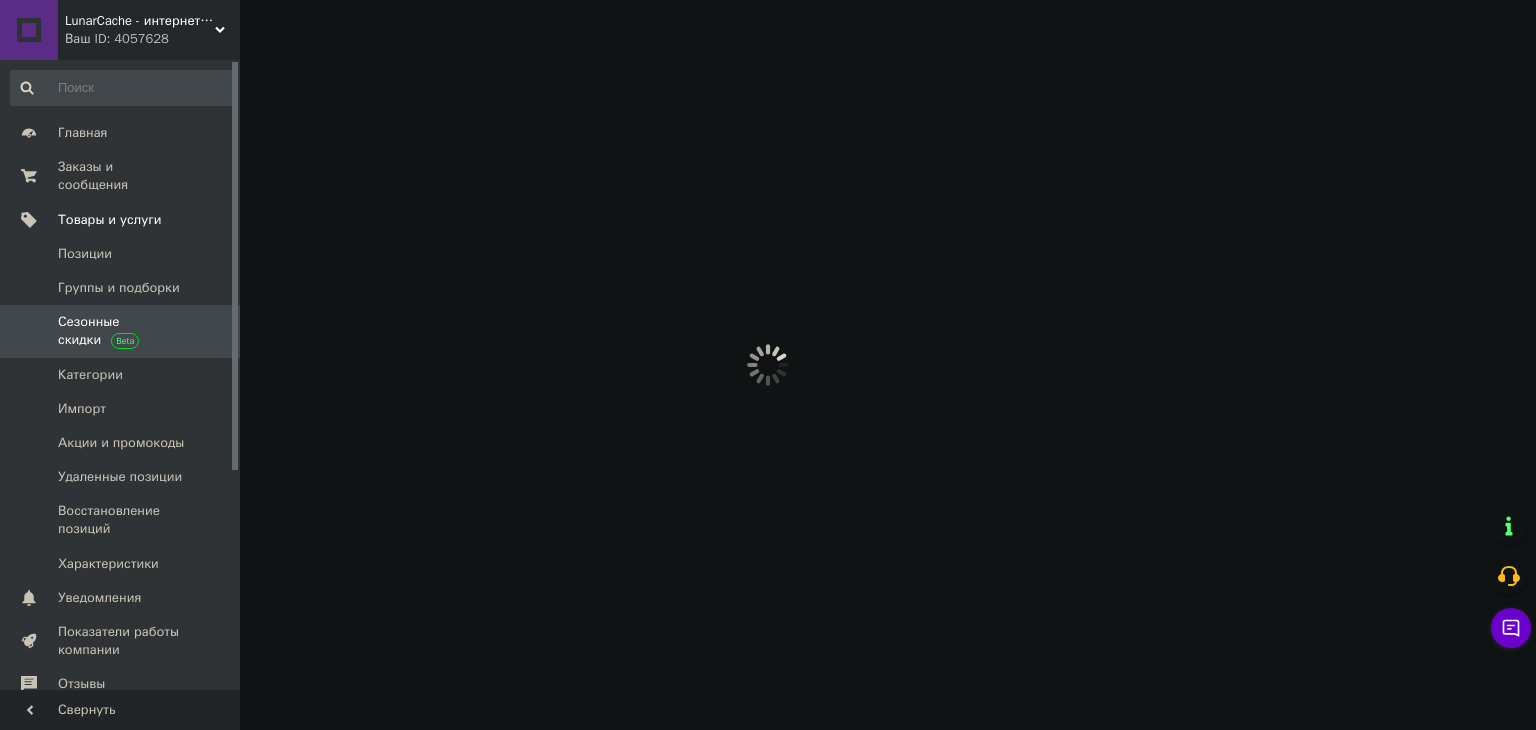 click on "Группы и подборки" at bounding box center [119, 288] 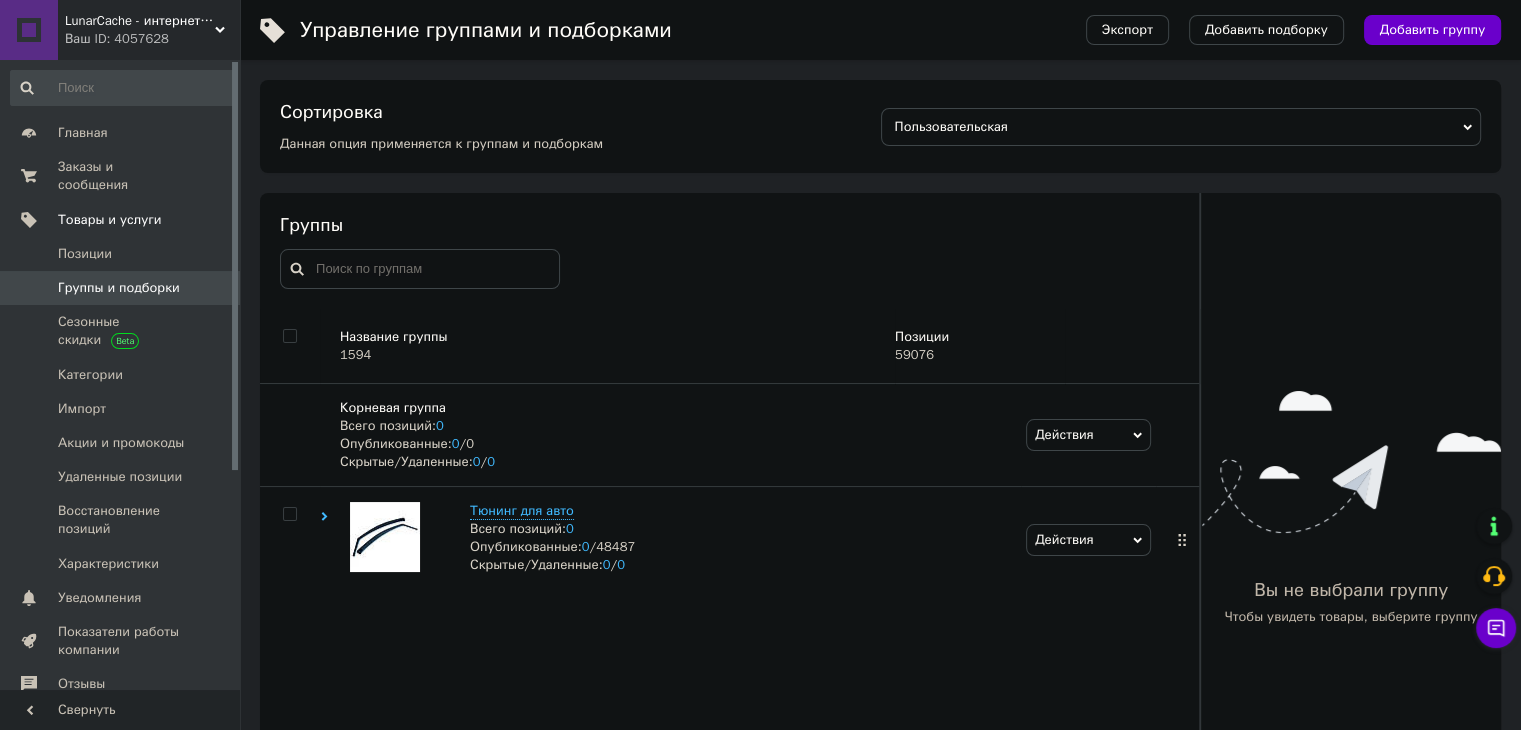 click at bounding box center [290, 336] 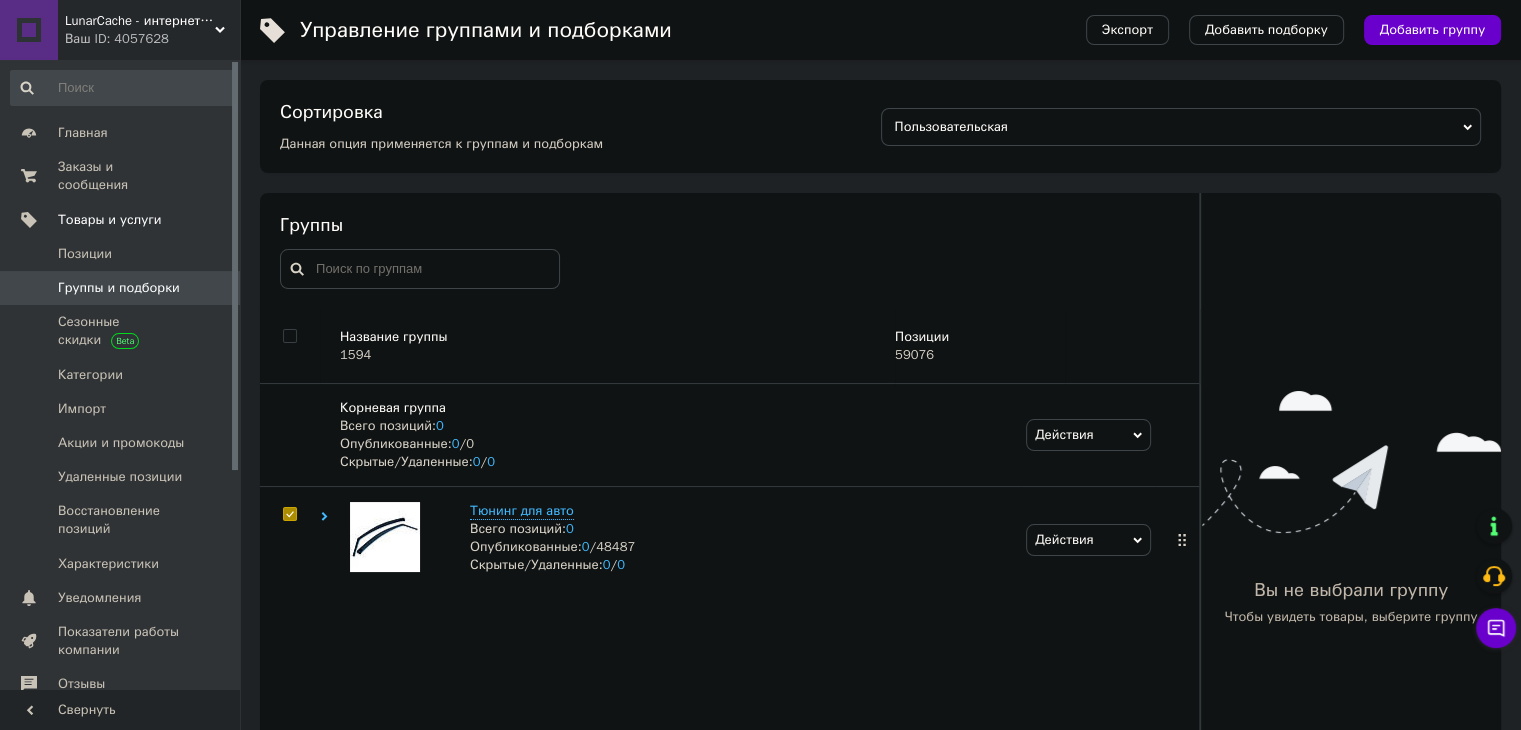checkbox on "true" 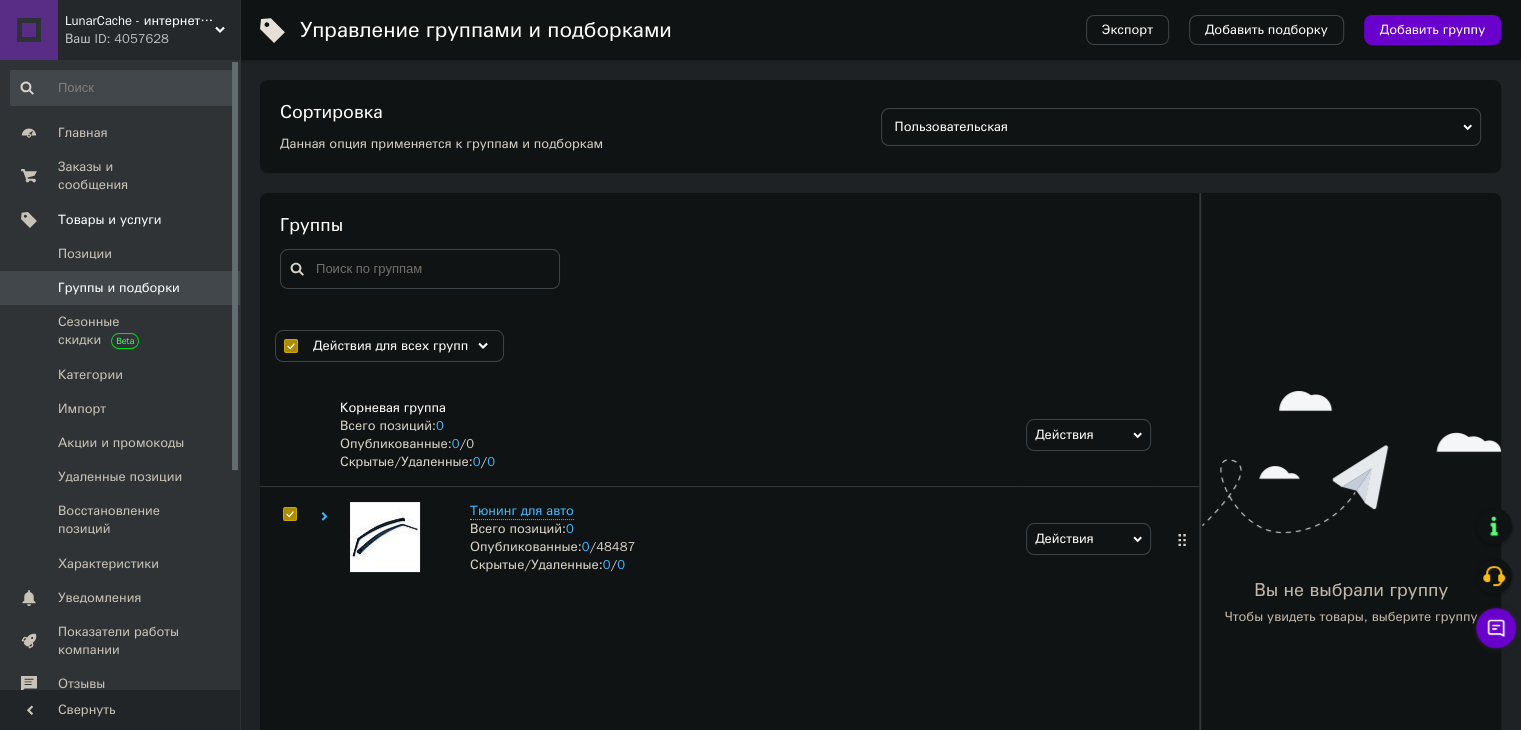 click on "Действия для всех групп" at bounding box center [390, 346] 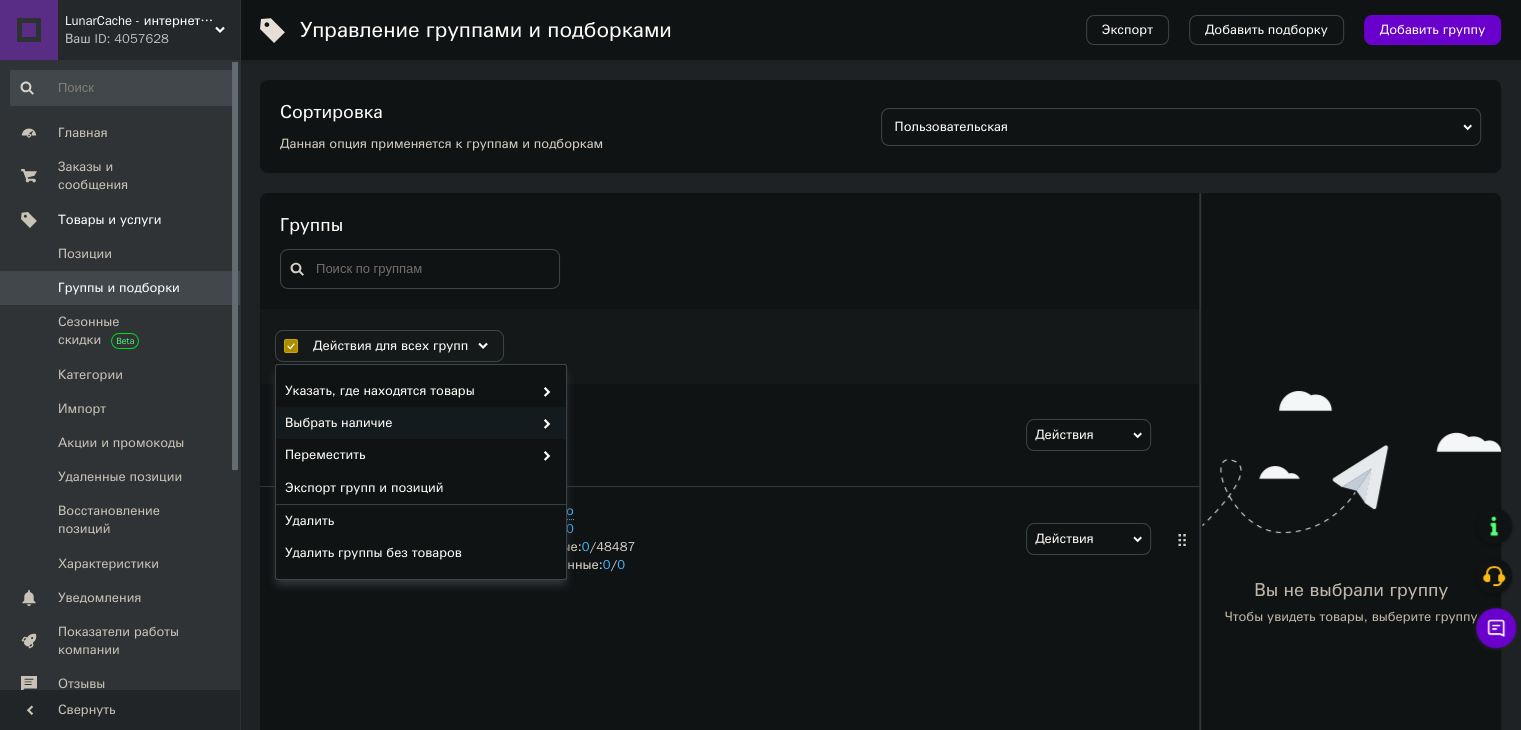 click on "Выбрать наличие" at bounding box center [421, 423] 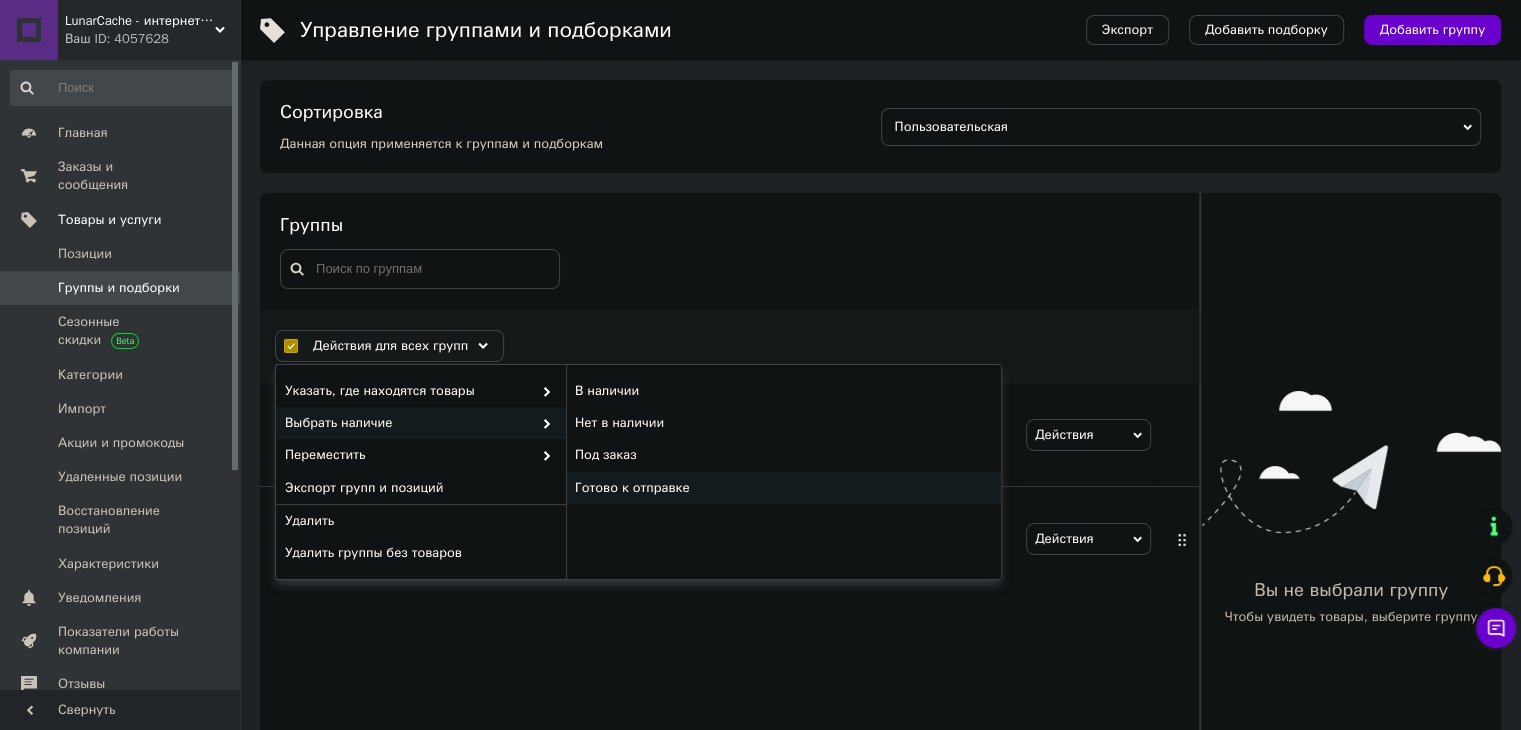 click on "Готово к отправке" at bounding box center [783, 488] 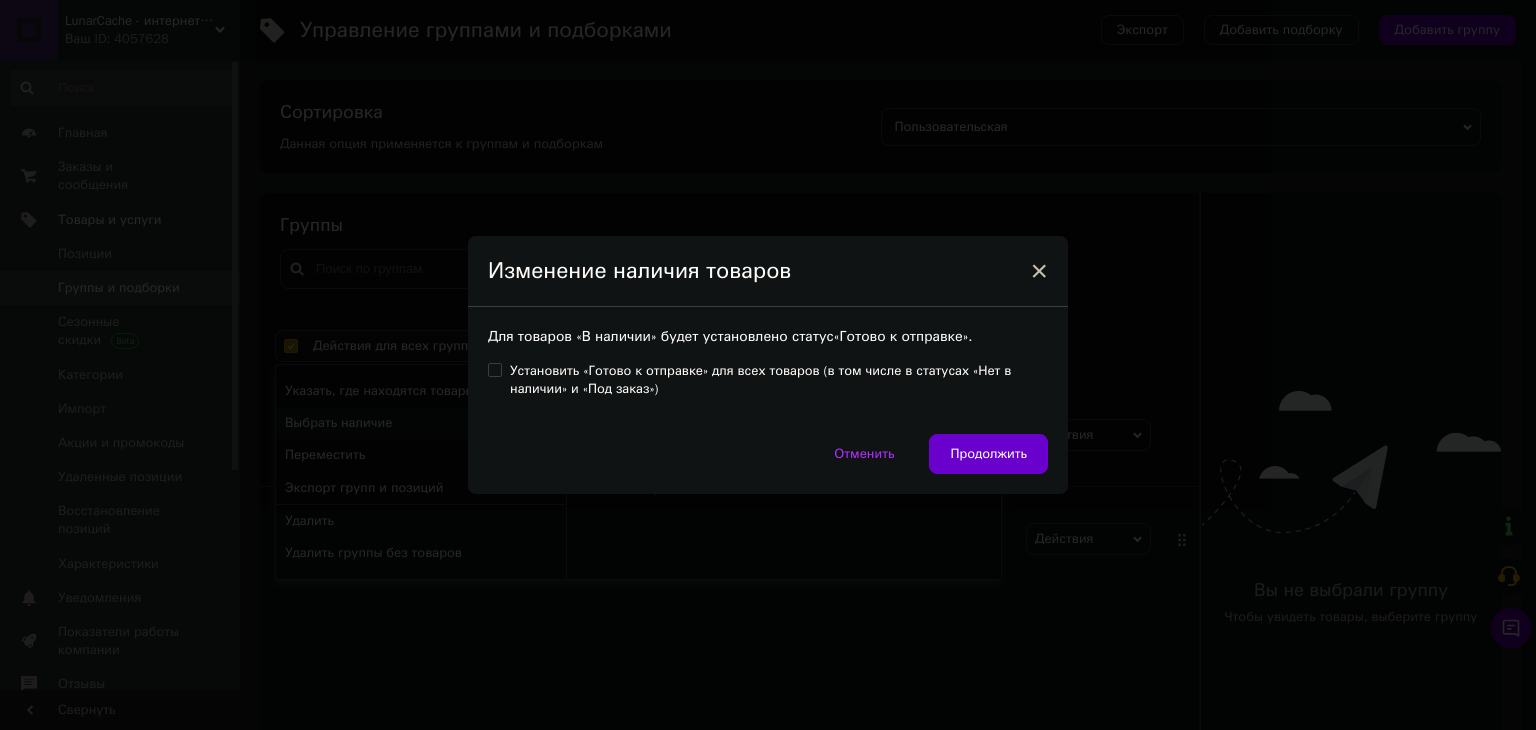 click on "Установить «Готово к отправке» для всех товаров (в том числе в статусах «Нет в наличии» и «Под заказ»)" at bounding box center [779, 380] 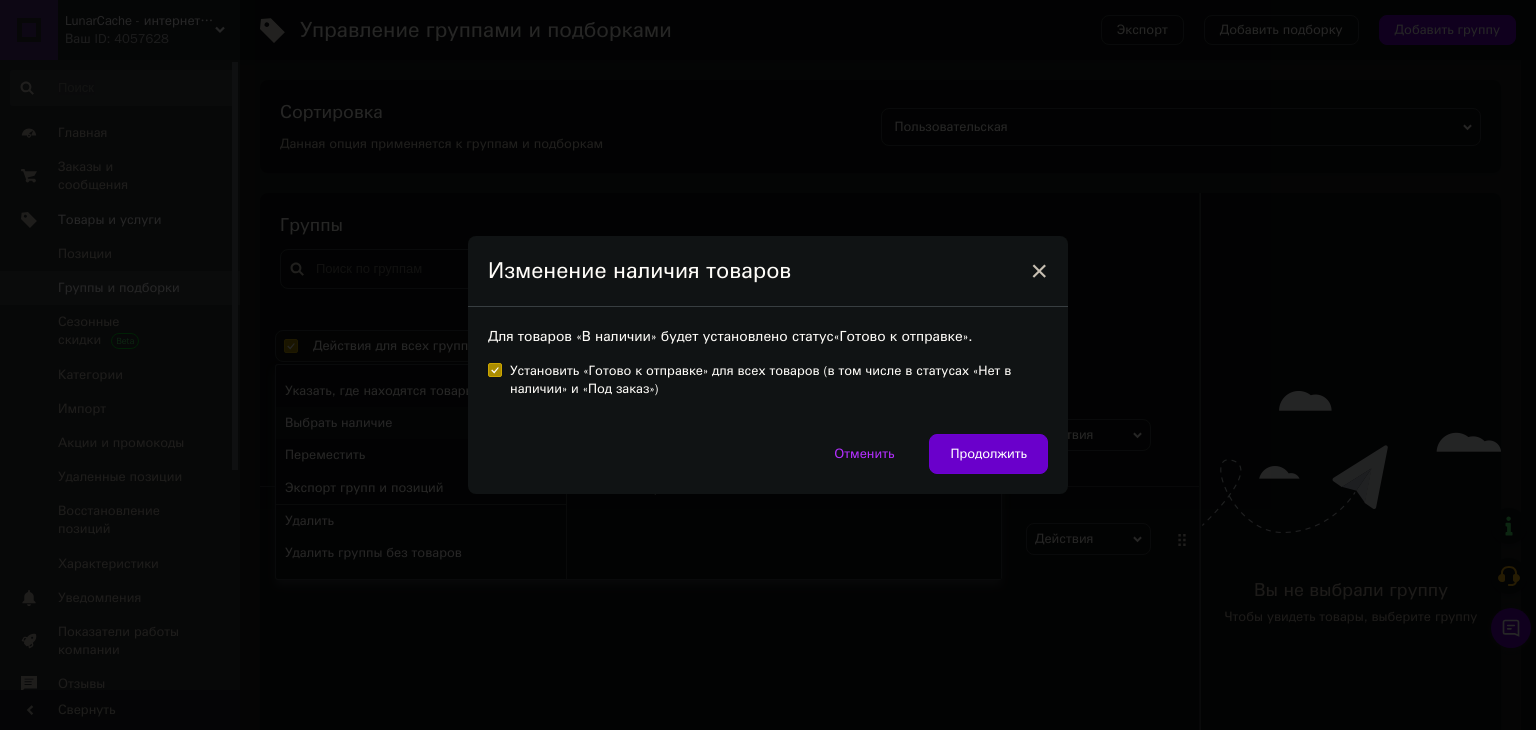 checkbox on "true" 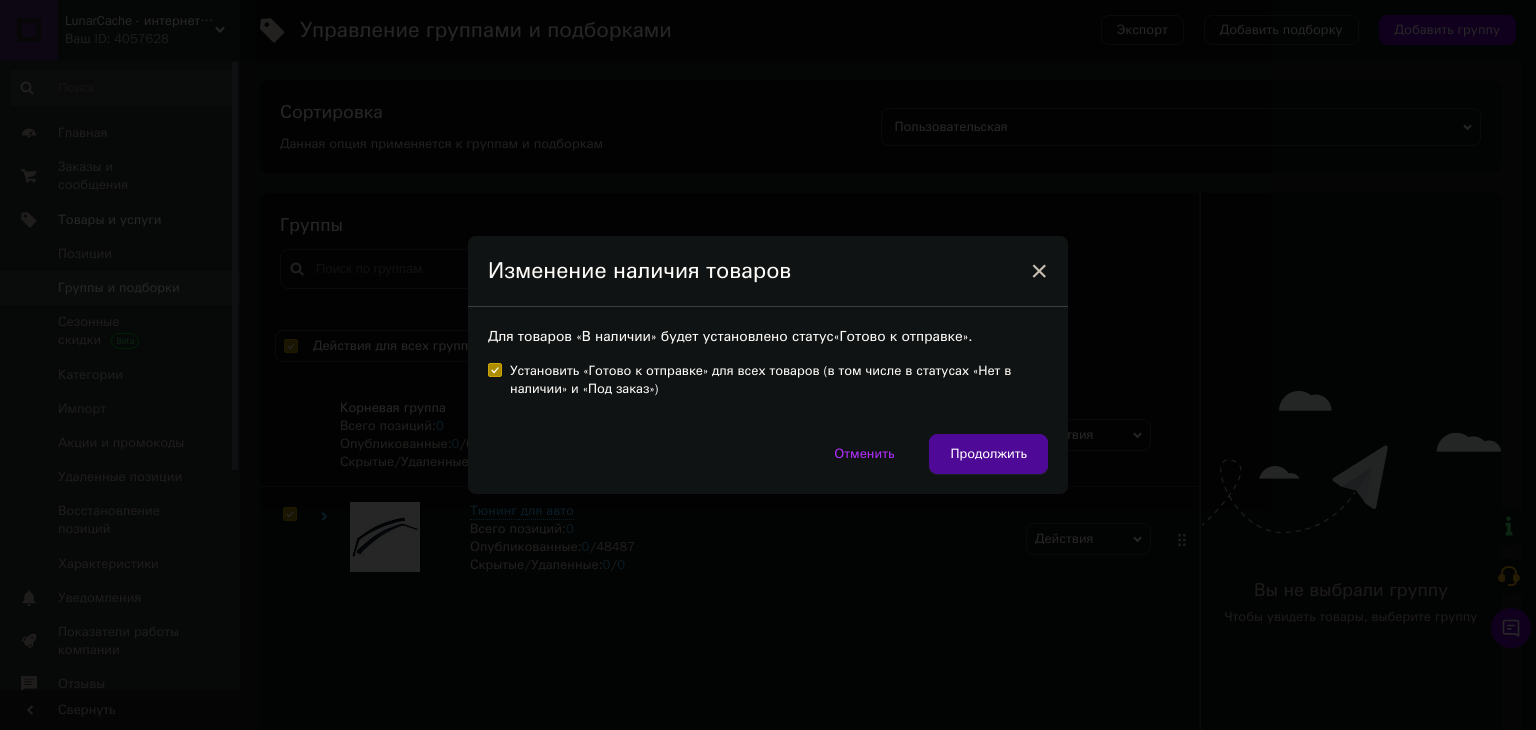 click on "Продолжить" at bounding box center [988, 454] 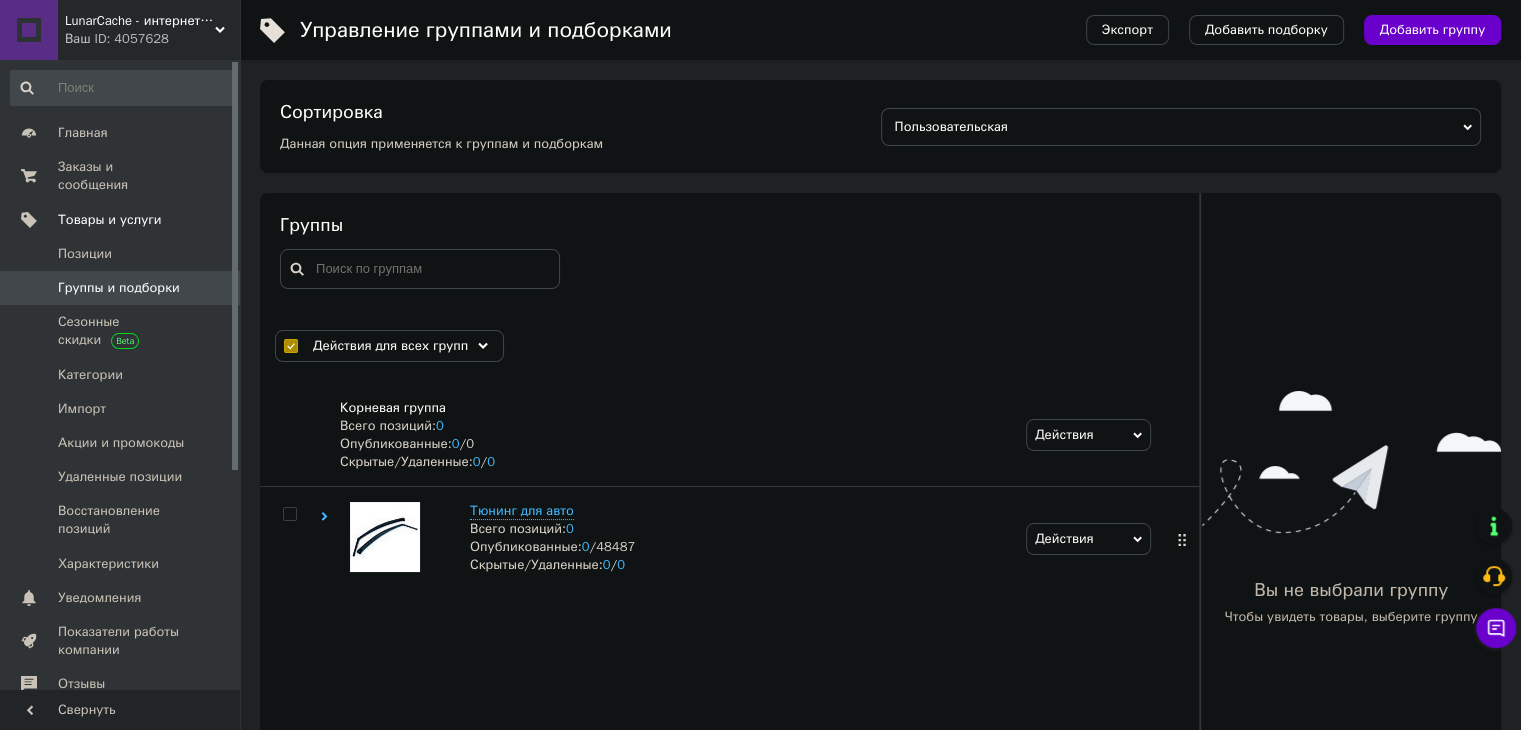 checkbox on "false" 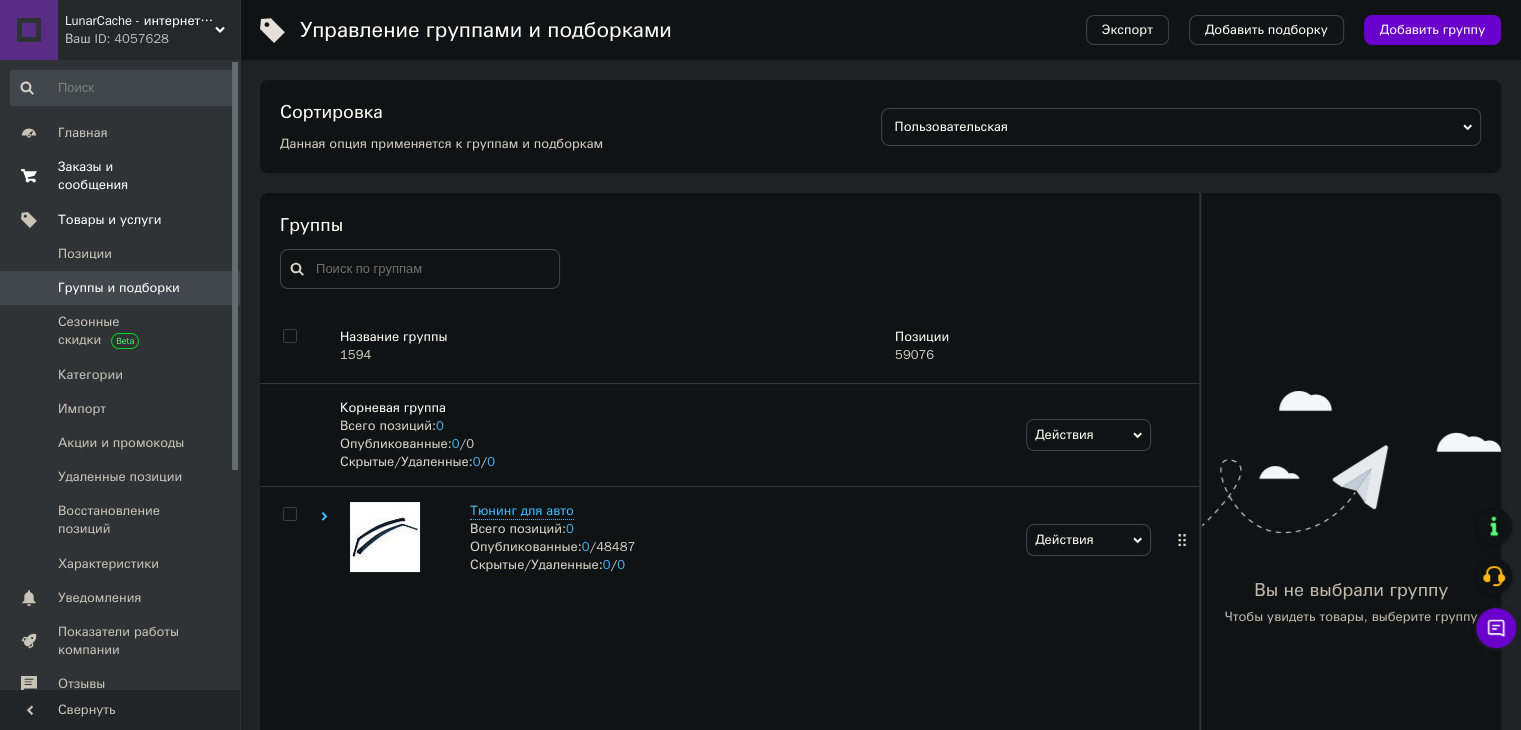 click on "Заказы и сообщения" at bounding box center (121, 176) 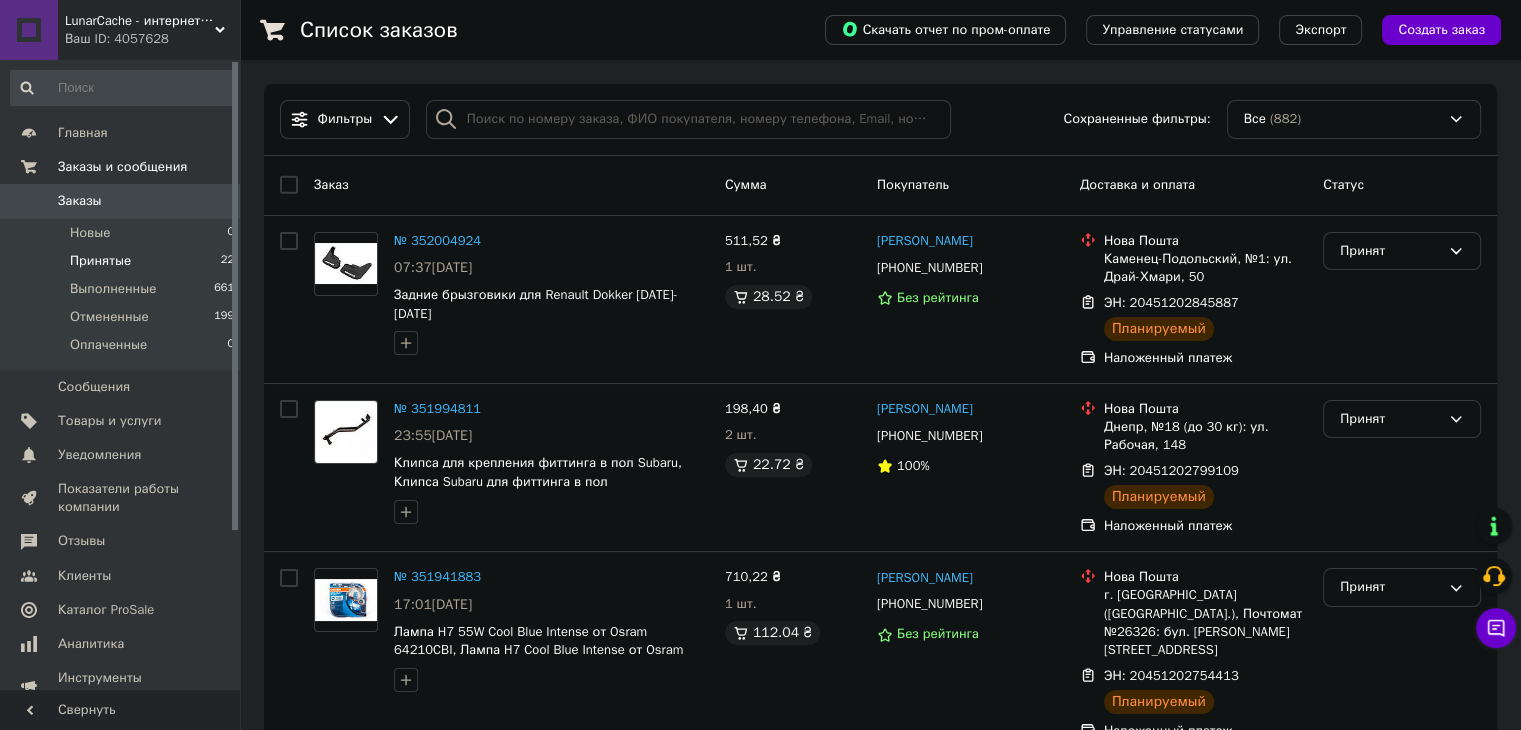 click on "Принятые 22" at bounding box center [123, 261] 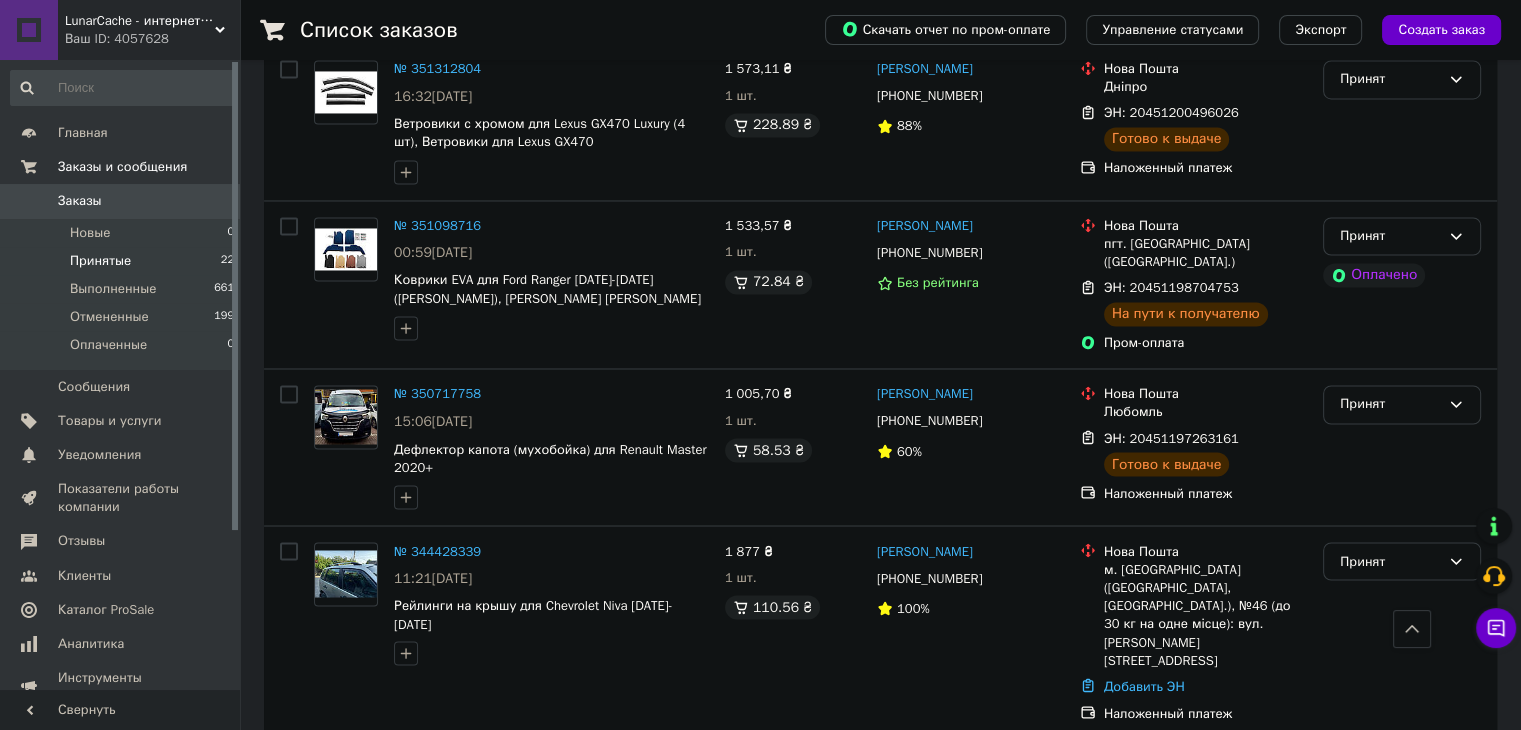 scroll, scrollTop: 3370, scrollLeft: 0, axis: vertical 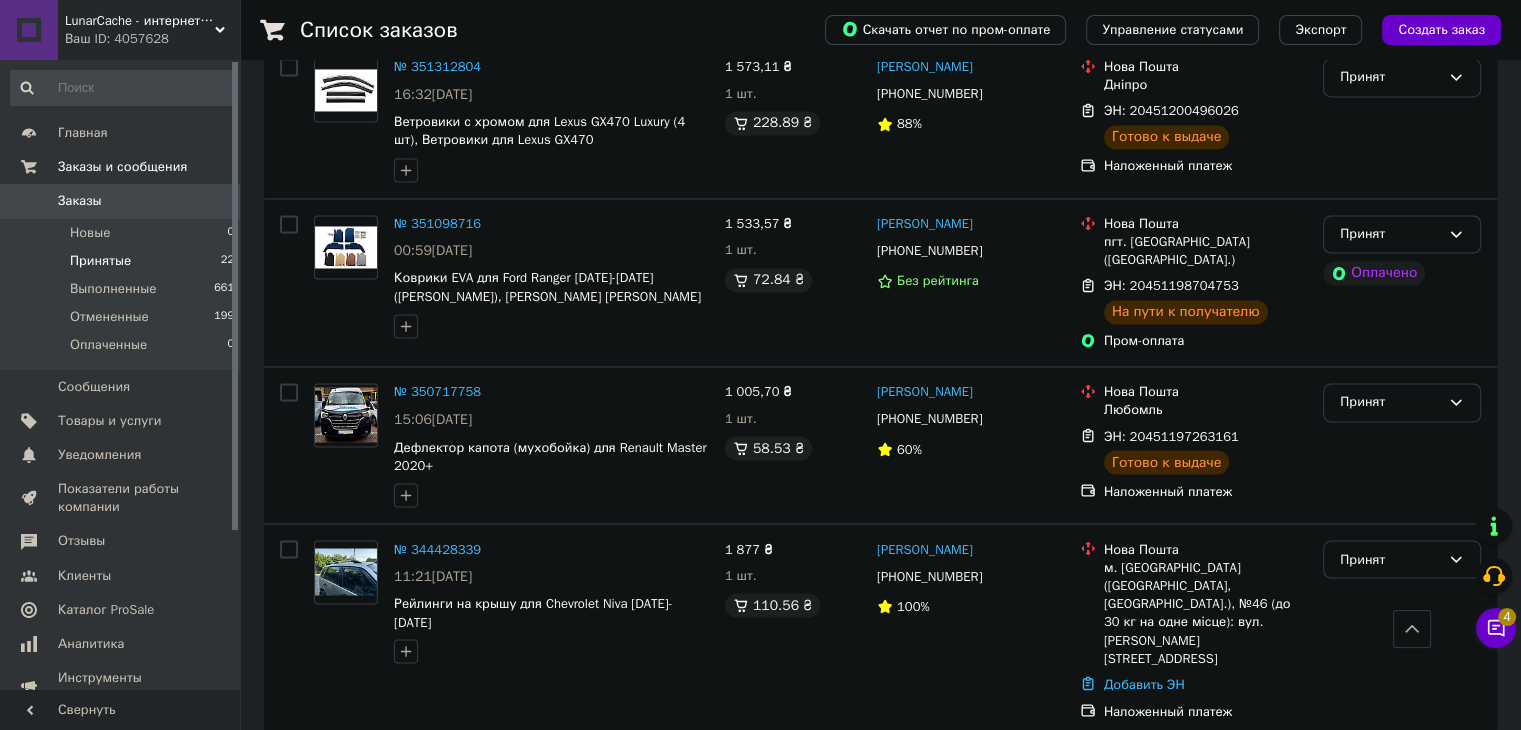 click on "Заказы" at bounding box center [121, 201] 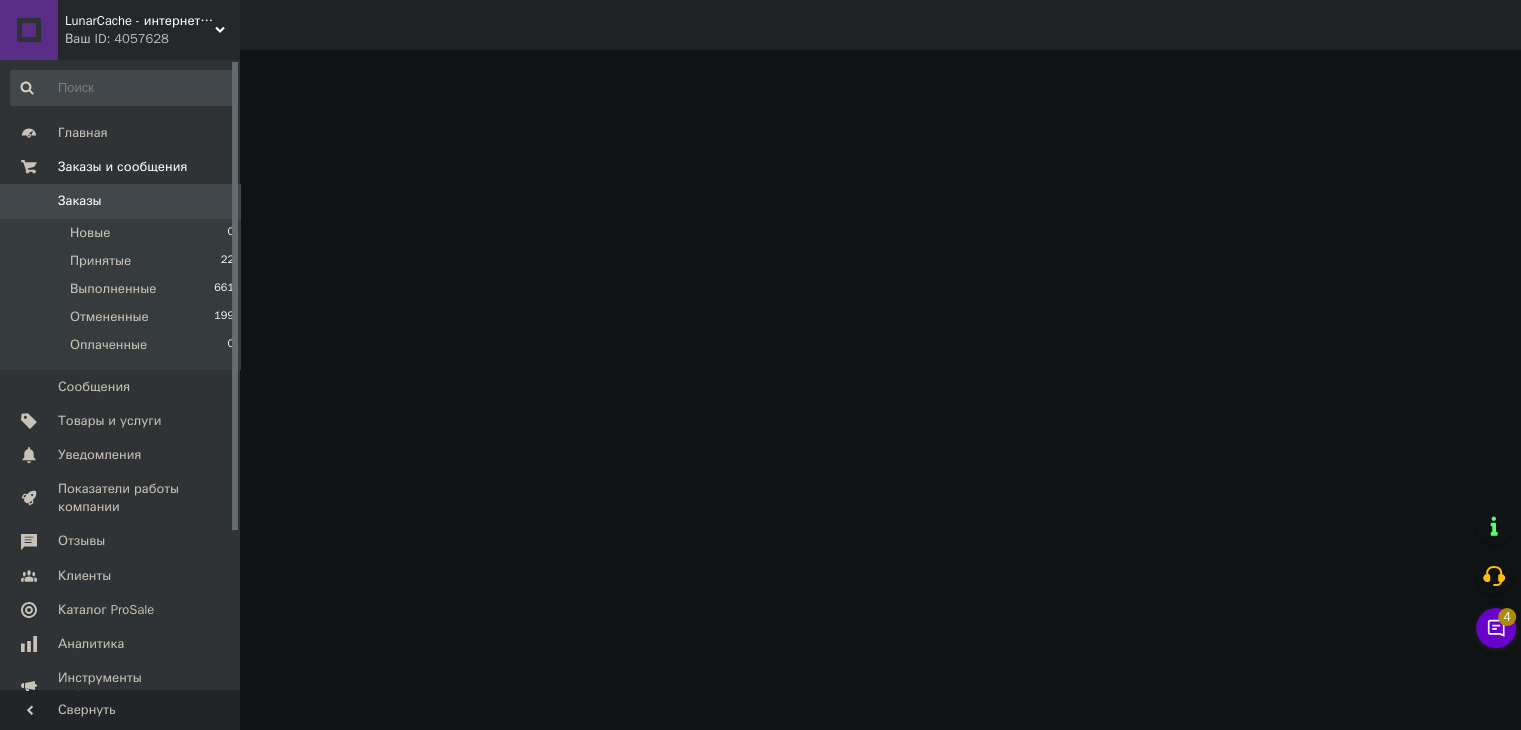 scroll, scrollTop: 0, scrollLeft: 0, axis: both 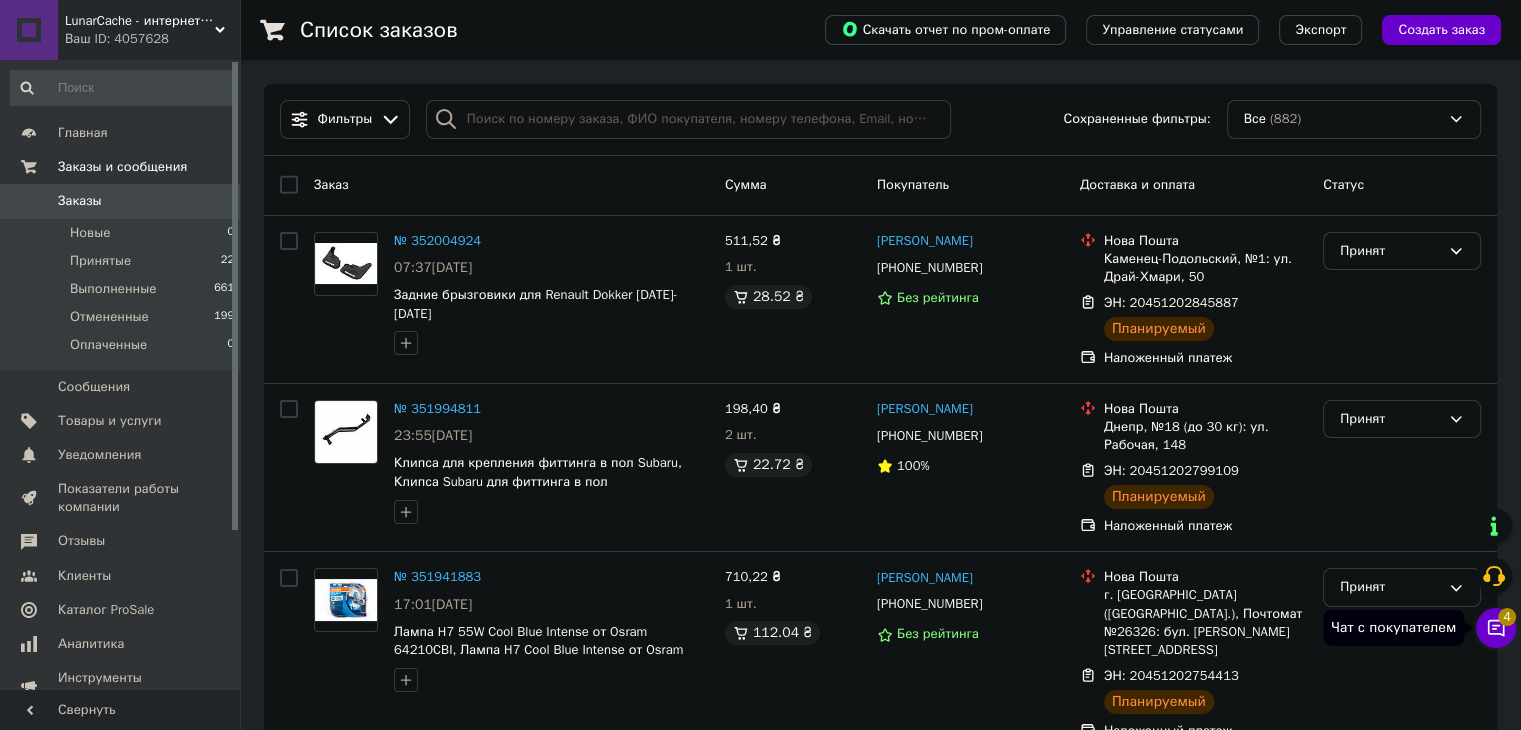 click on "4" at bounding box center [1507, 617] 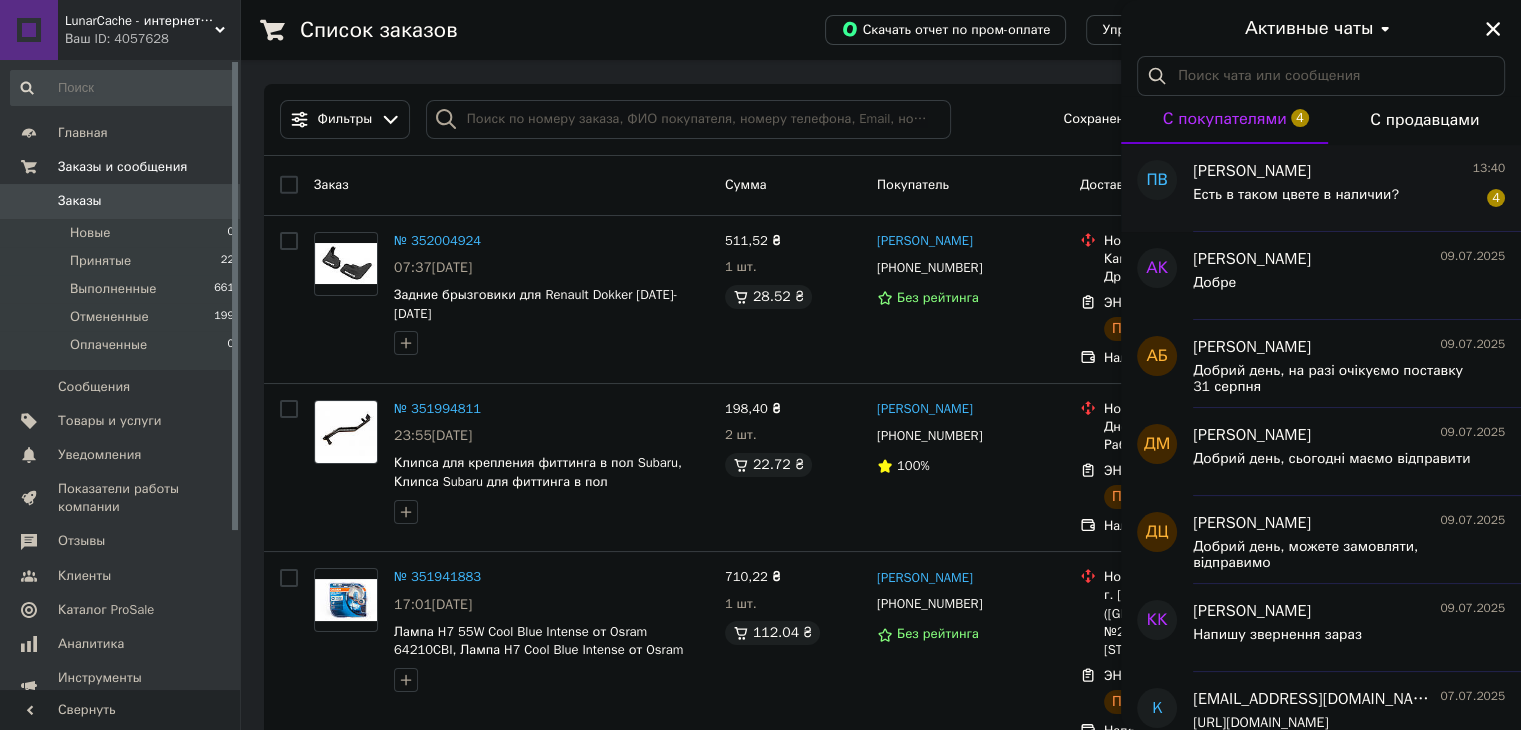 click on "Есть в таком цвете в наличии?" at bounding box center [1296, 195] 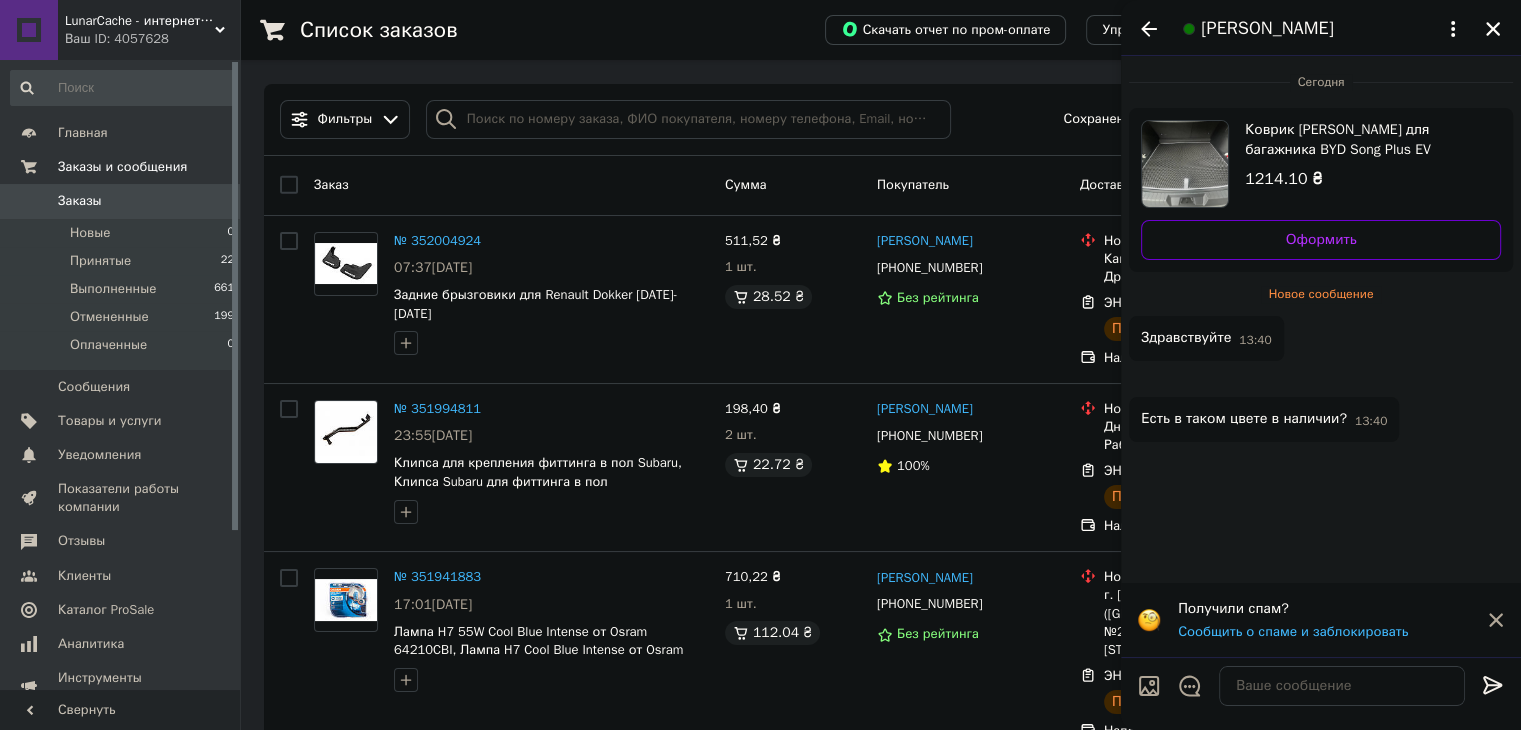scroll, scrollTop: 50, scrollLeft: 0, axis: vertical 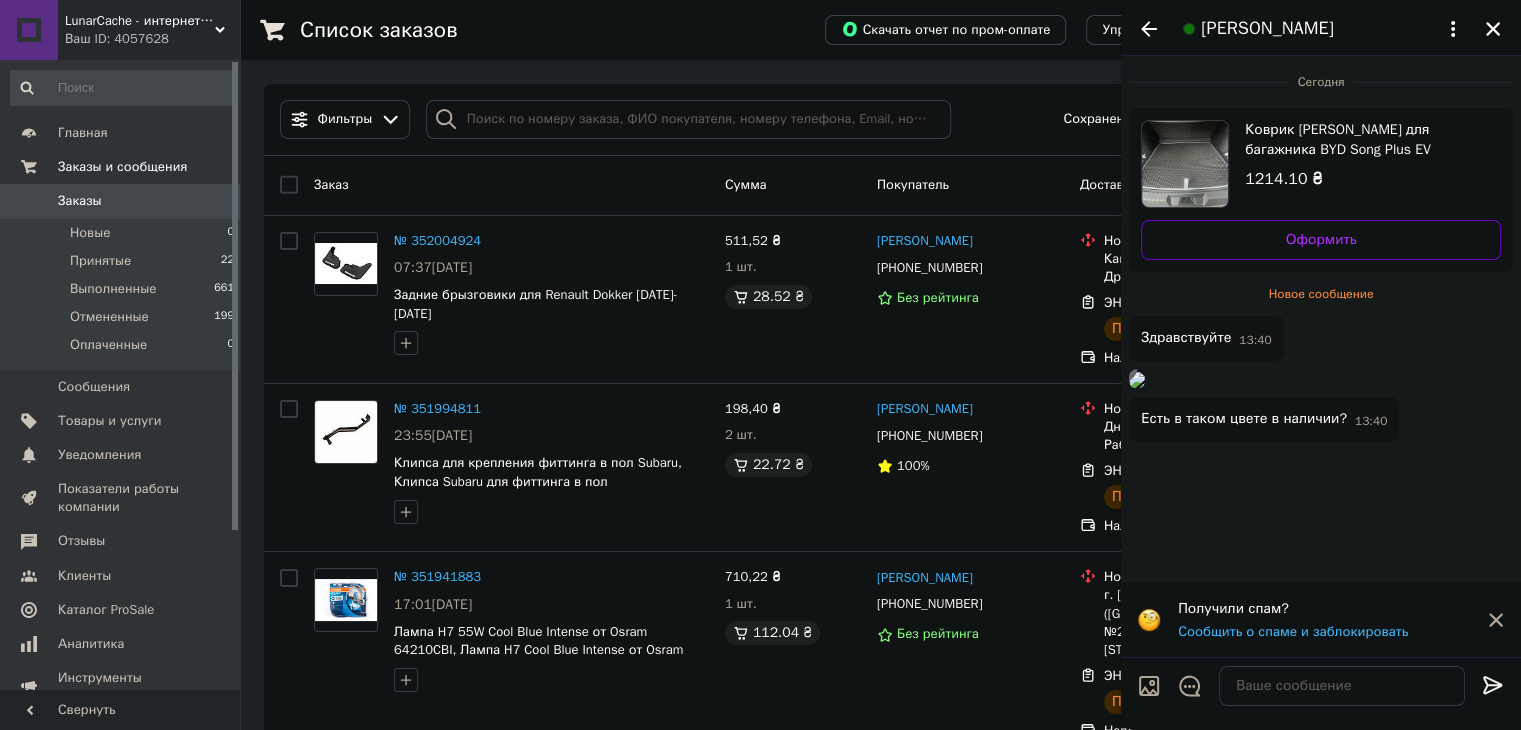 click at bounding box center (1137, 380) 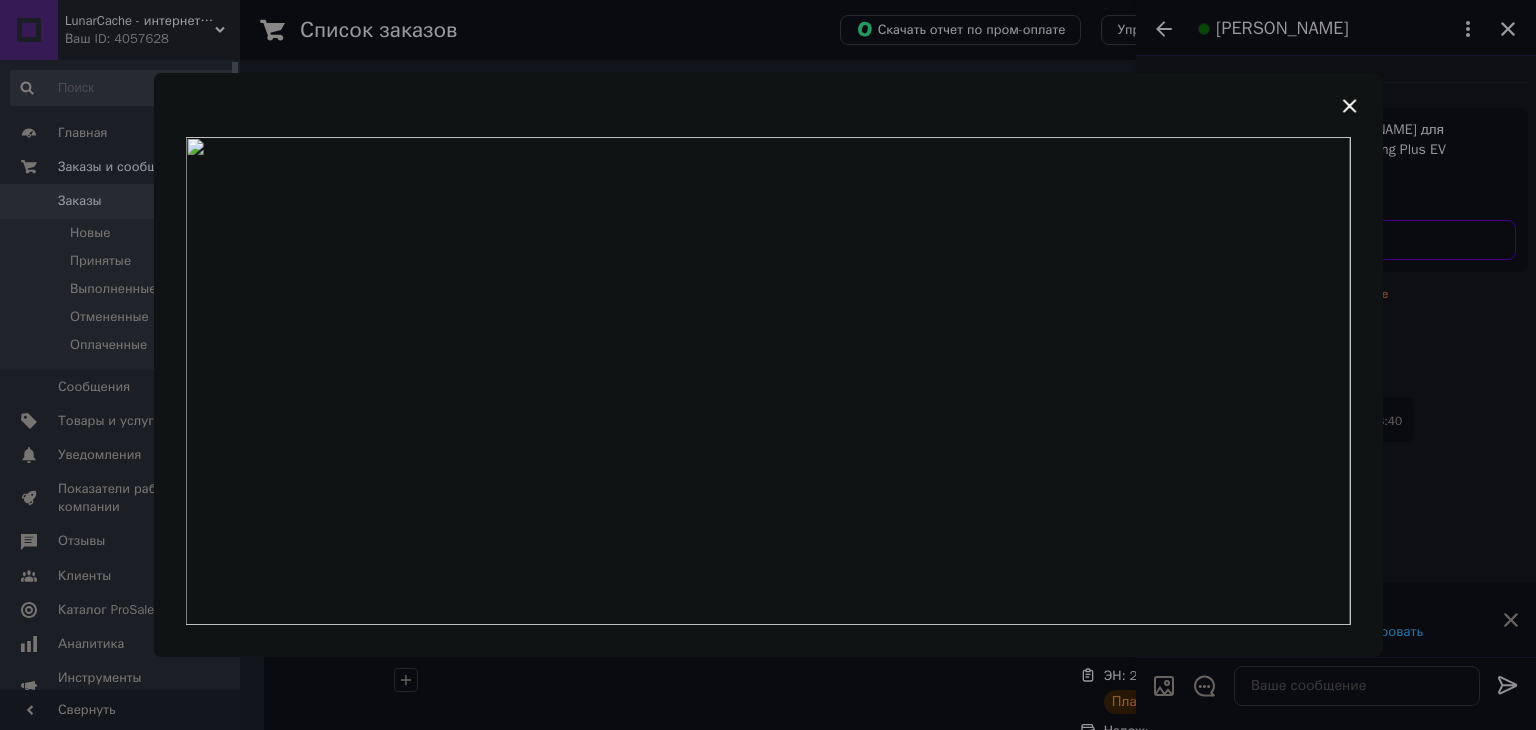 click at bounding box center (768, 365) 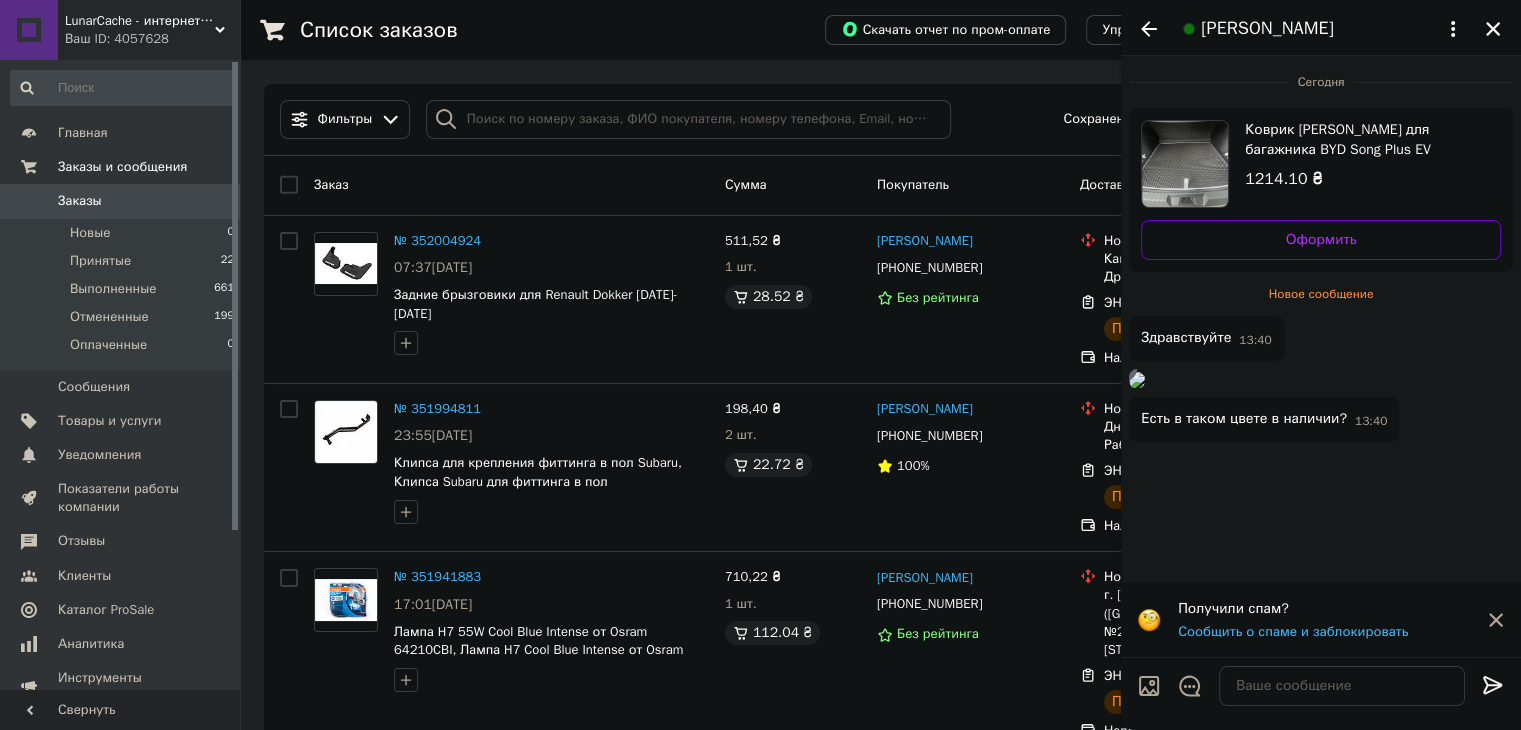 click on "Коврик EVA для багажника BYD Song Plus EV (черный), Коврик для BYD Song Plus EV" at bounding box center [1365, 140] 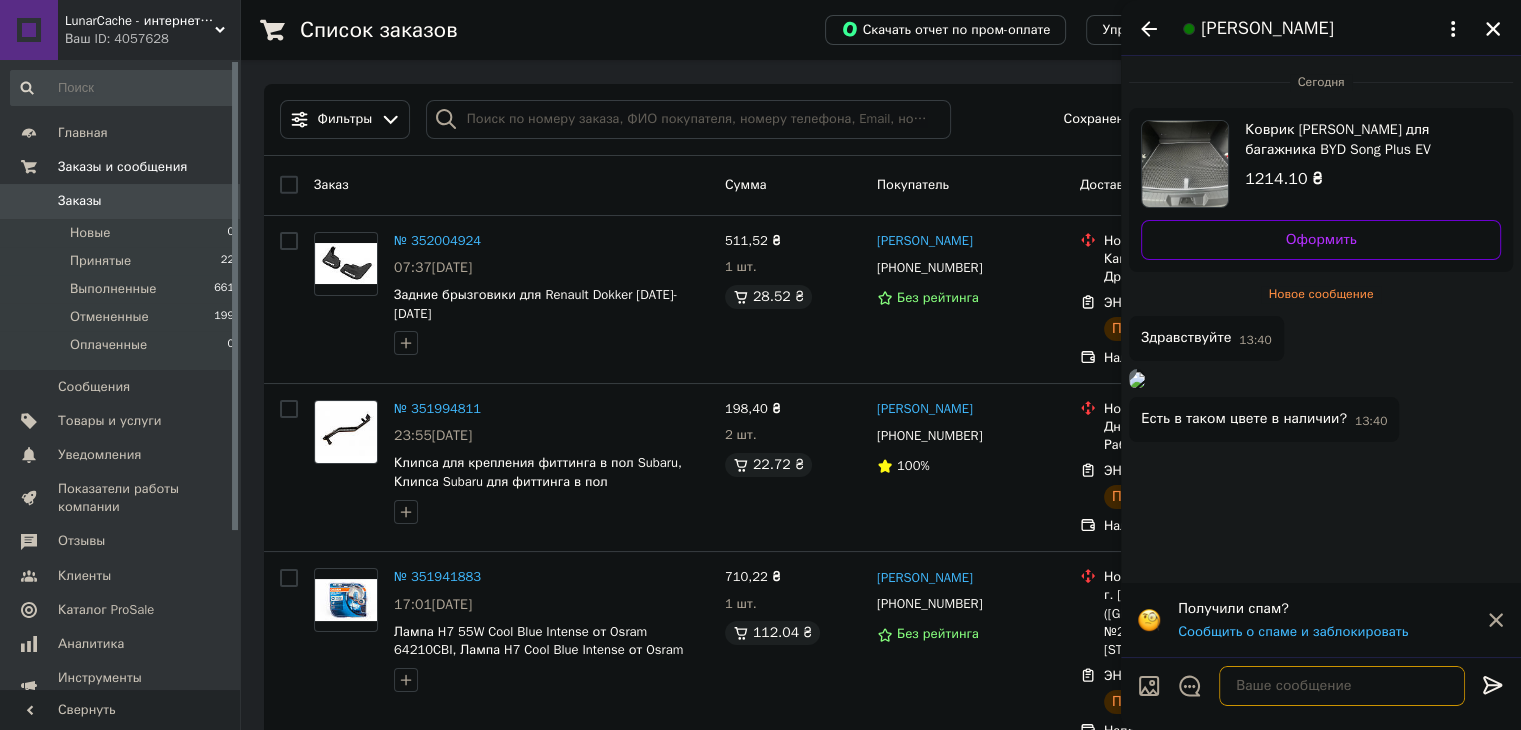 click at bounding box center (1342, 686) 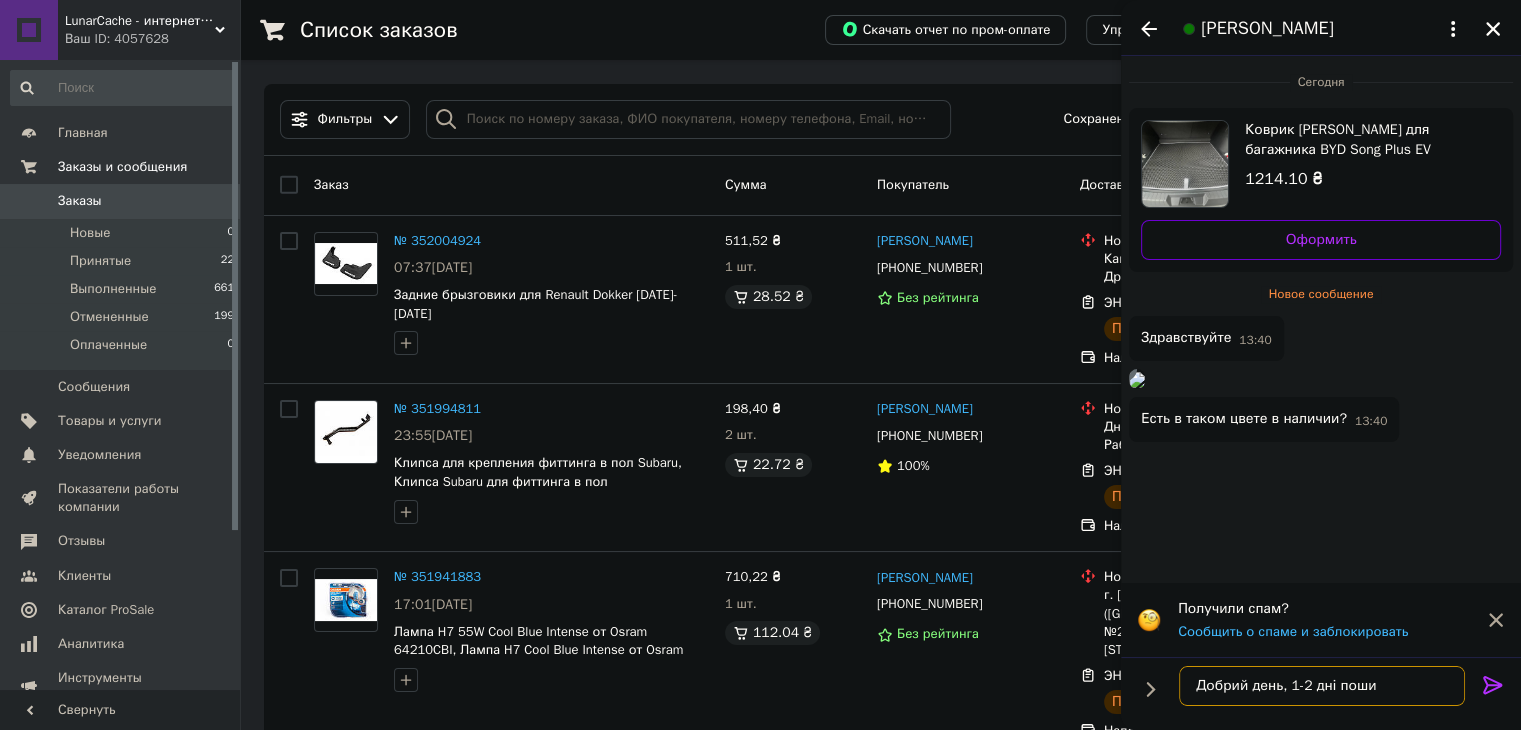 type on "Добрий день, 1-2 дні пошив" 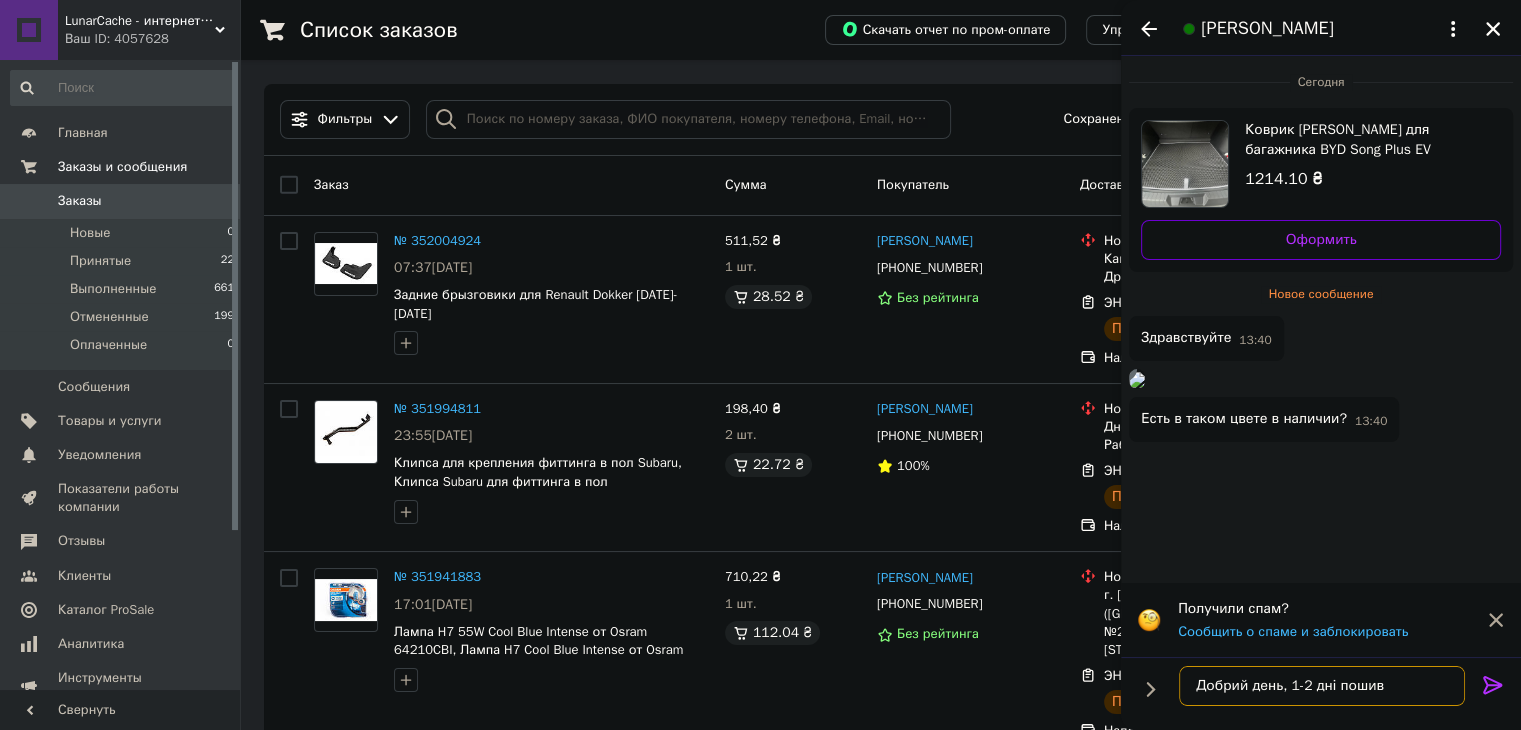 type 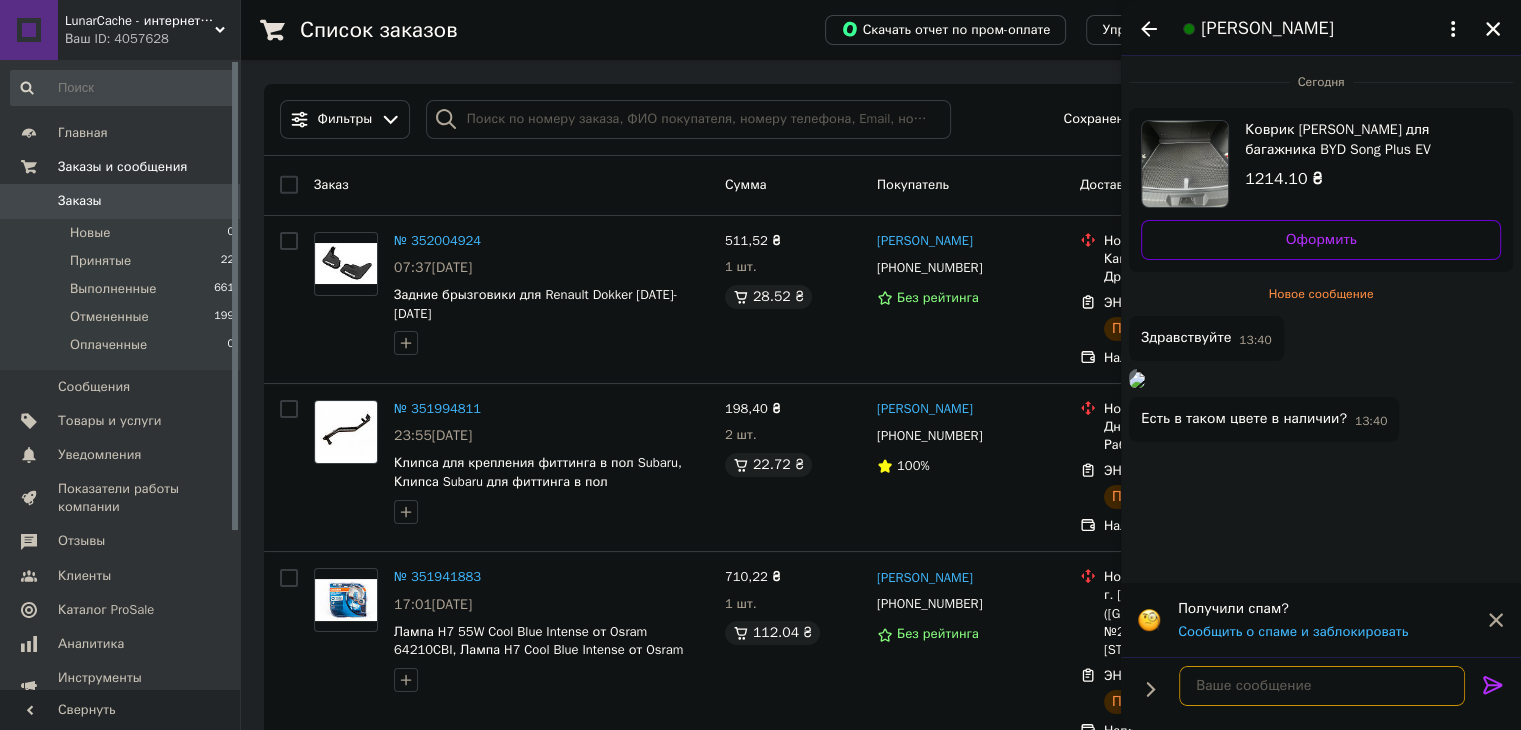 scroll, scrollTop: 20, scrollLeft: 0, axis: vertical 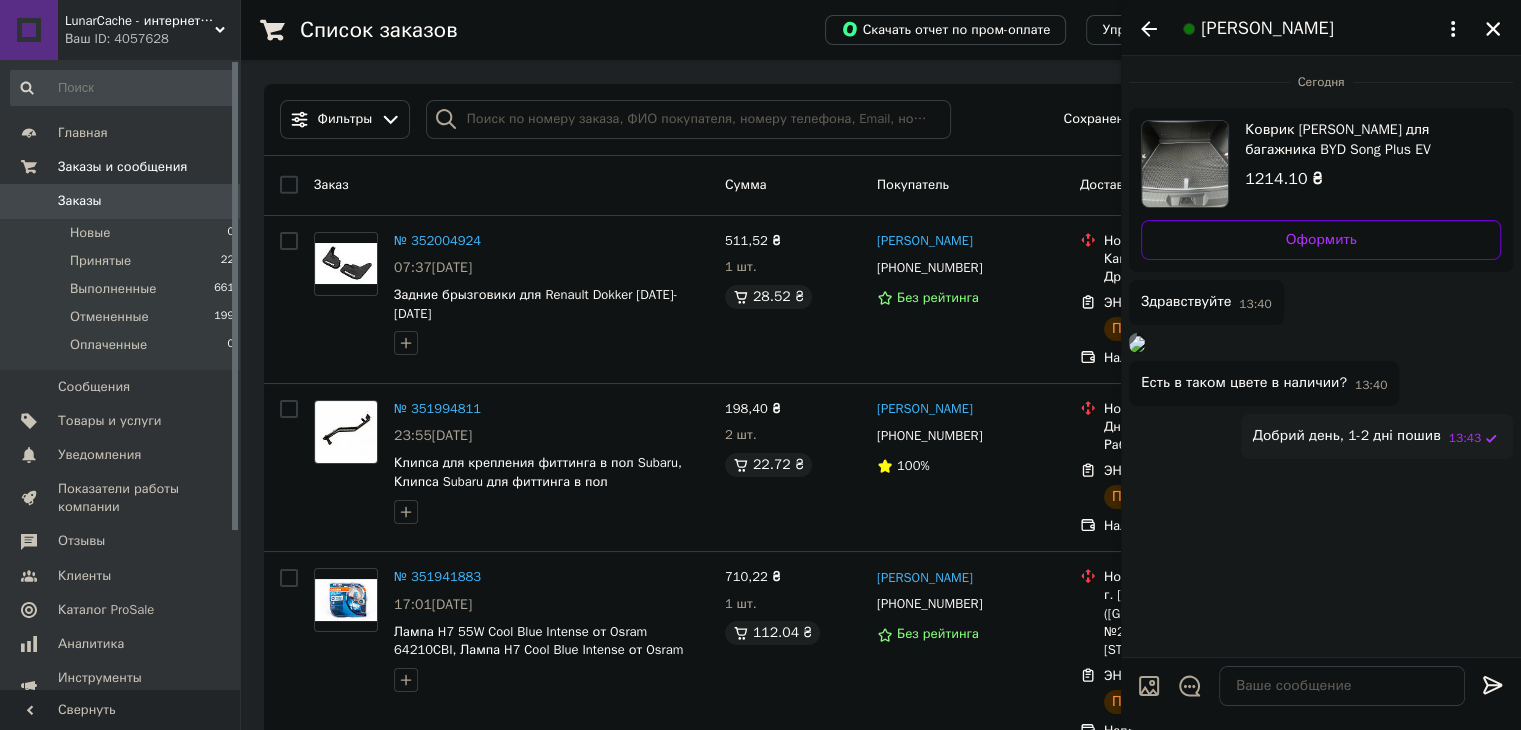 click on "Добрий день, 1-2 дні пошив 13:43" at bounding box center (1377, 436) 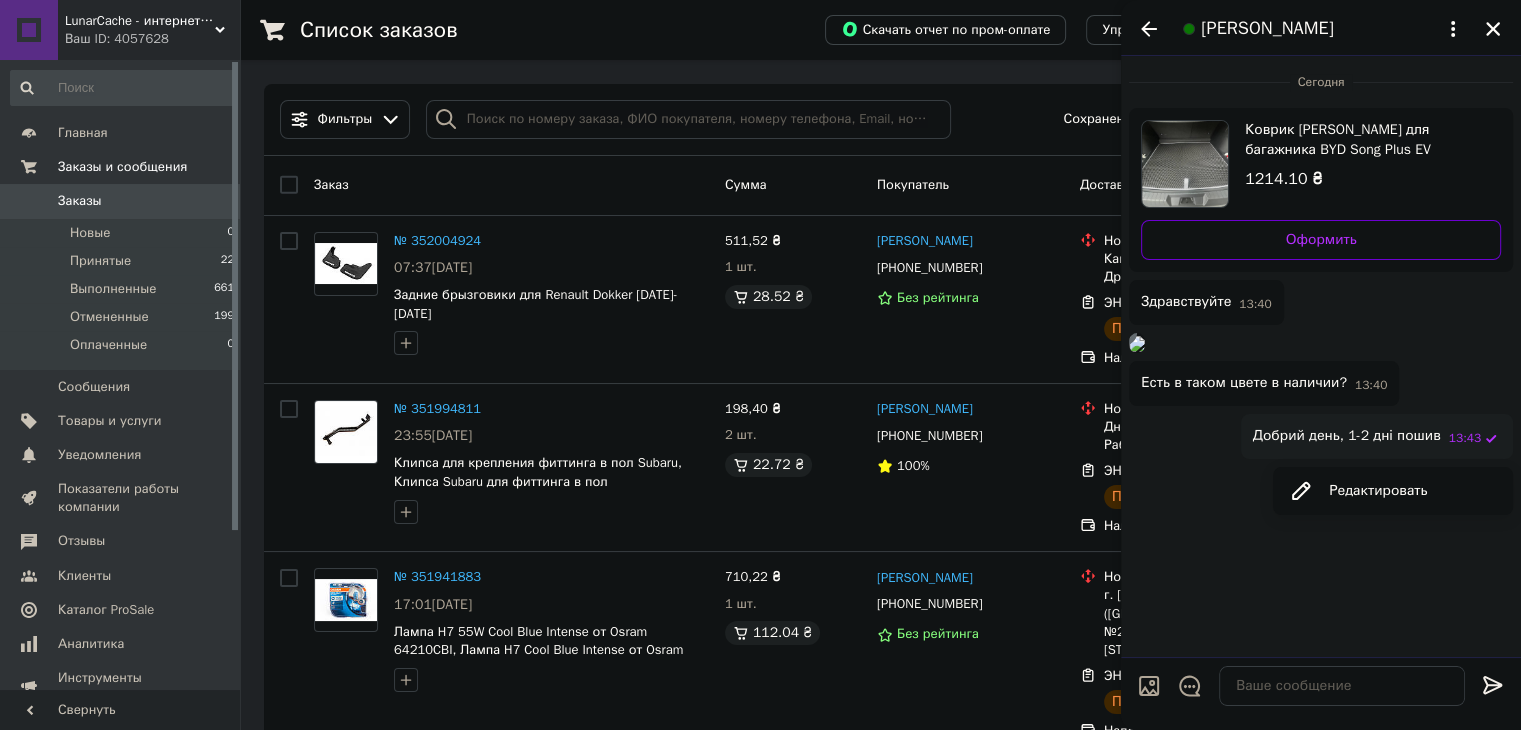 click on "Добрий день, 1-2 дні пошив 13:43" at bounding box center (1321, 436) 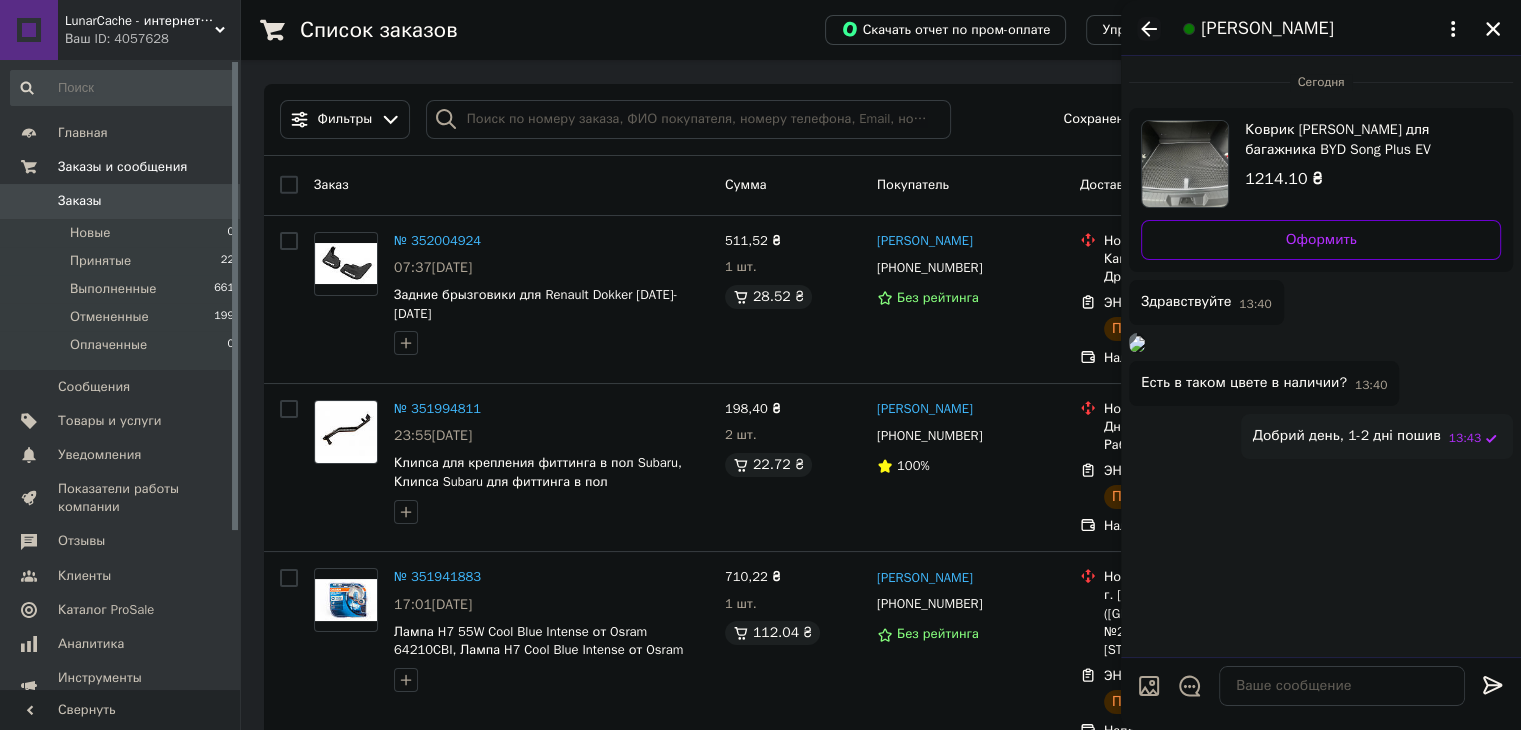 click 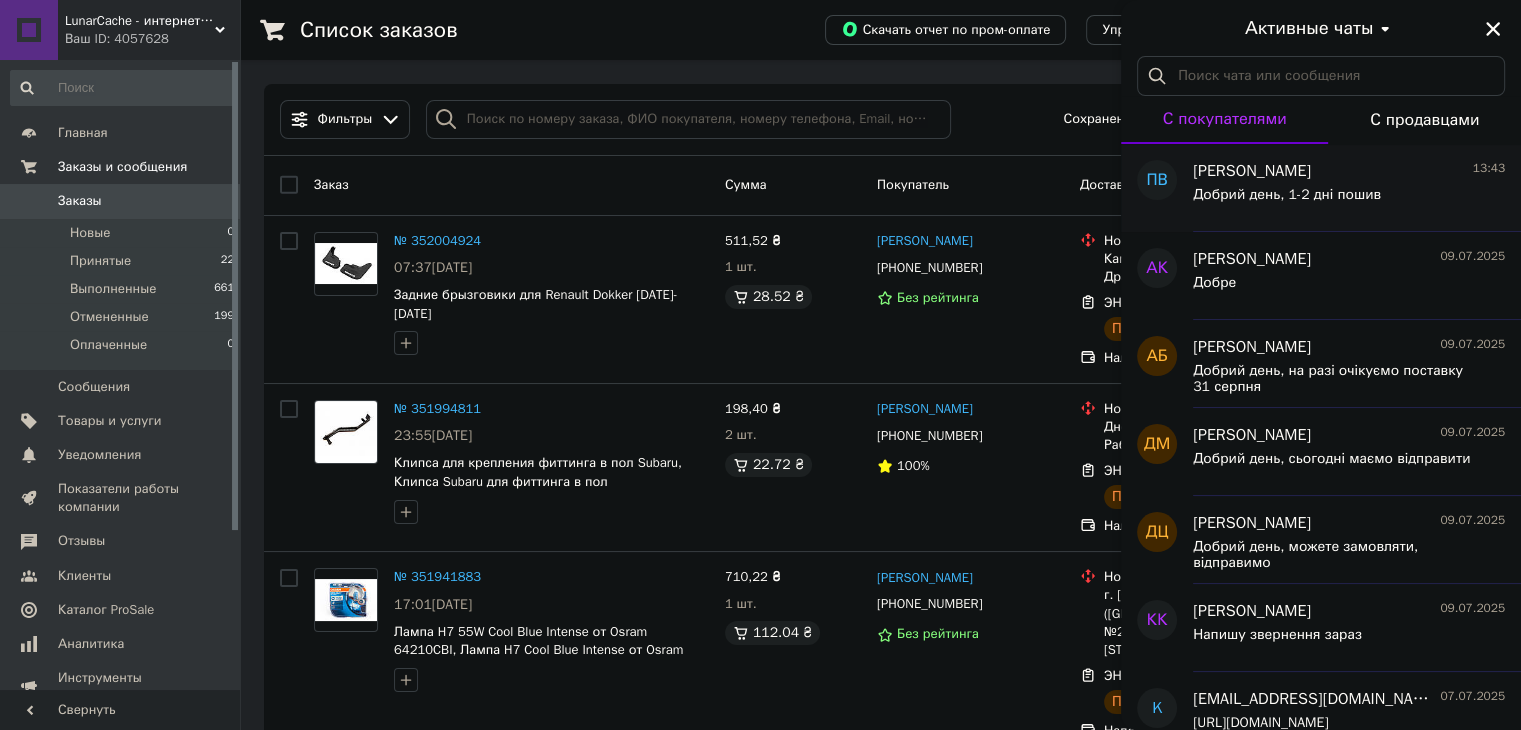 click on "Добрий день, 1-2 дні пошив" at bounding box center [1349, 199] 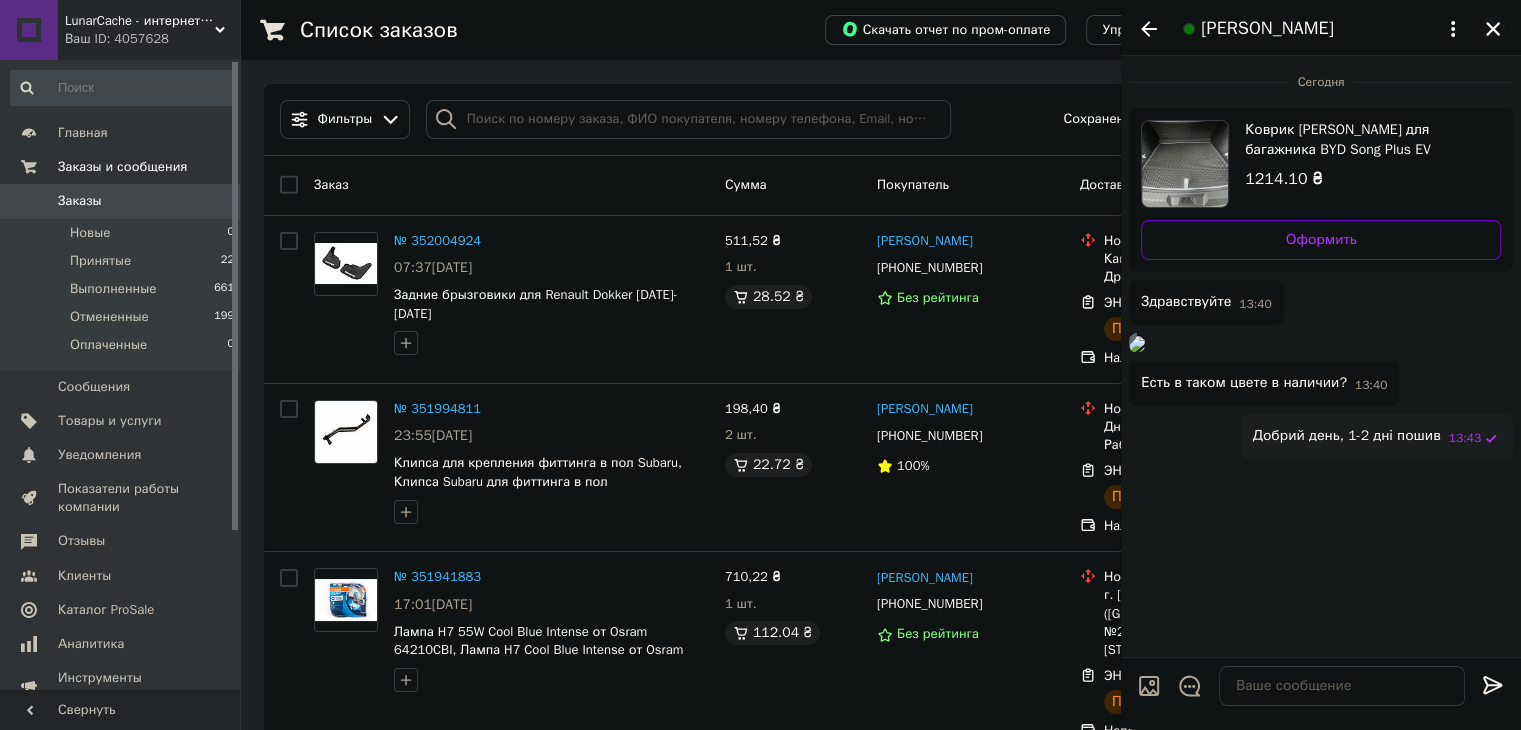 click 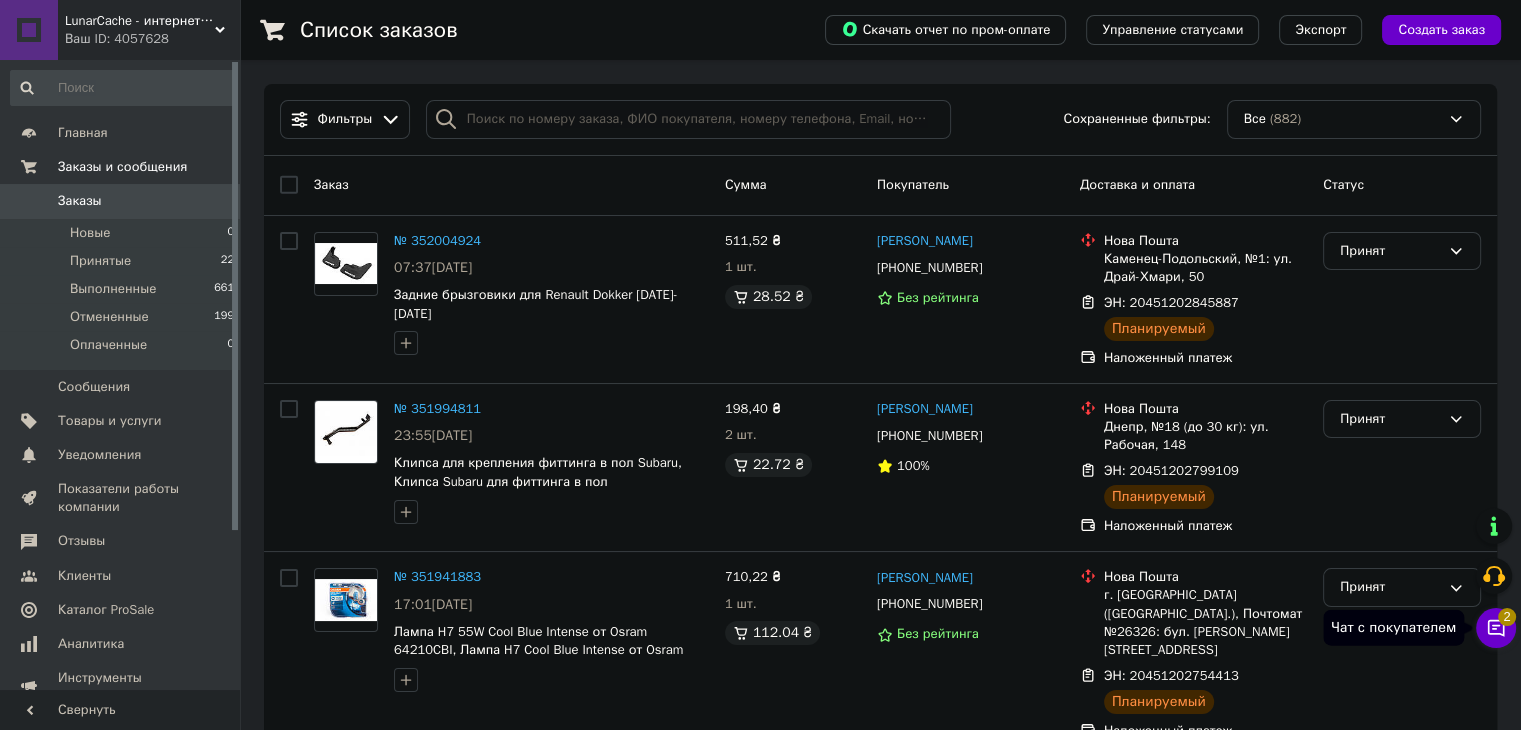 click on "Чат с покупателем 2" at bounding box center (1496, 628) 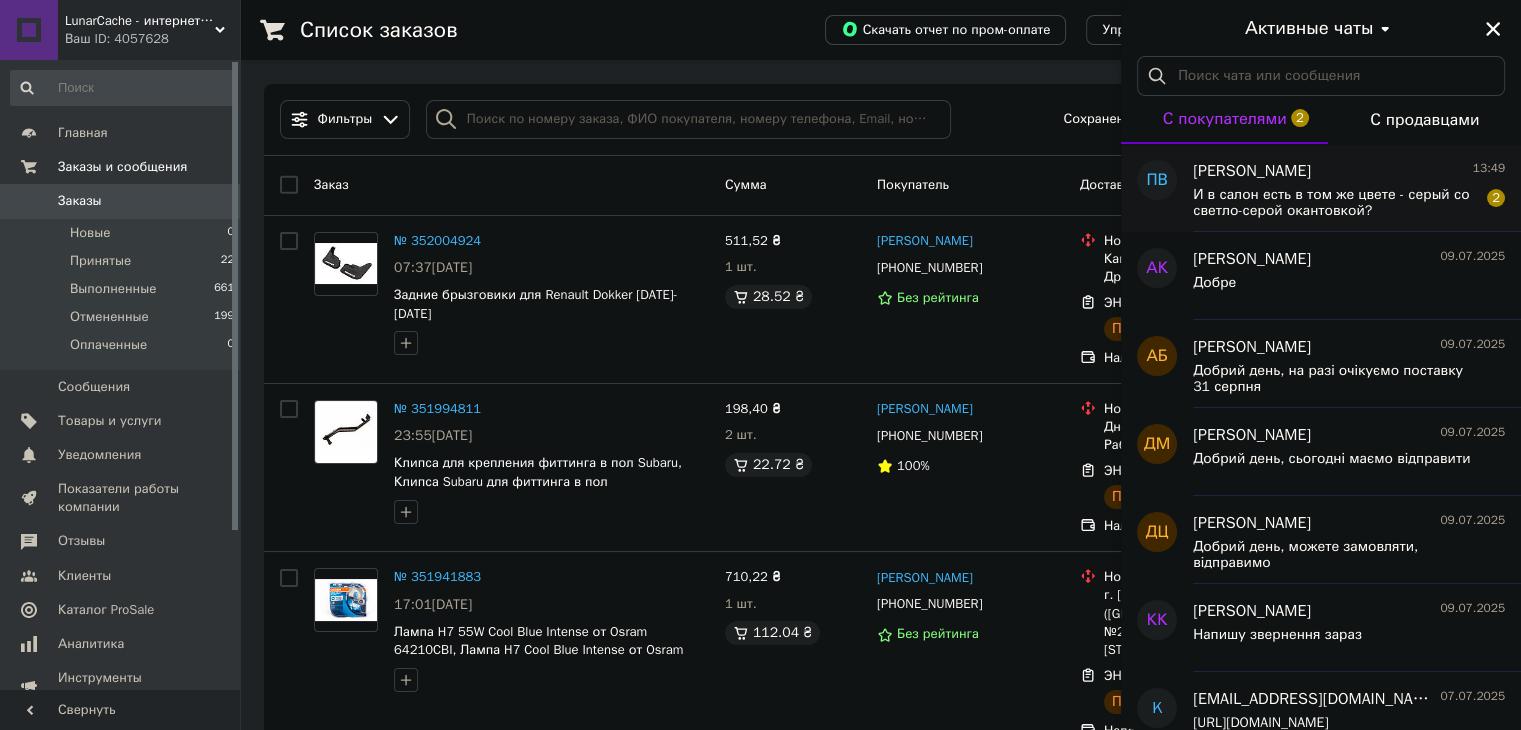 click on "И в салон есть в том же цвете - серый со светло-серой окантовкой?" at bounding box center [1335, 203] 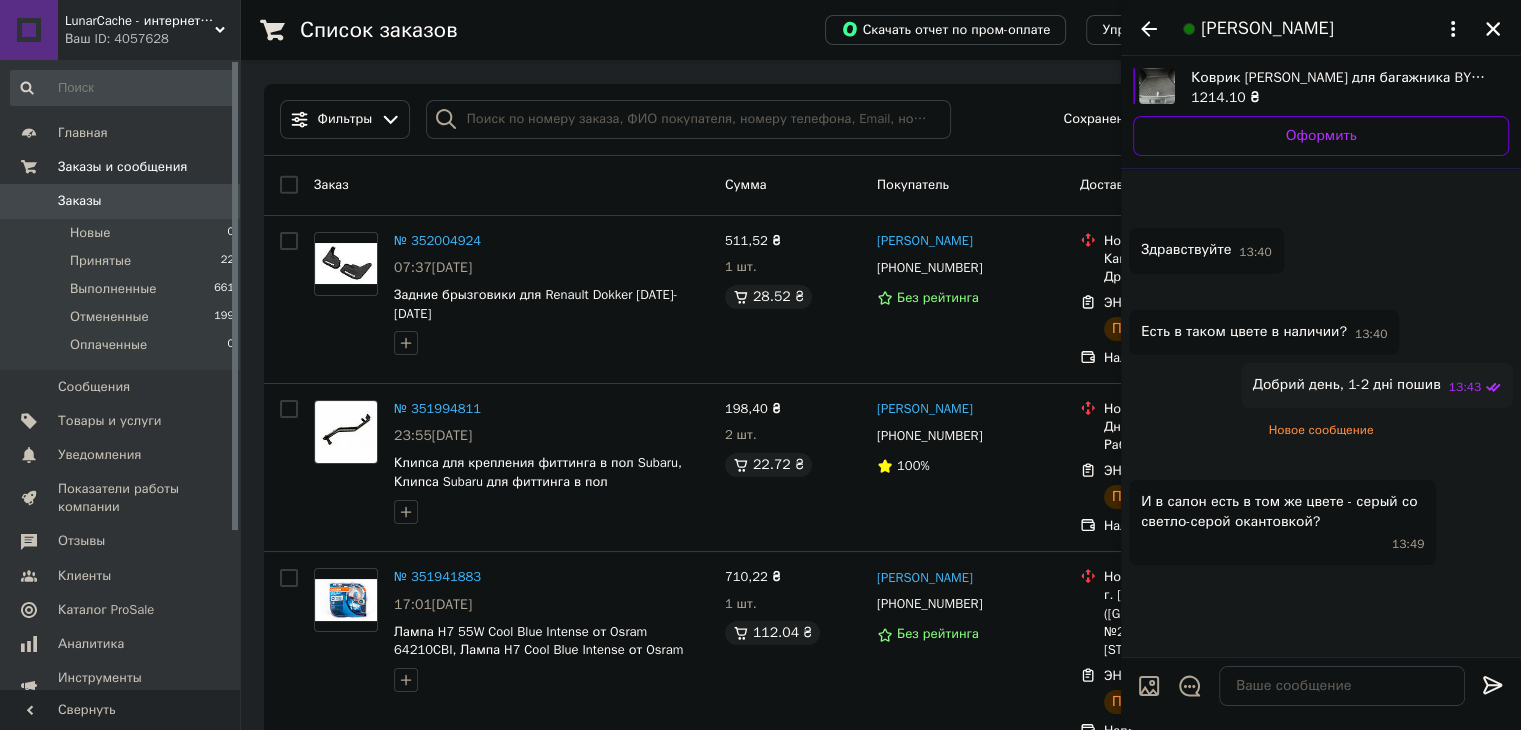 scroll, scrollTop: 337, scrollLeft: 0, axis: vertical 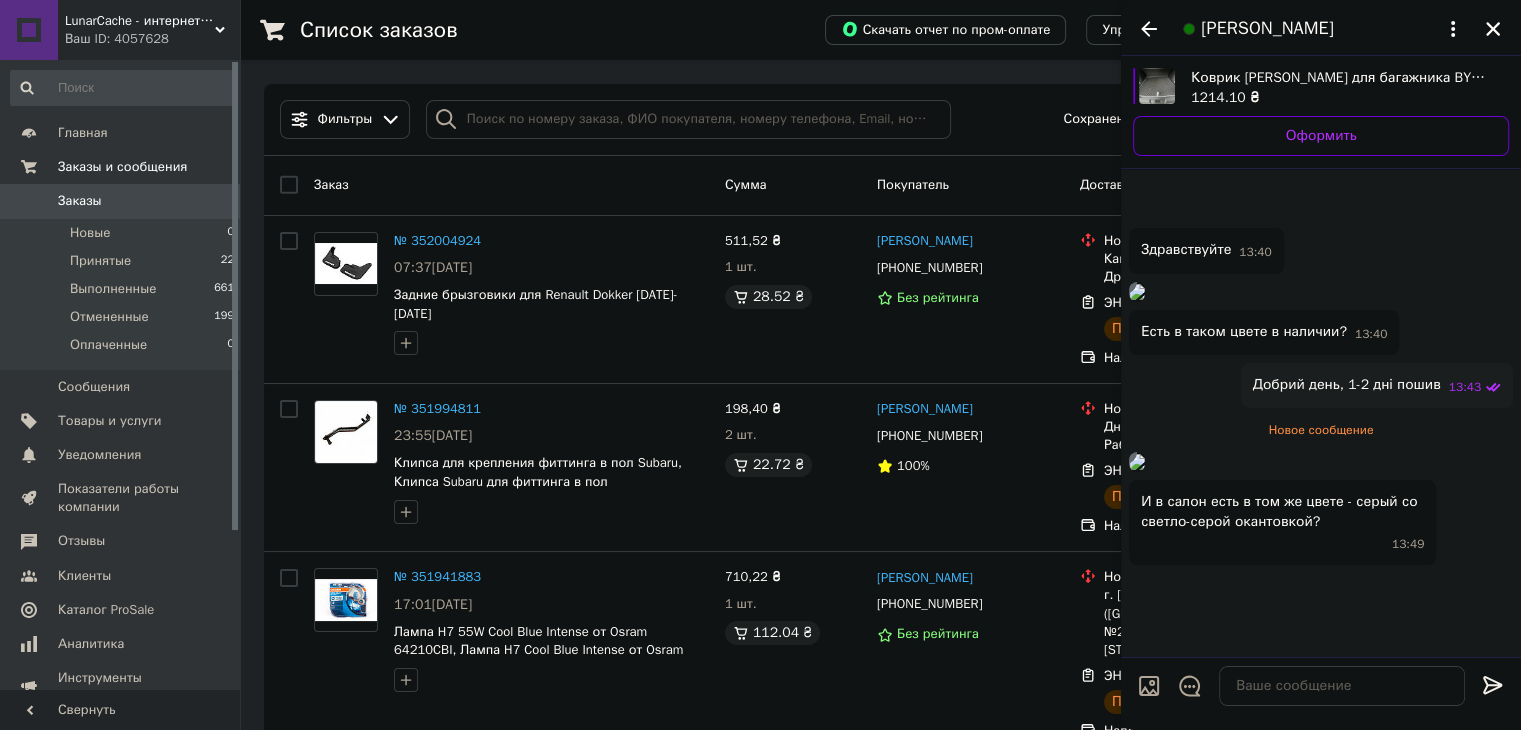 click on "1214.10 ₴" at bounding box center (1225, 97) 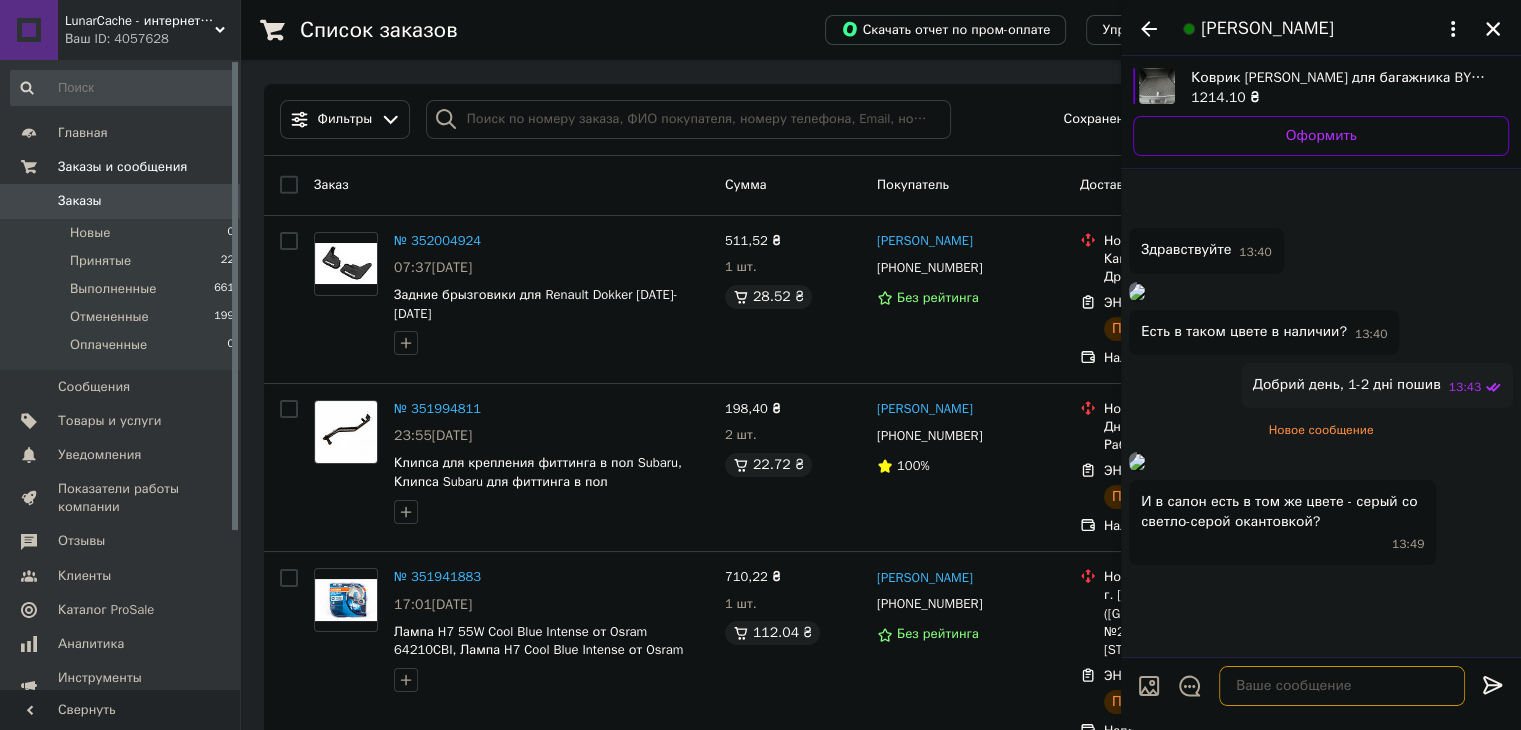 click at bounding box center [1342, 686] 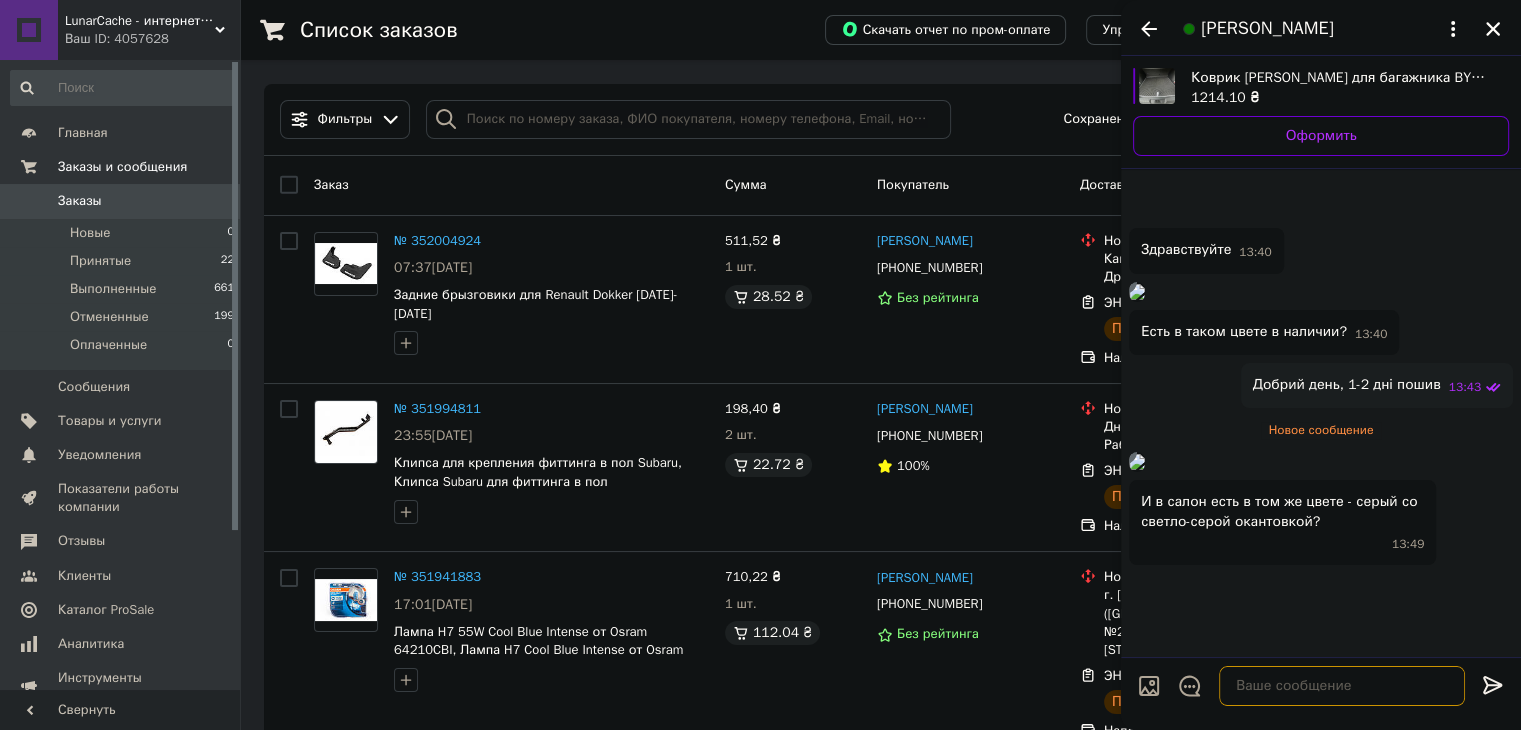 scroll, scrollTop: 337, scrollLeft: 0, axis: vertical 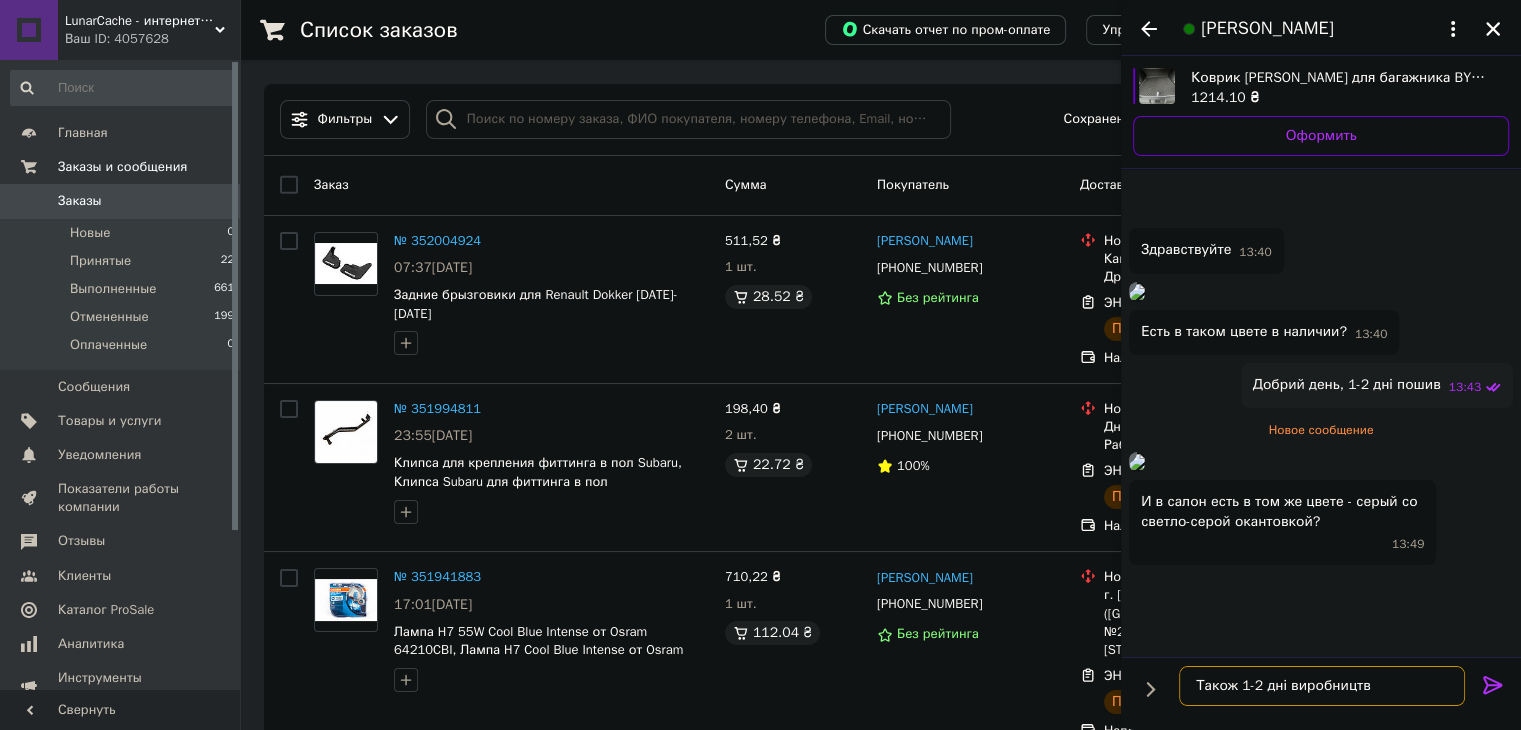 type on "Також 1-2 дні виробництво" 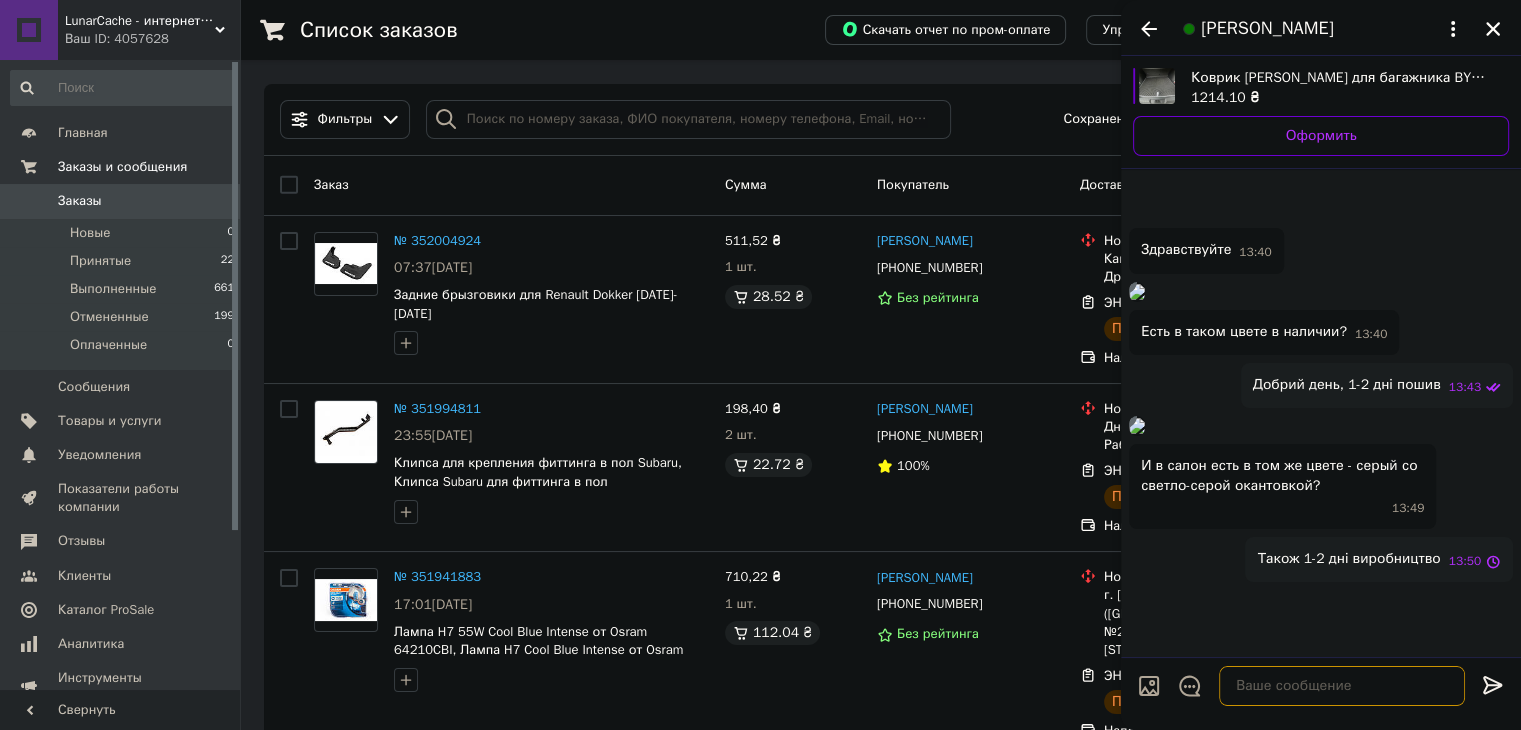 scroll, scrollTop: 354, scrollLeft: 0, axis: vertical 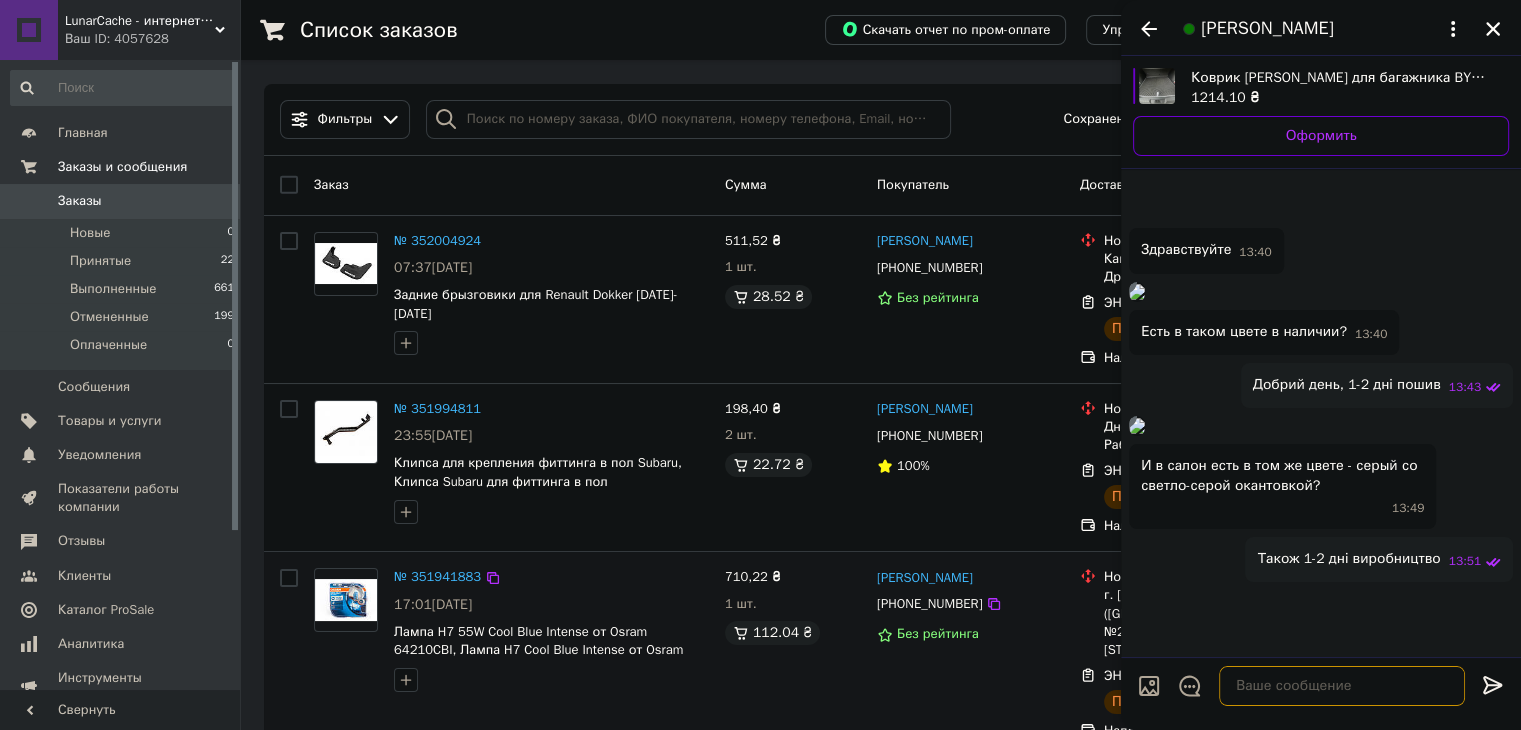 type 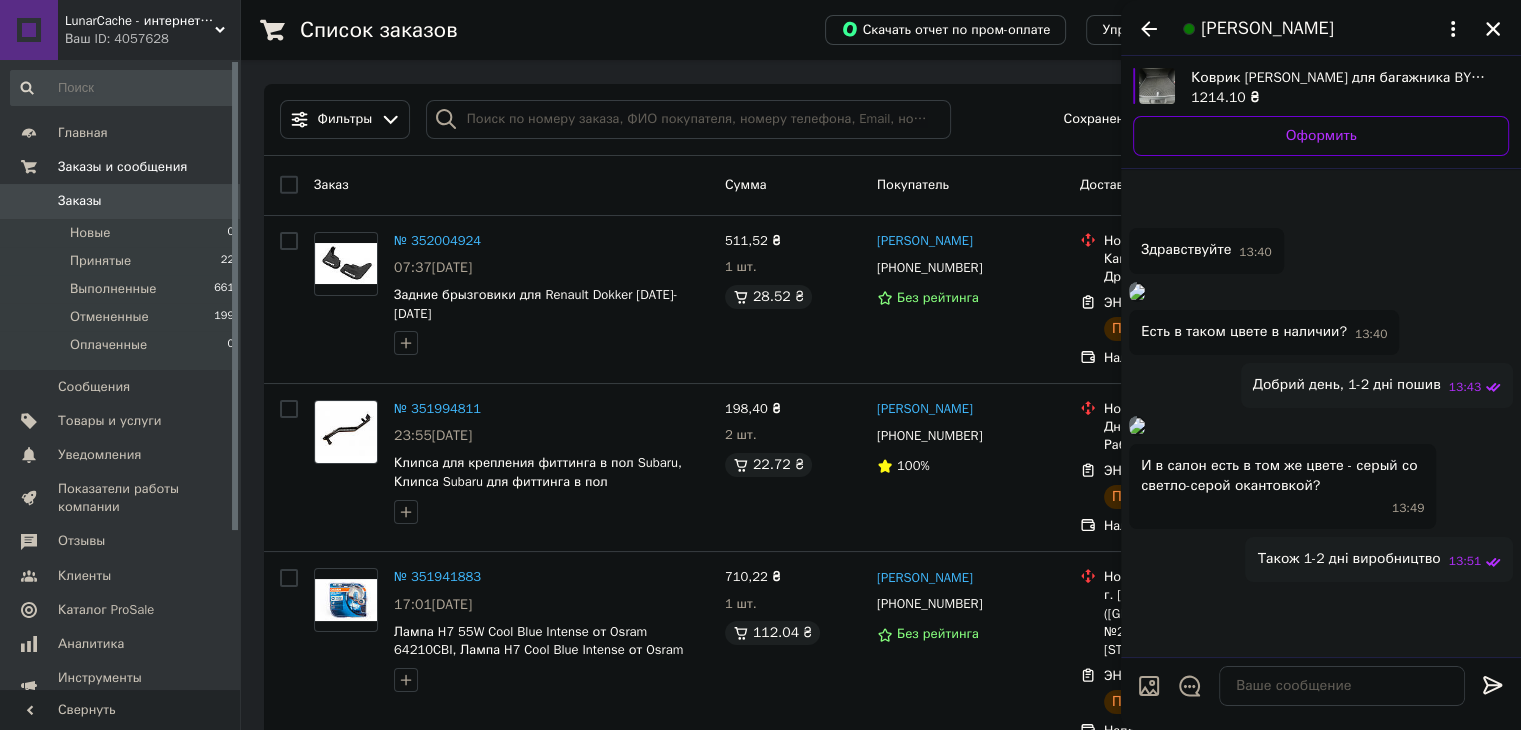 click on "0" at bounding box center (212, 201) 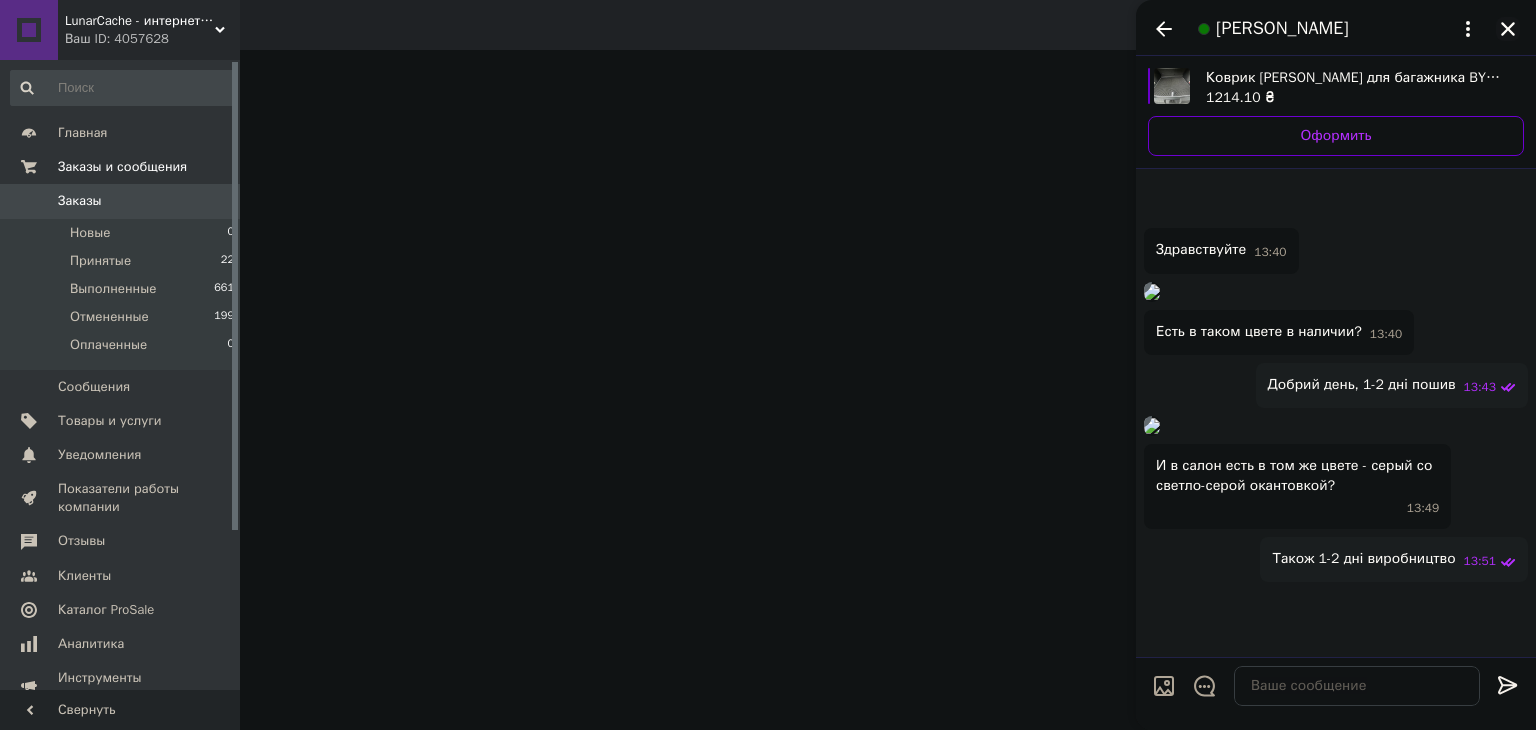 click on "Поволяко Владимир" at bounding box center (1336, 28) 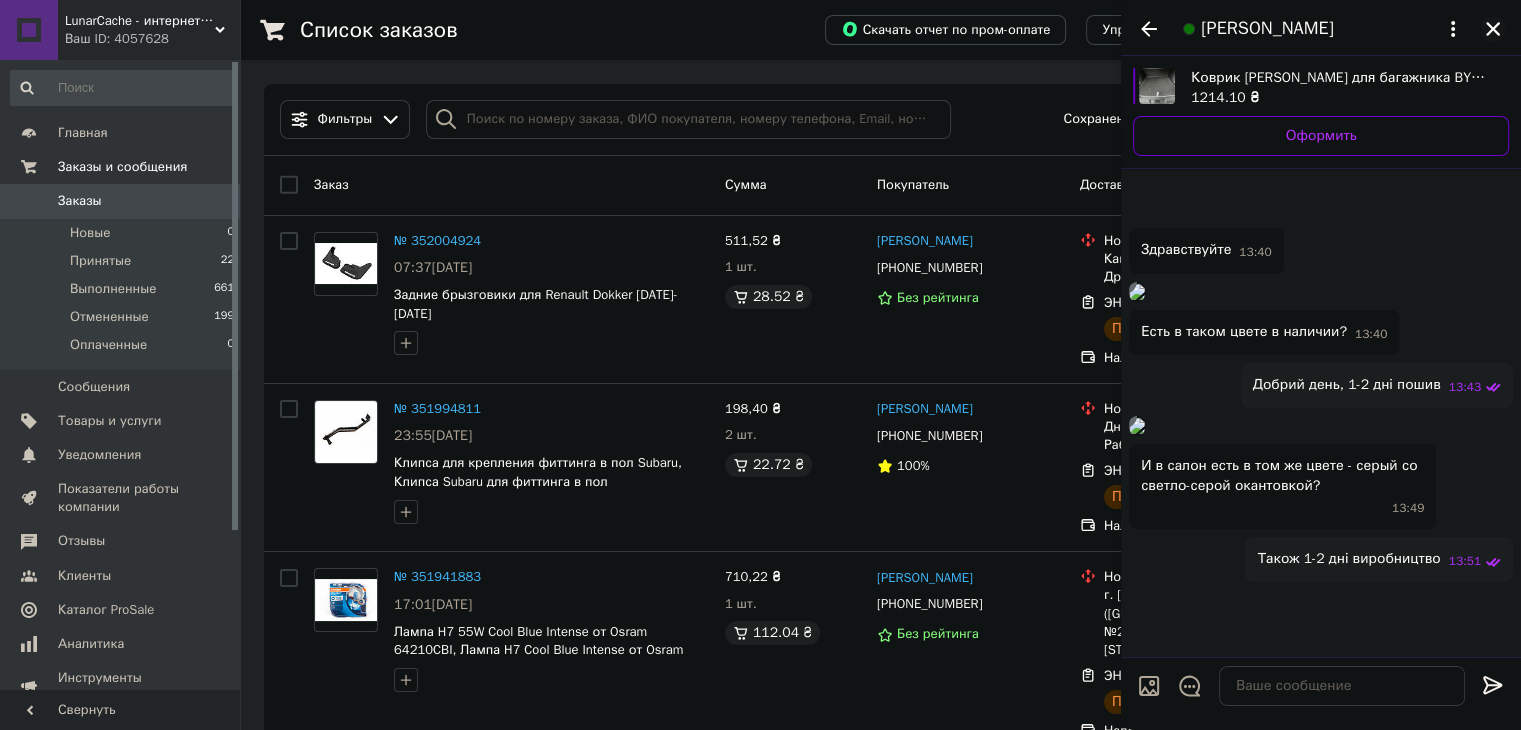 click on "Поволяко Владимир" at bounding box center (1321, 28) 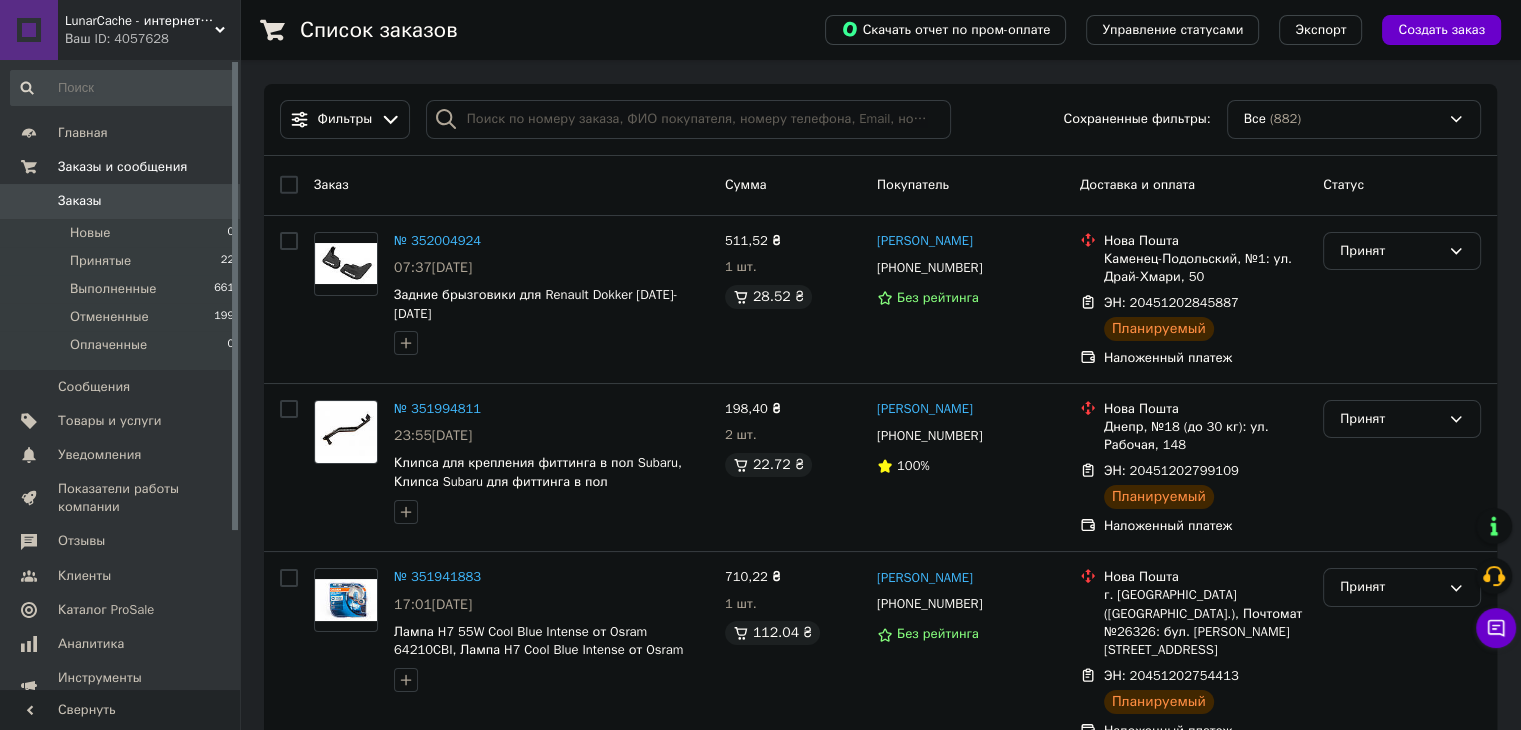 click on "Заказы" at bounding box center [121, 201] 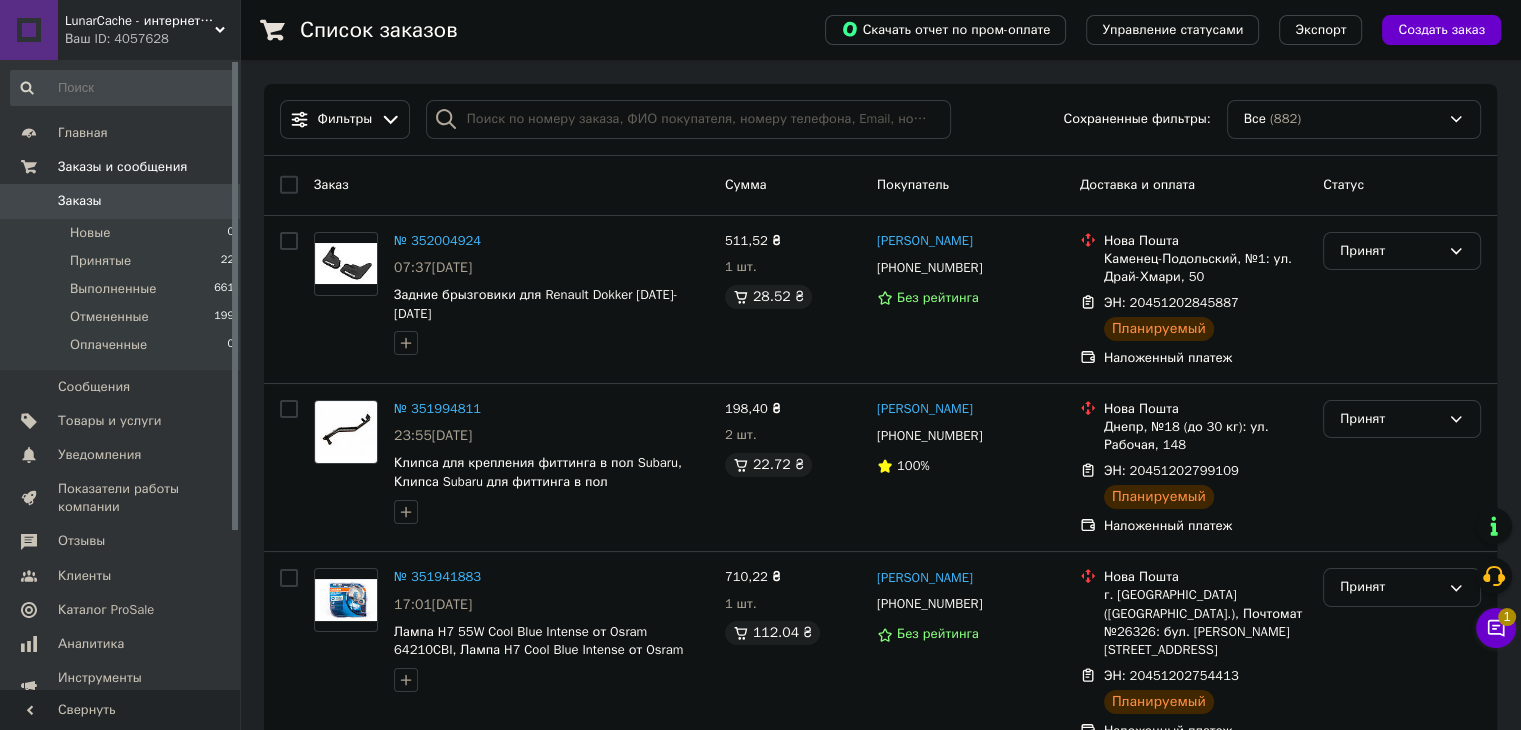 click 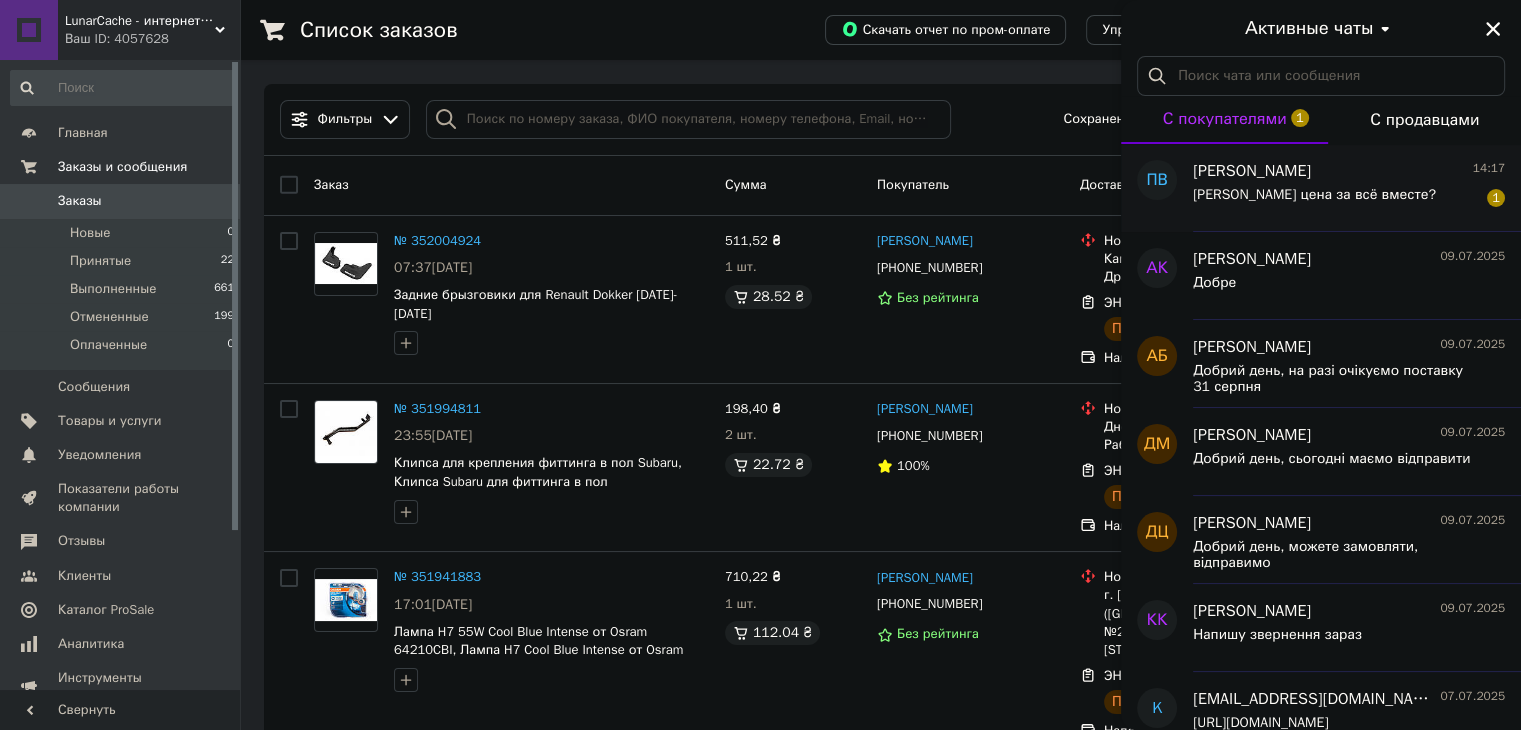 click on "Какая цена за всё вместе? 1" at bounding box center [1349, 199] 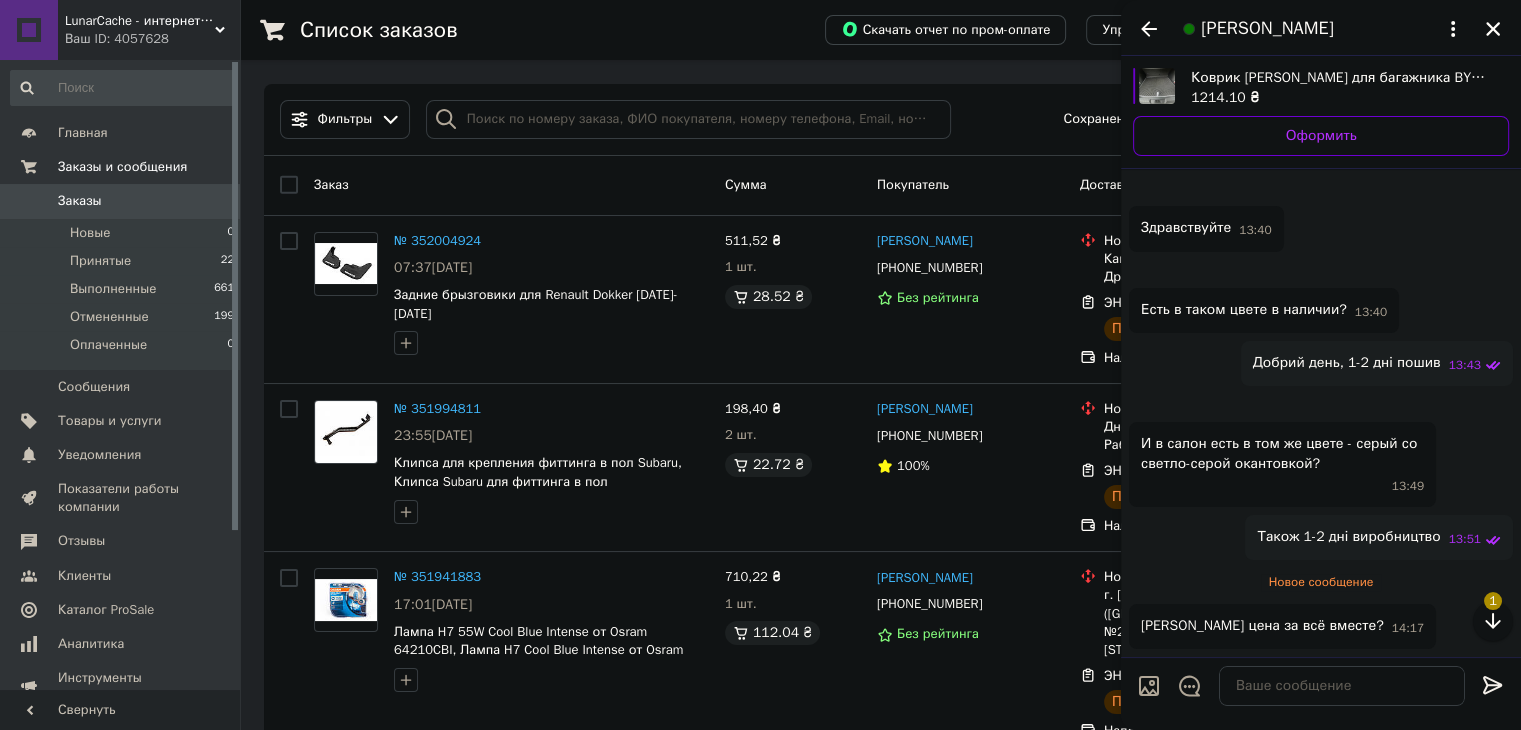 scroll, scrollTop: 0, scrollLeft: 0, axis: both 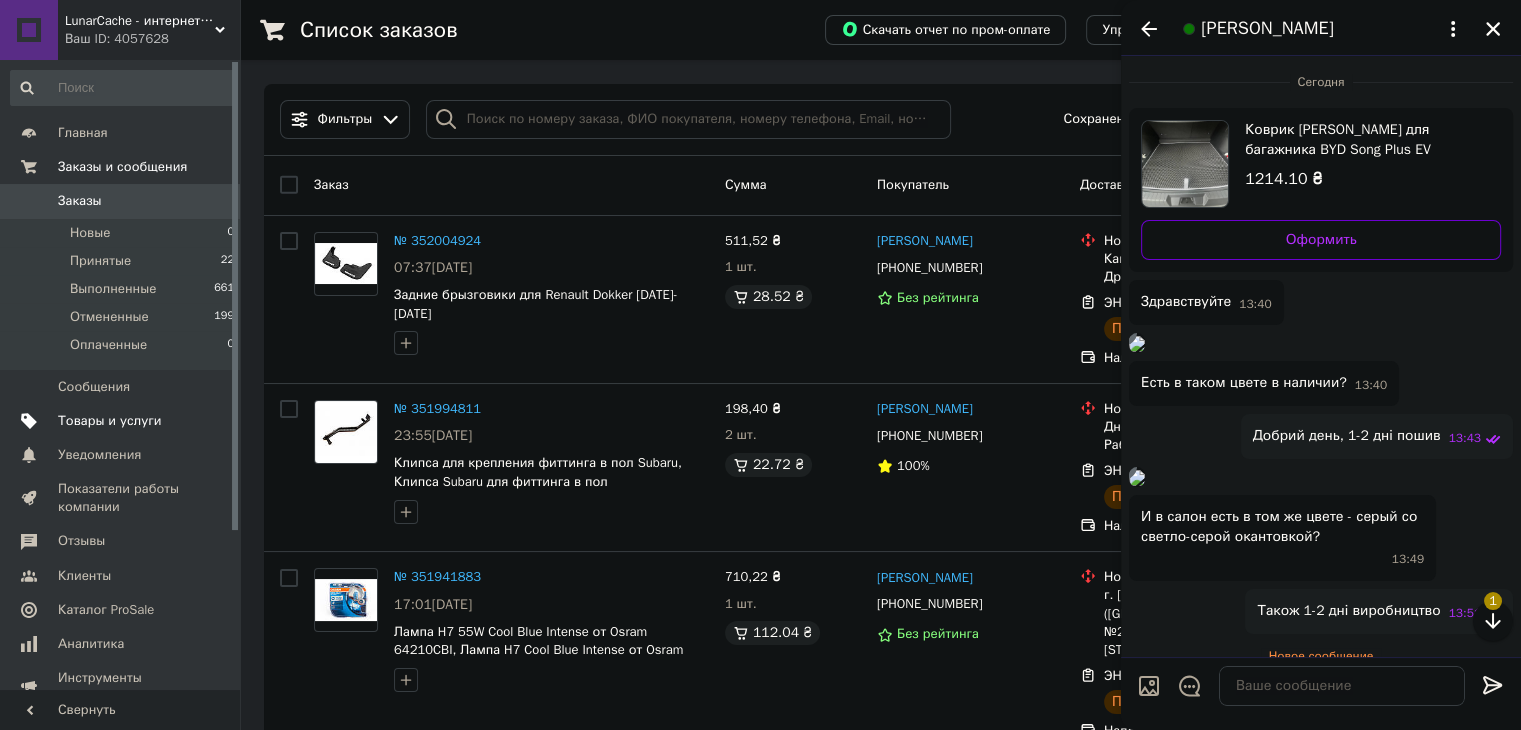 click on "Товары и услуги" at bounding box center [110, 421] 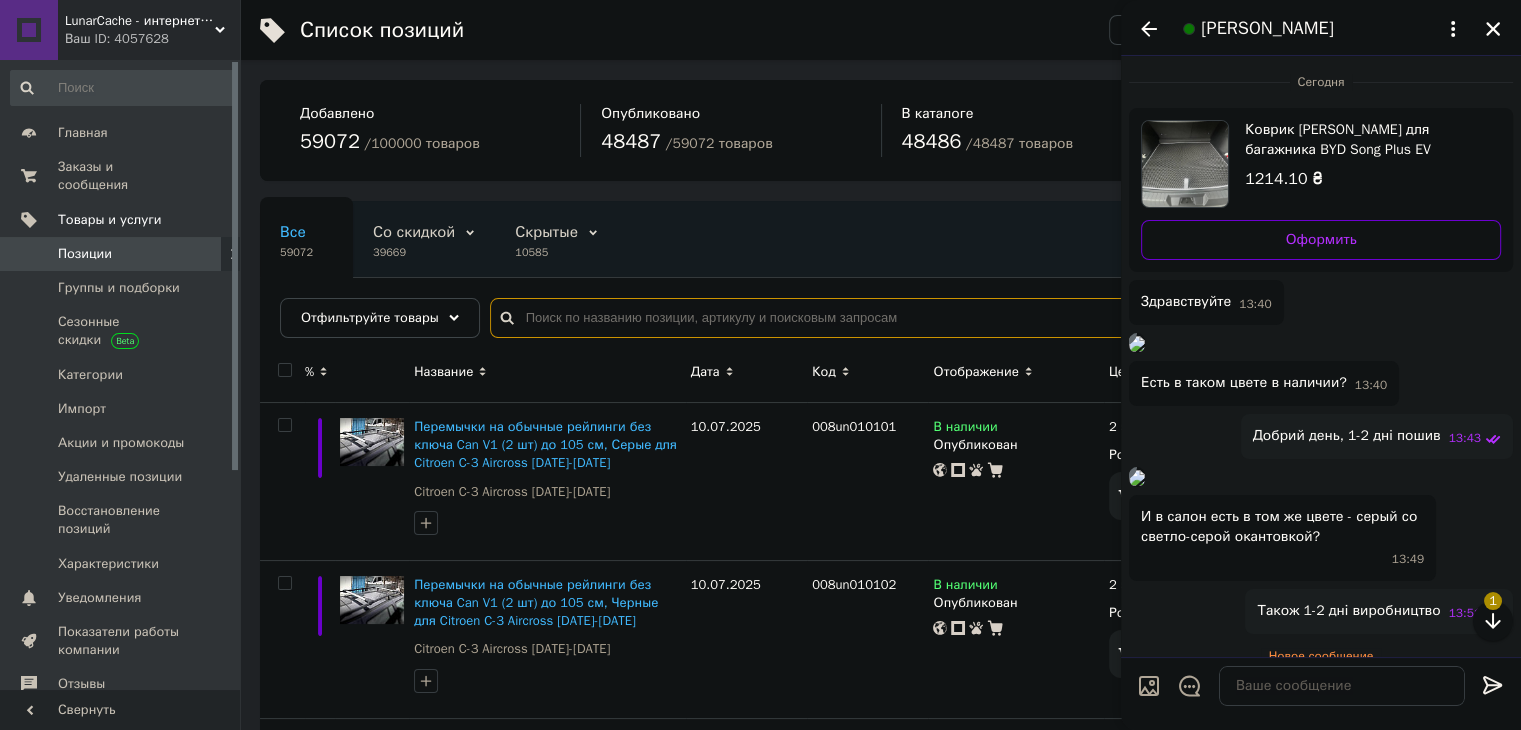 click at bounding box center [985, 318] 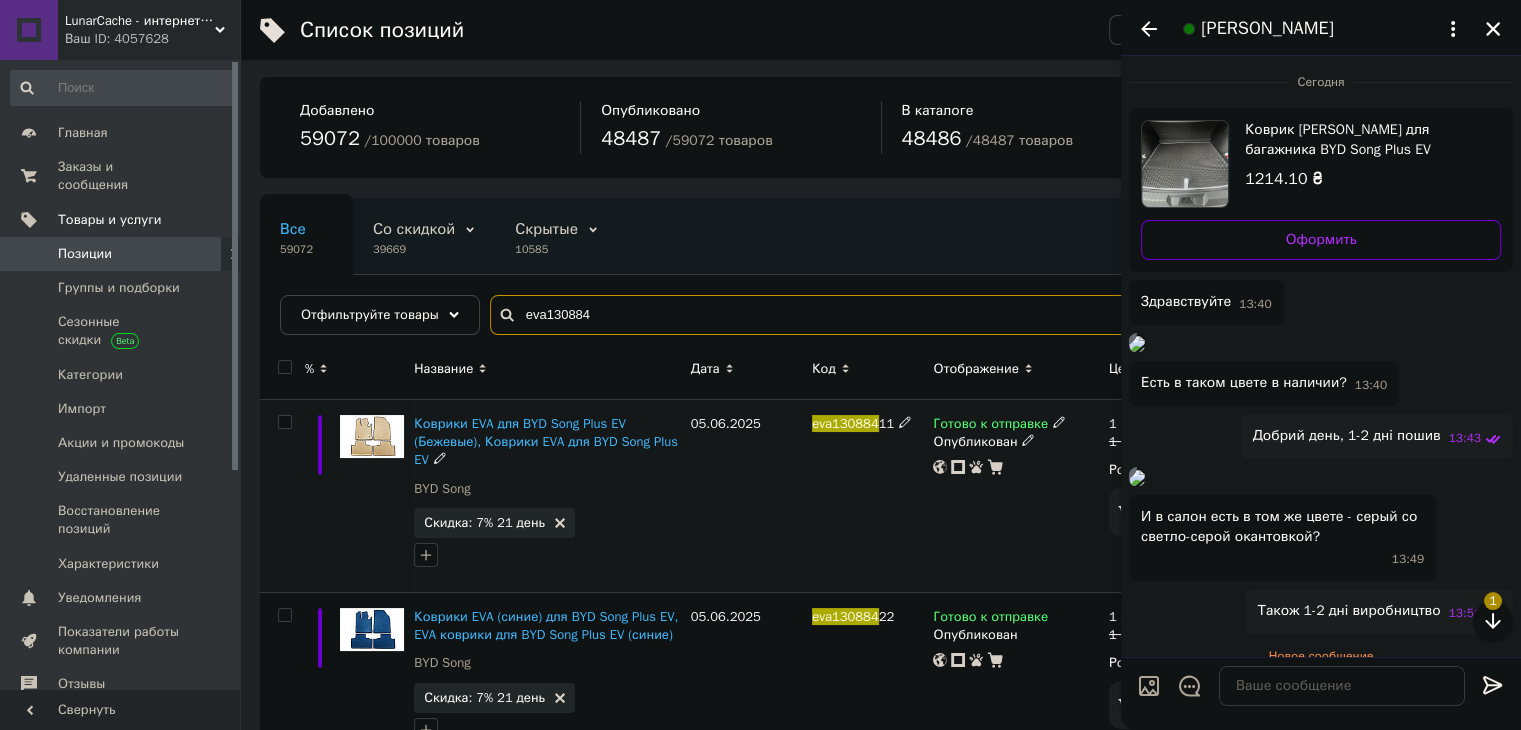 scroll, scrollTop: 600, scrollLeft: 0, axis: vertical 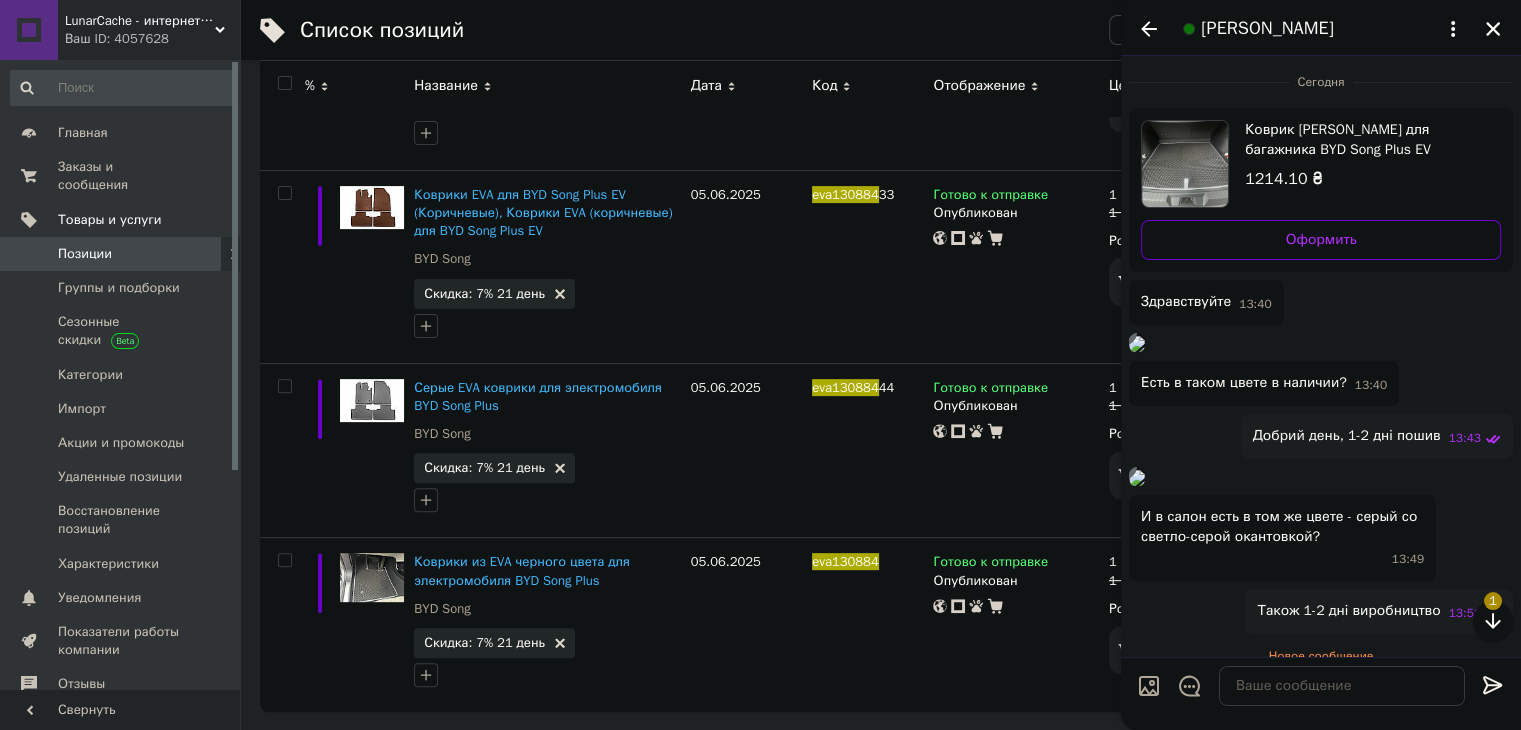 type on "eva130884" 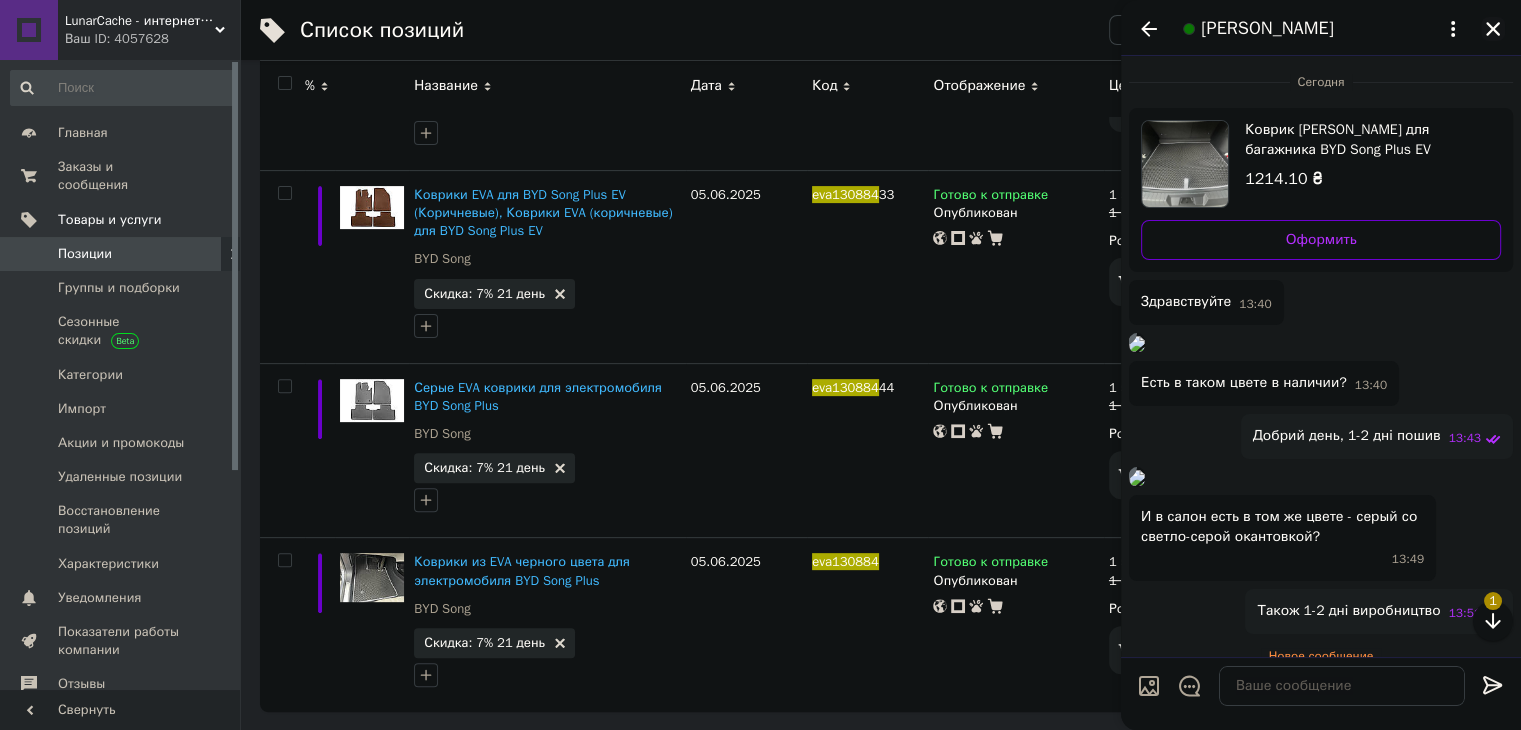 click 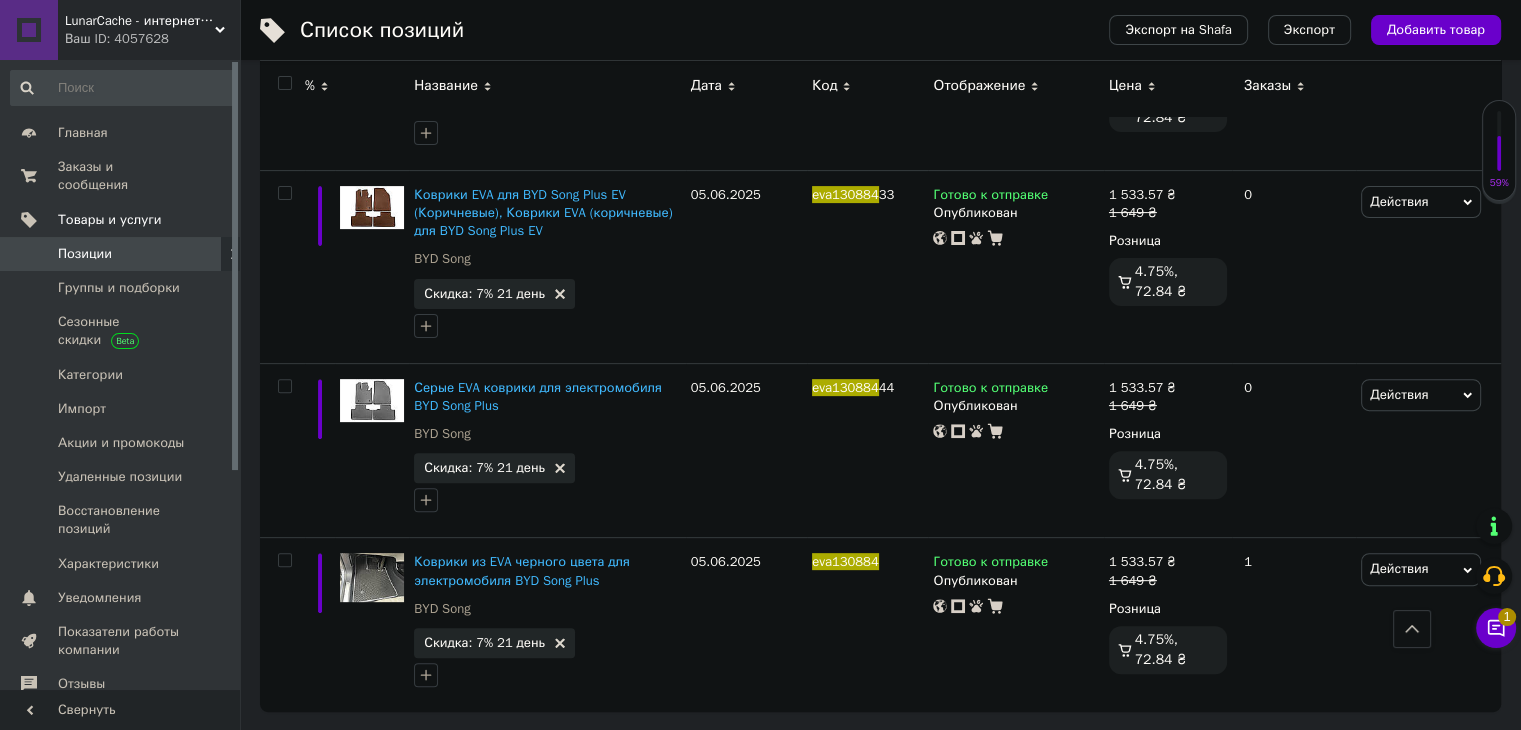 click on "1" at bounding box center [1507, 617] 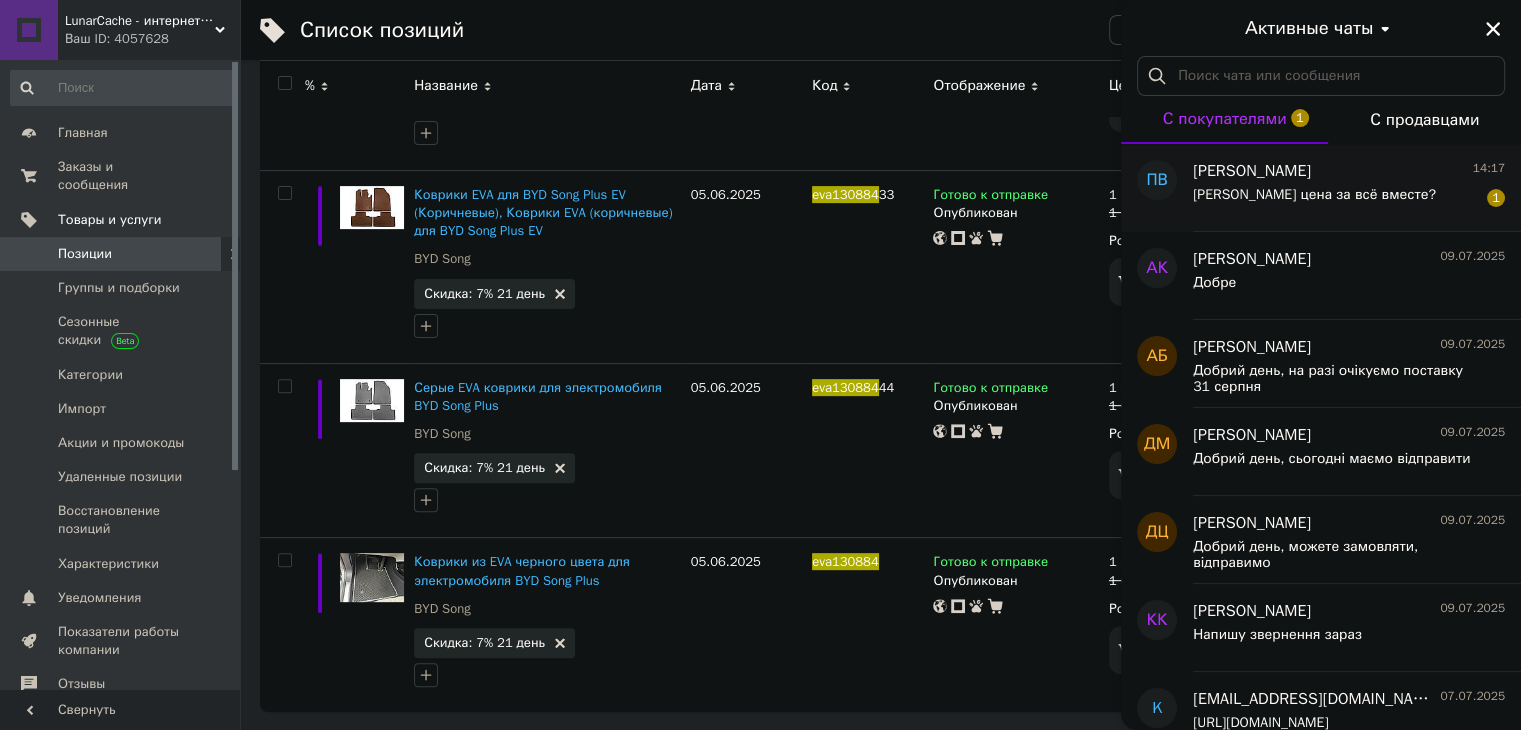 click on "Какая цена за всё вместе?" at bounding box center [1314, 195] 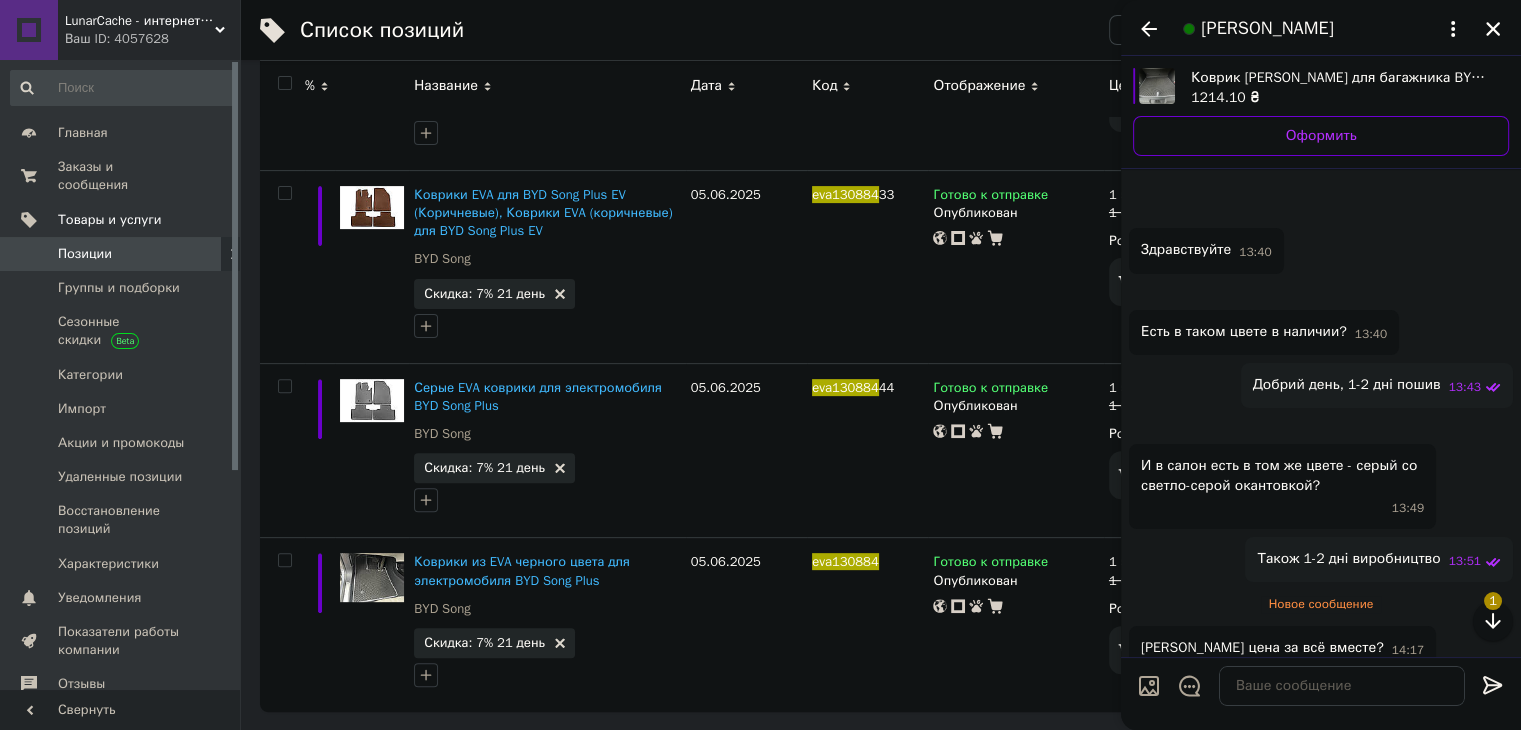 scroll, scrollTop: 389, scrollLeft: 0, axis: vertical 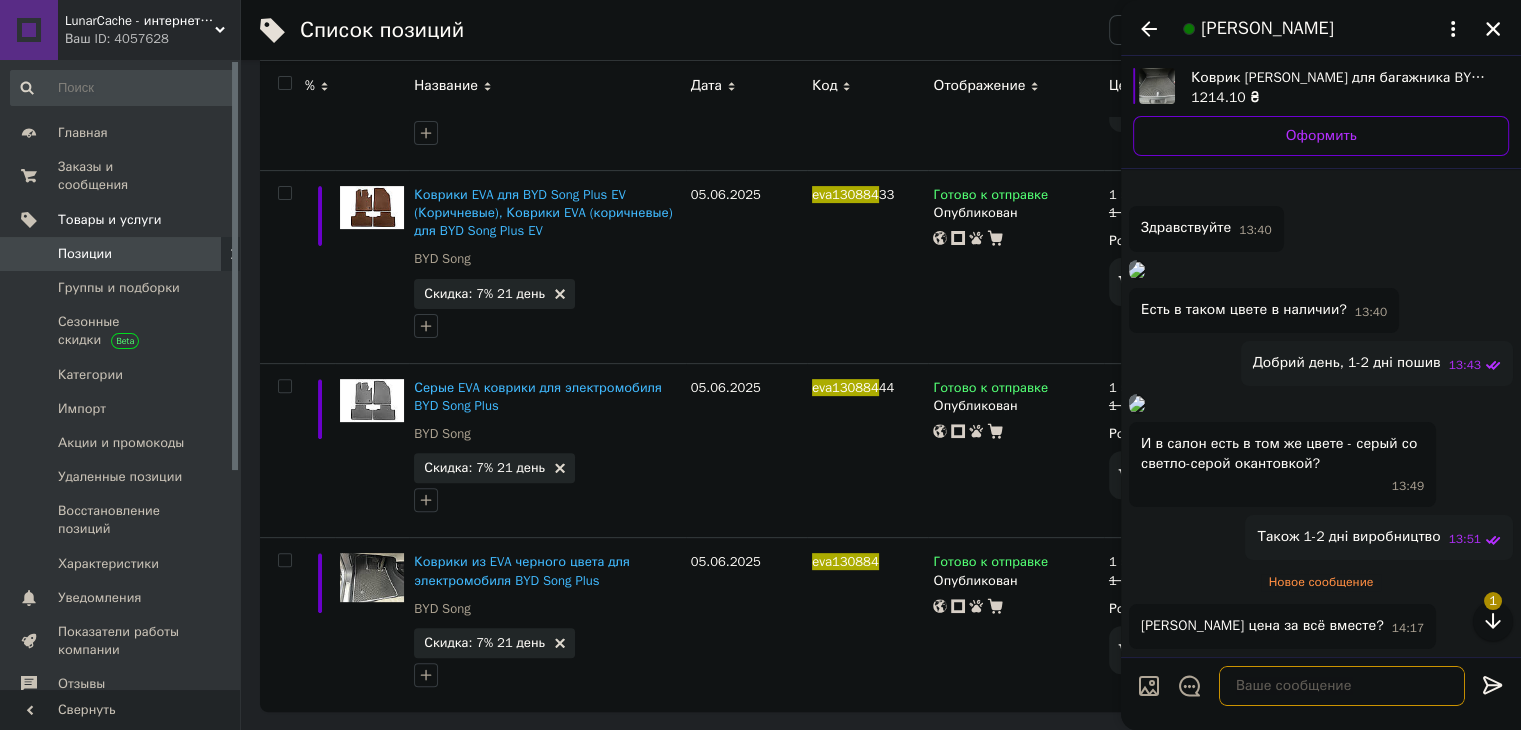 click at bounding box center [1342, 686] 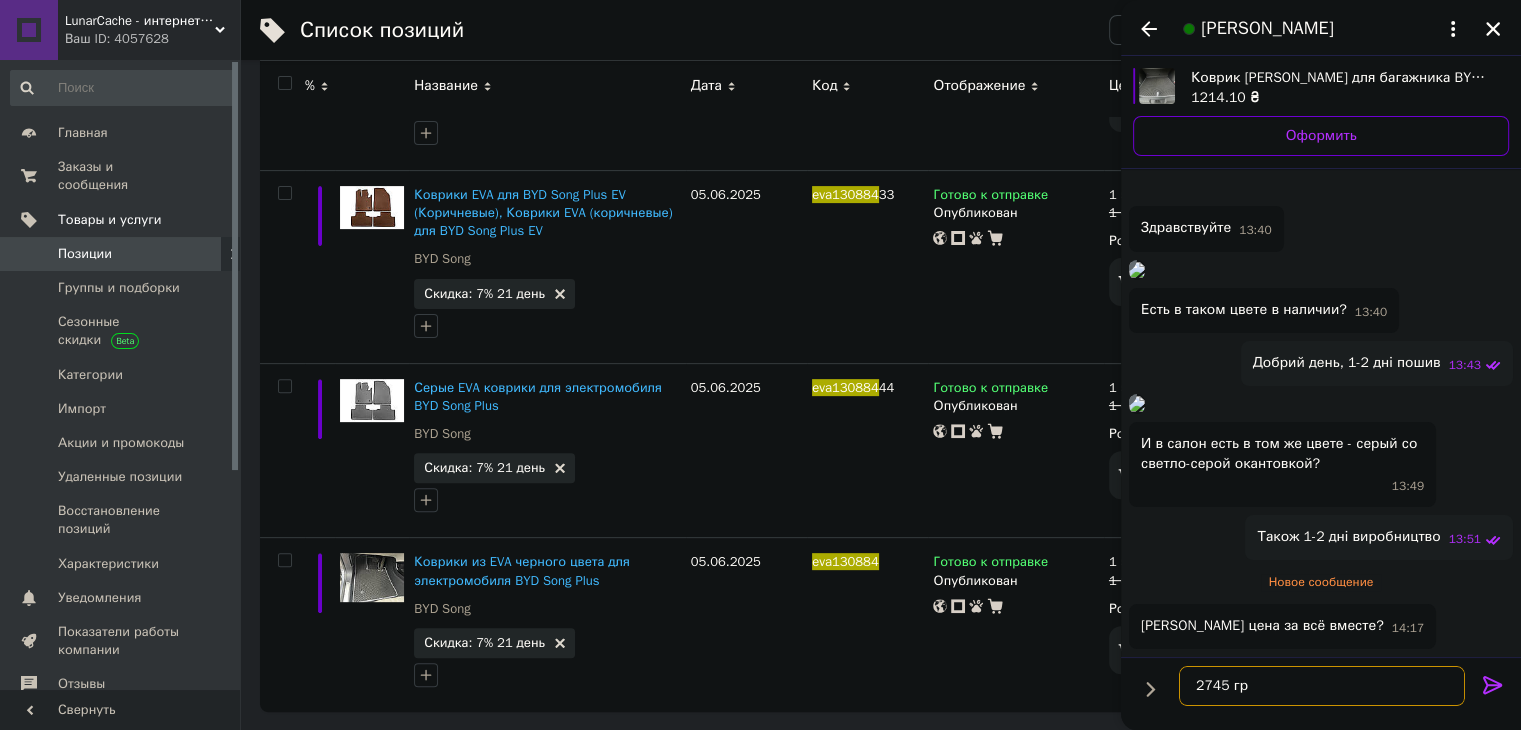 type on "2745 грн" 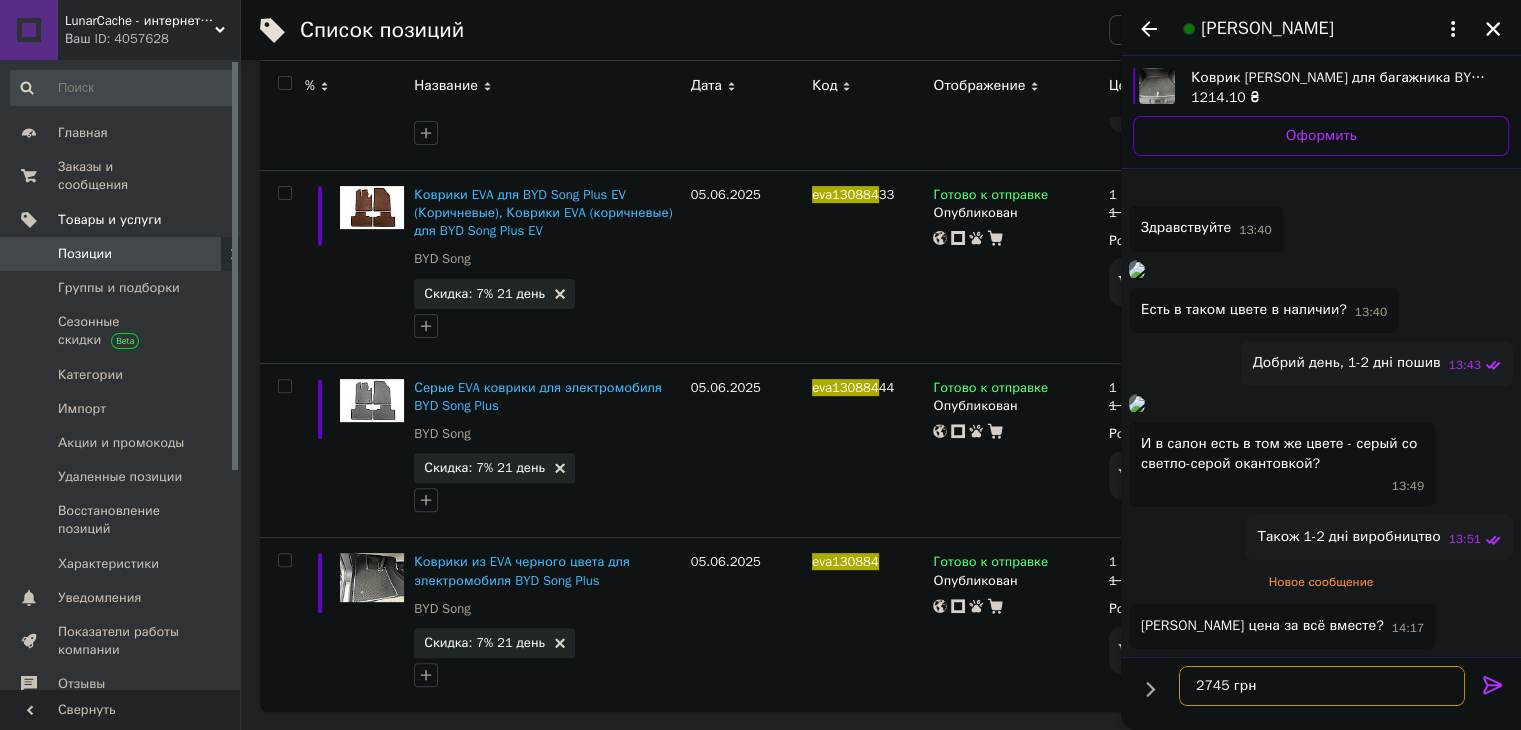 type 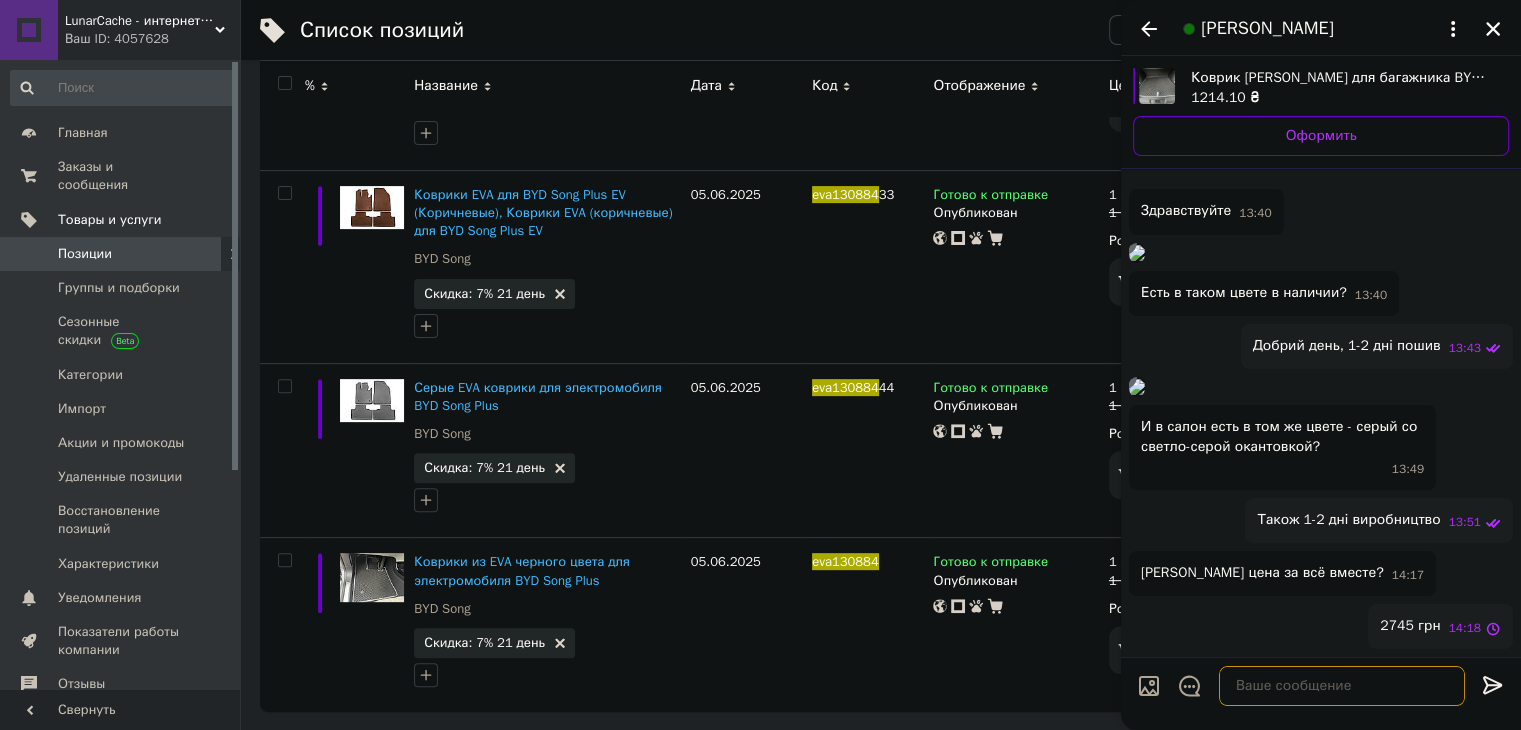 scroll, scrollTop: 460, scrollLeft: 0, axis: vertical 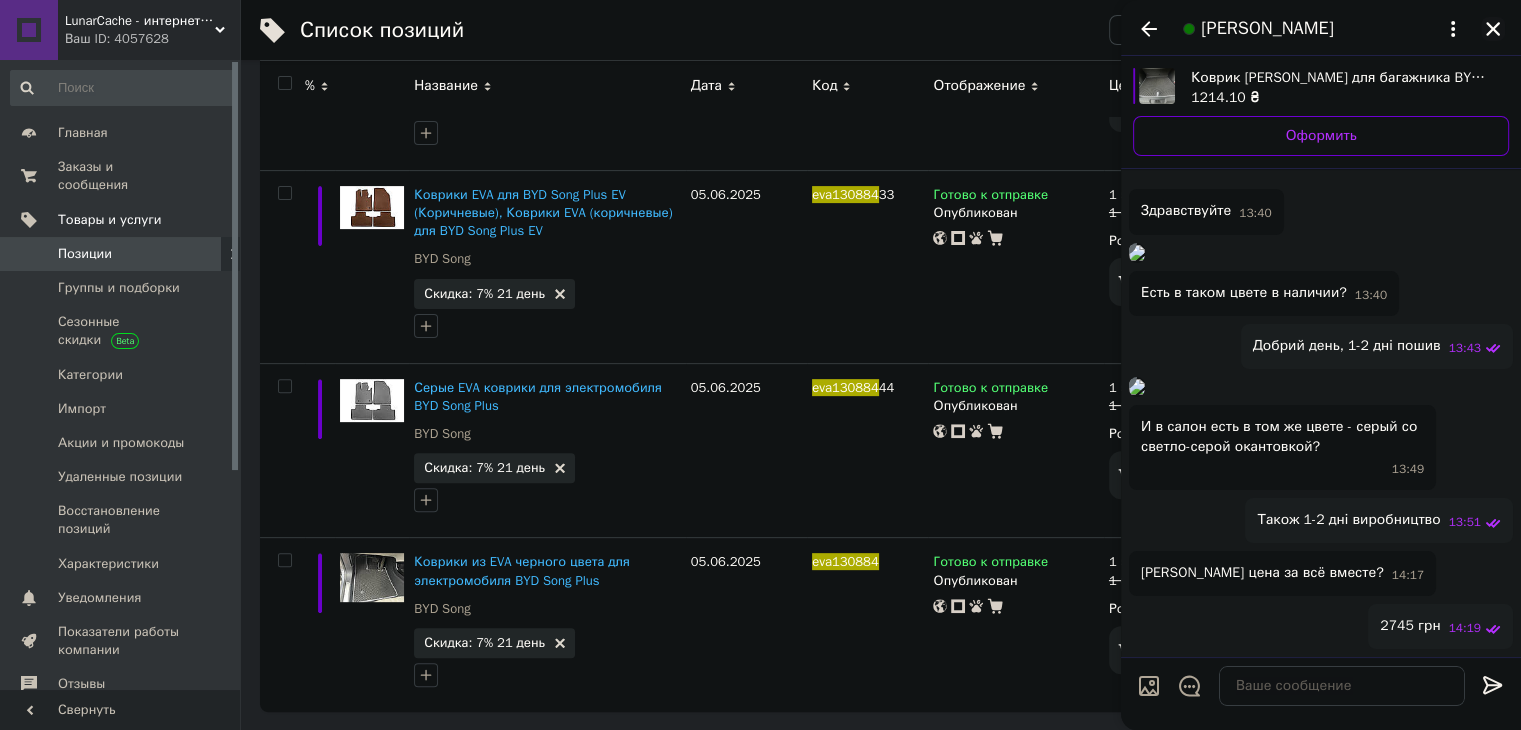 click at bounding box center (1493, 29) 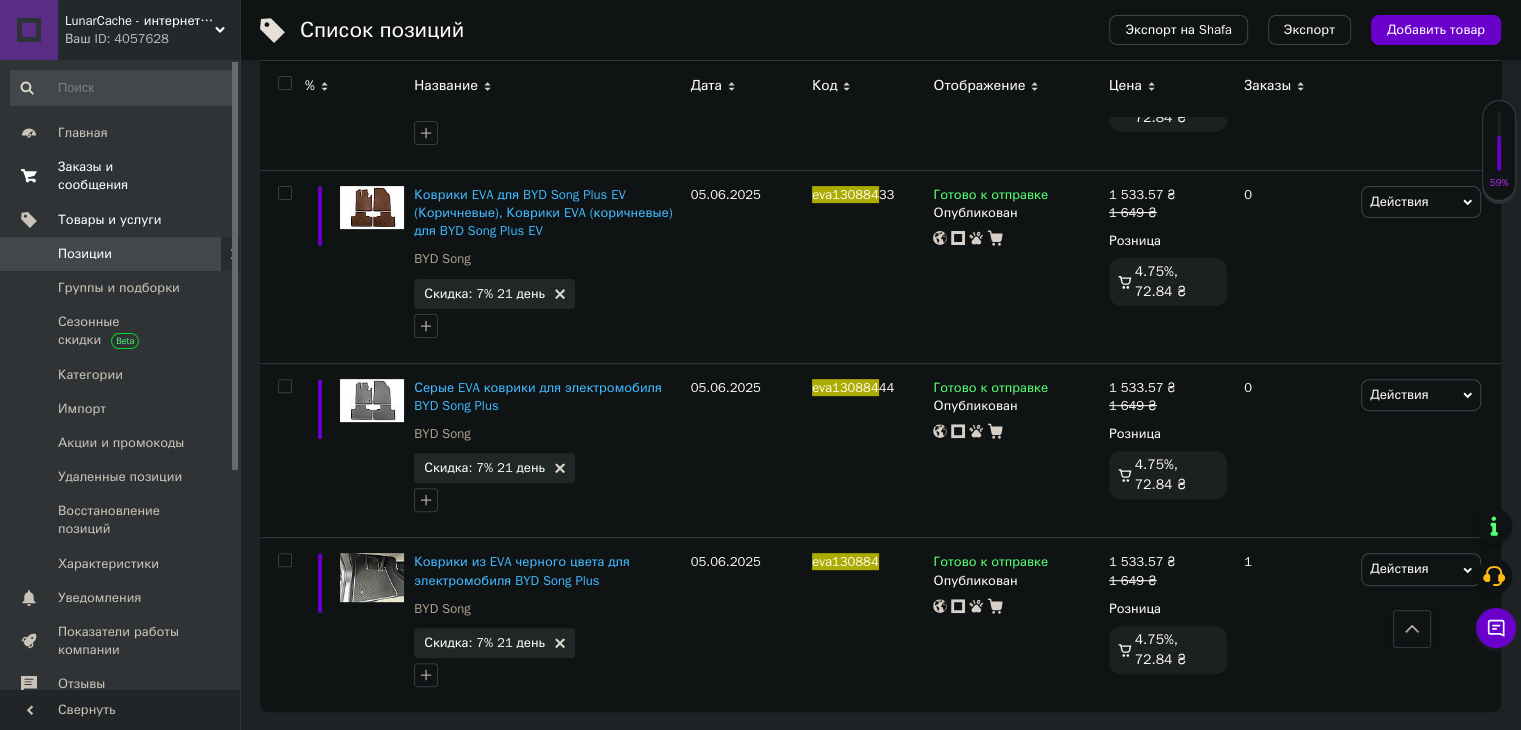 click on "0 0" at bounding box center [212, 176] 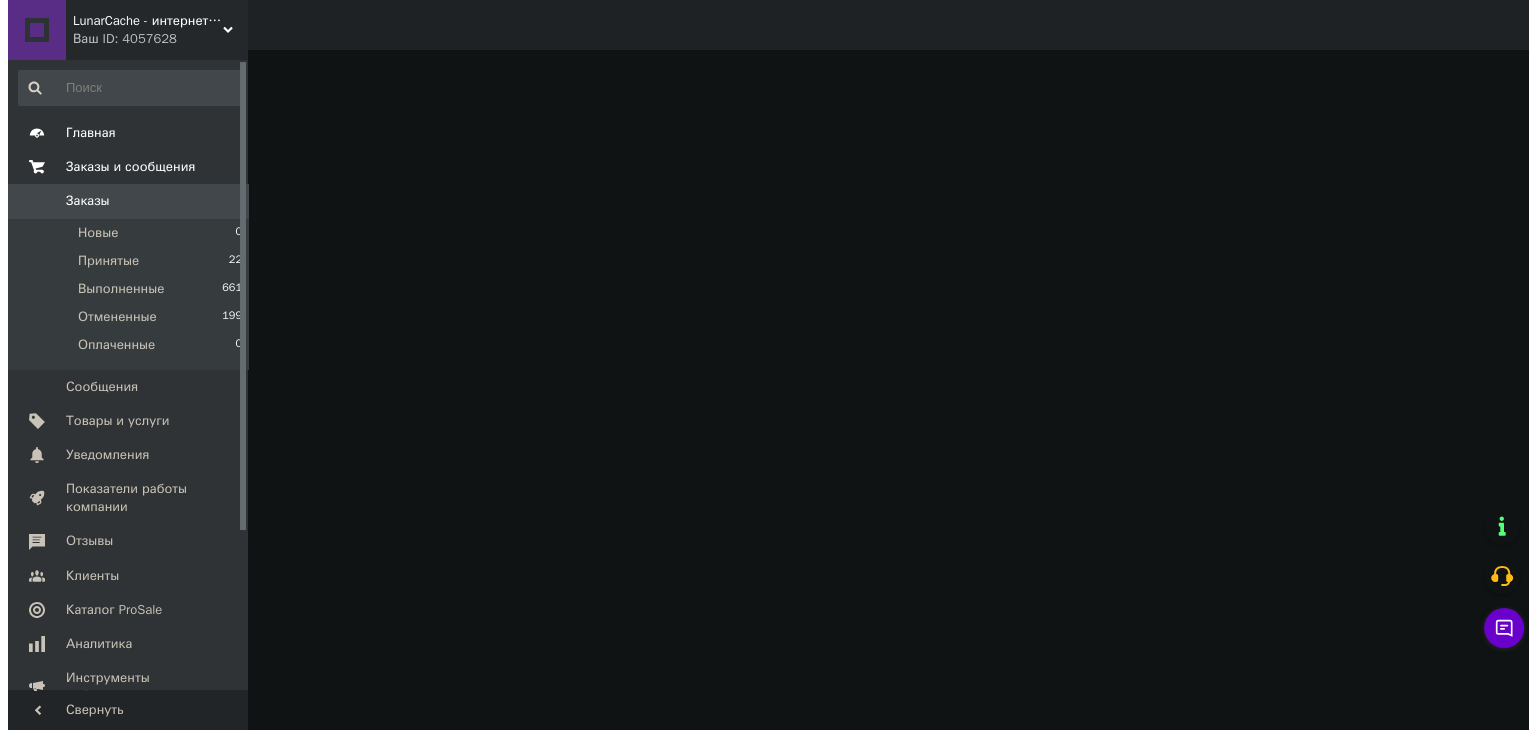 scroll, scrollTop: 0, scrollLeft: 0, axis: both 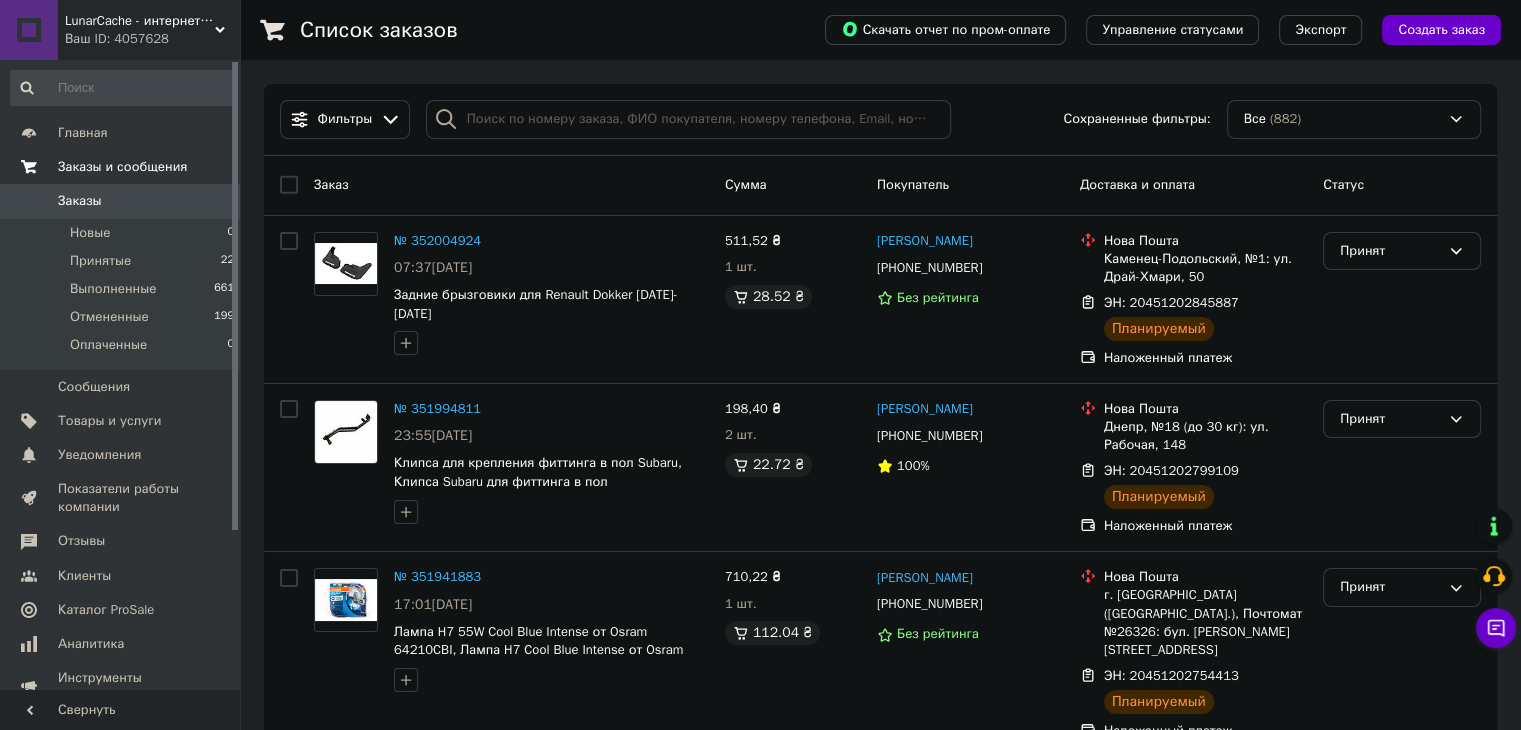 drag, startPoint x: 194, startPoint y: 601, endPoint x: 261, endPoint y: 599, distance: 67.02985 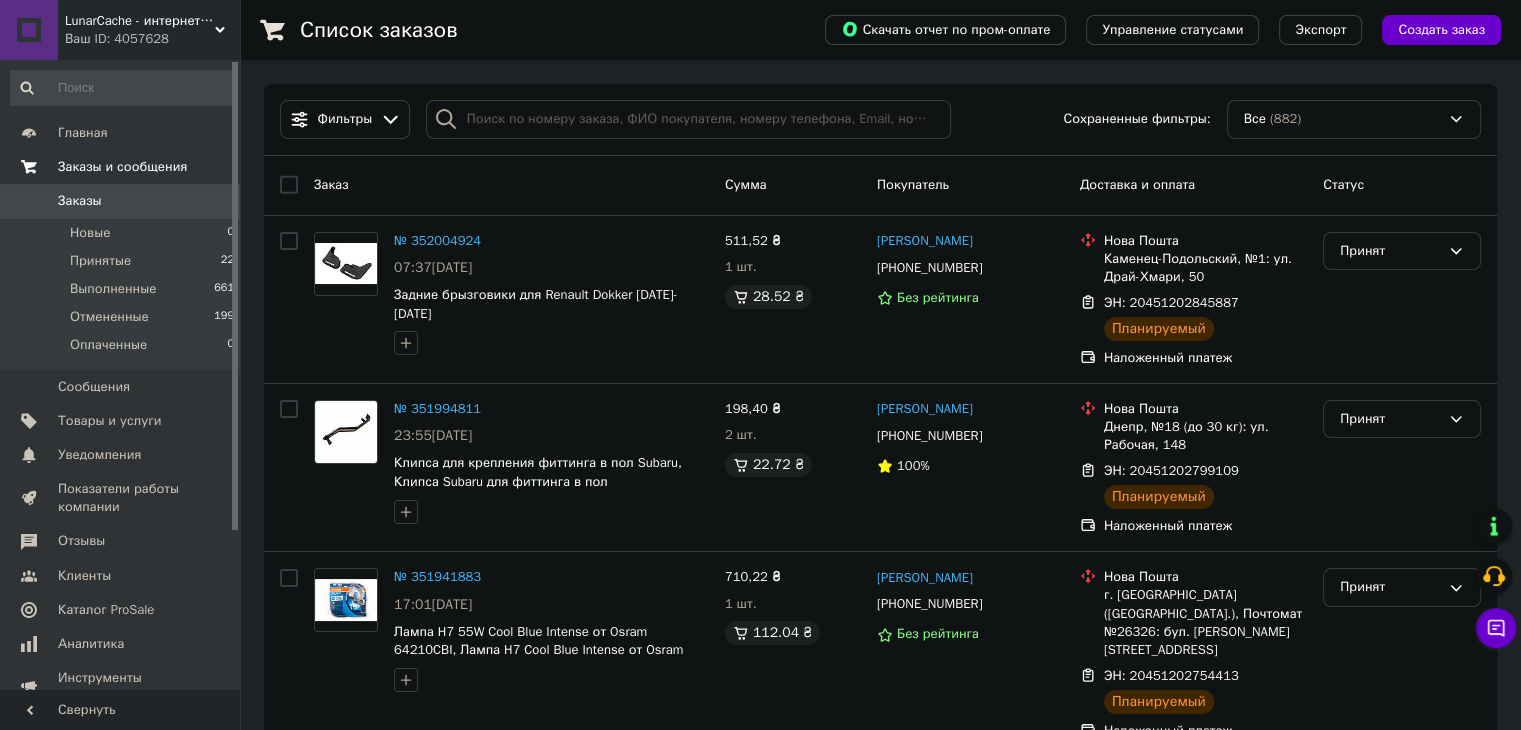 click at bounding box center [212, 610] 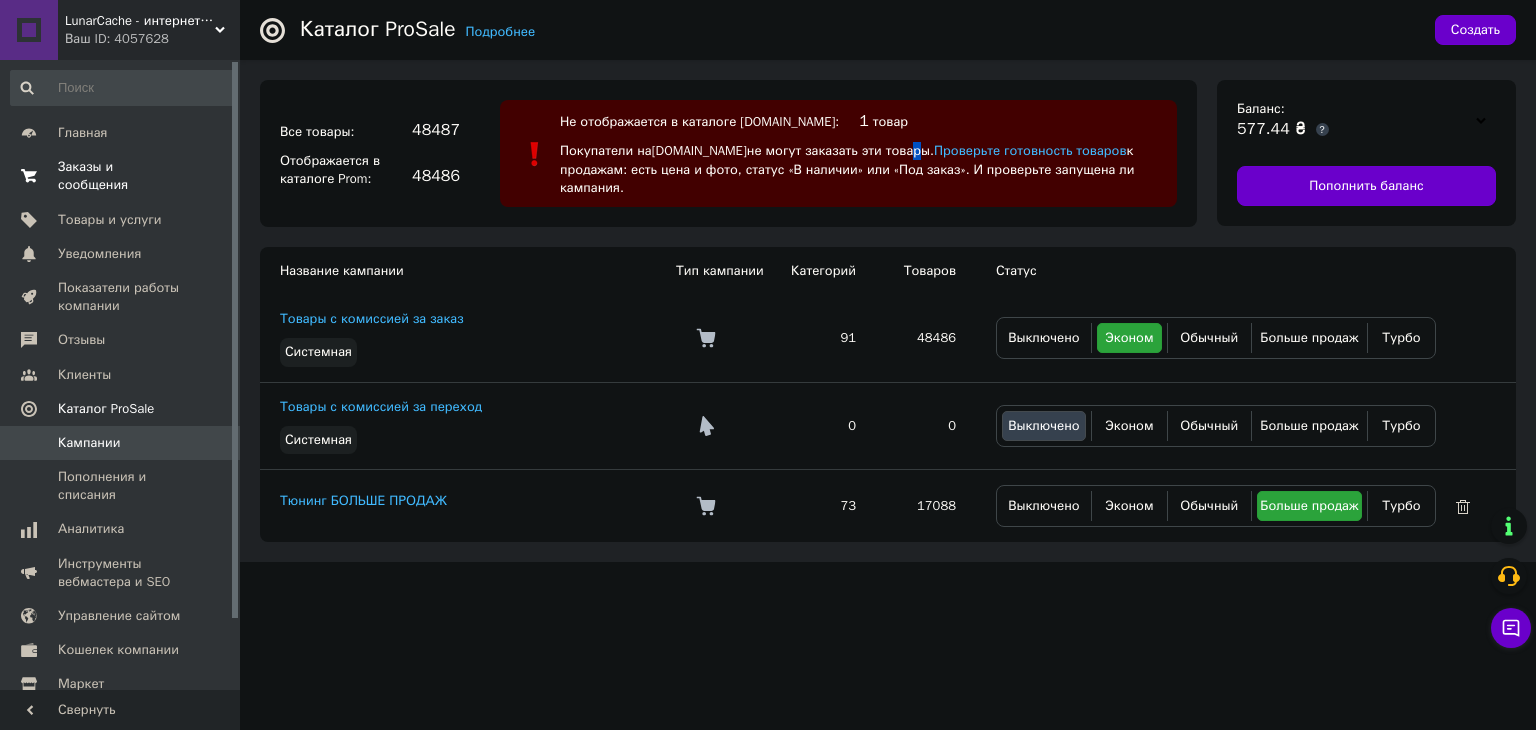 click on "Покупатели на  Prom.ua  не могут заказать эти товары.
Проверьте готовность товаров  к продажам:
есть цена и фото, статус «В наличии» или «Под заказ».
И проверьте запущена ли кампания." at bounding box center [847, 168] 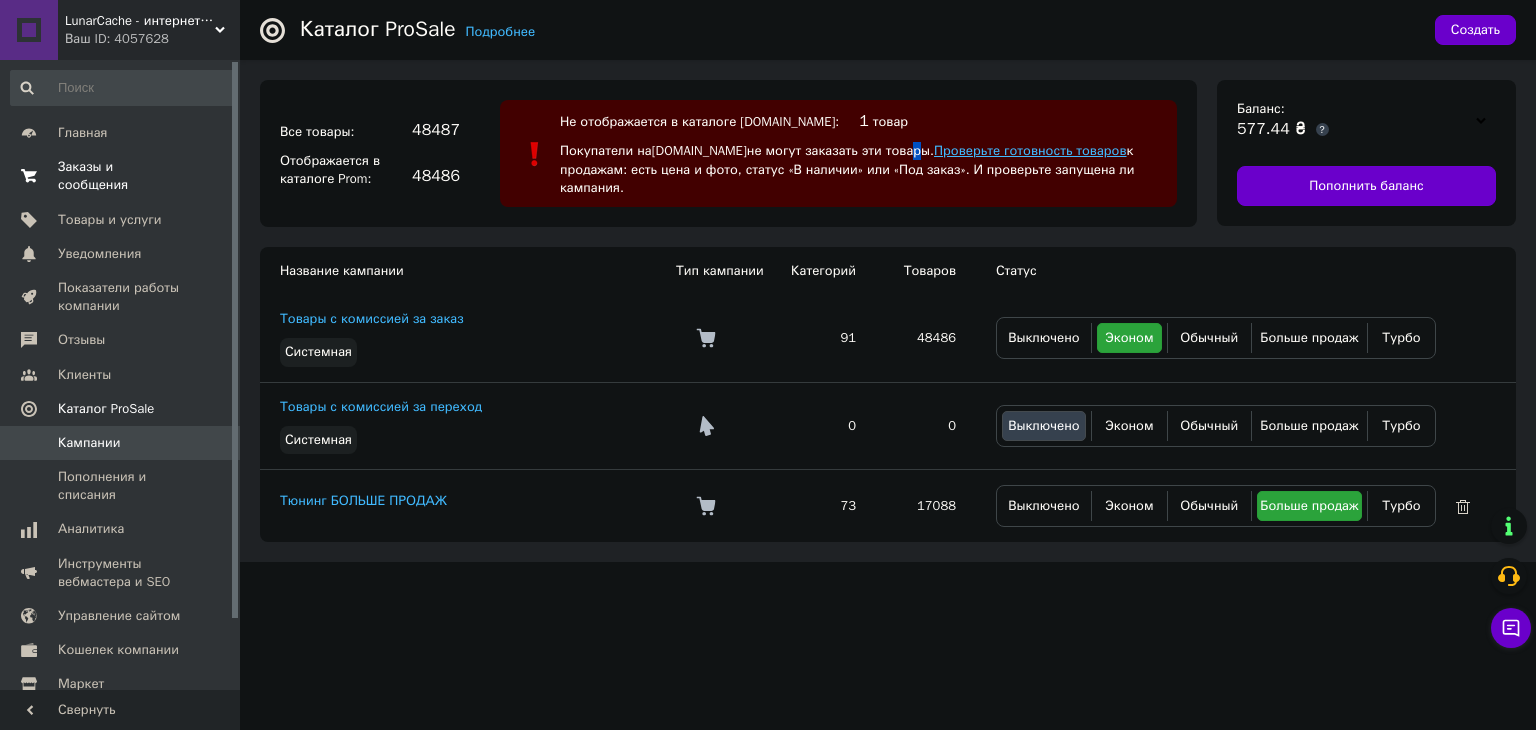 click on "Проверьте готовность товаров" at bounding box center (1030, 150) 